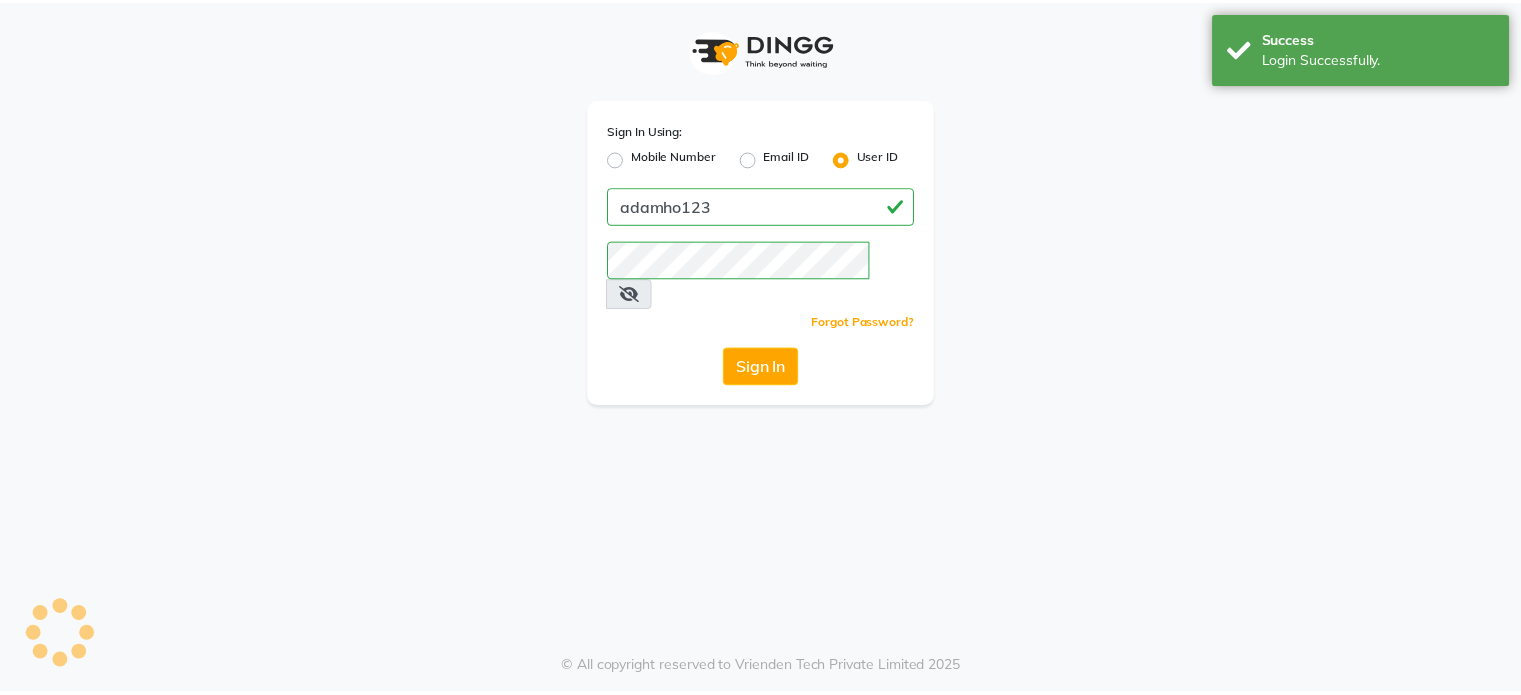 scroll, scrollTop: 0, scrollLeft: 0, axis: both 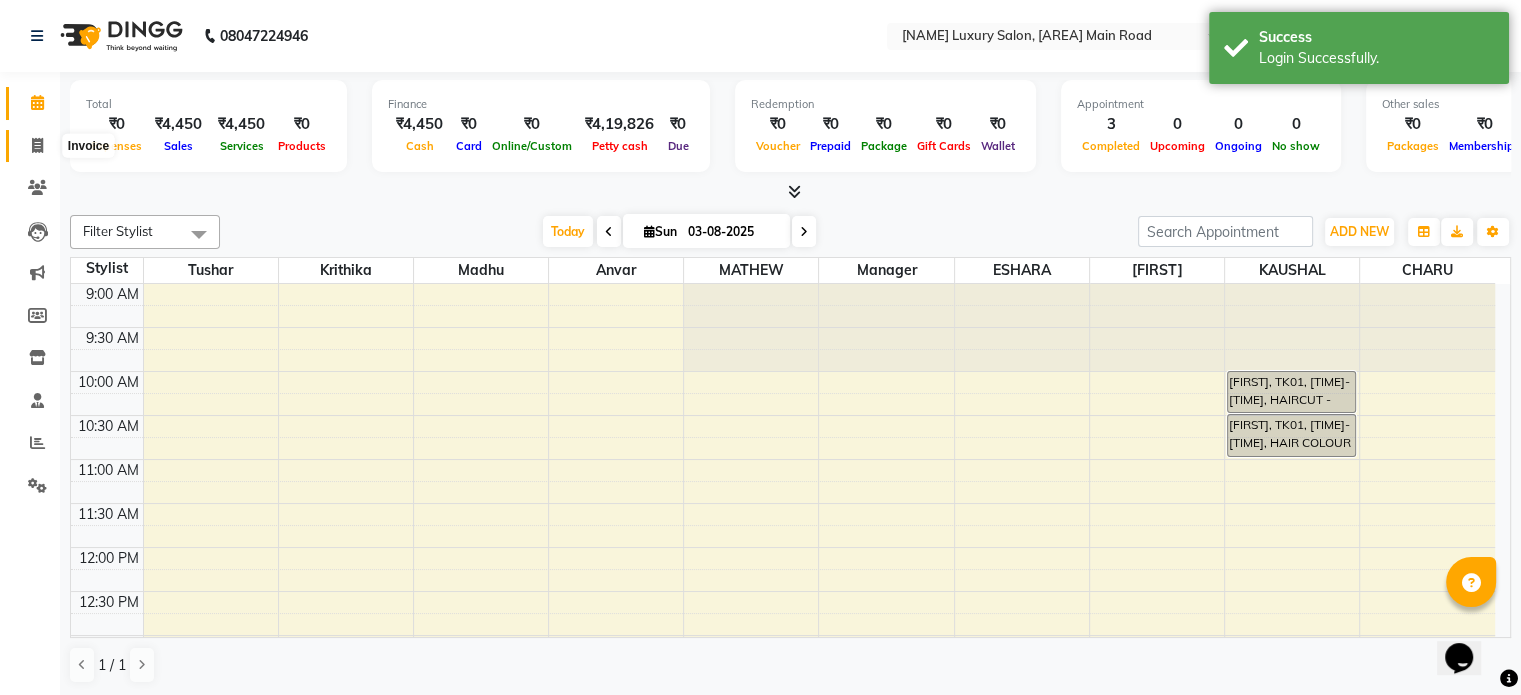 click 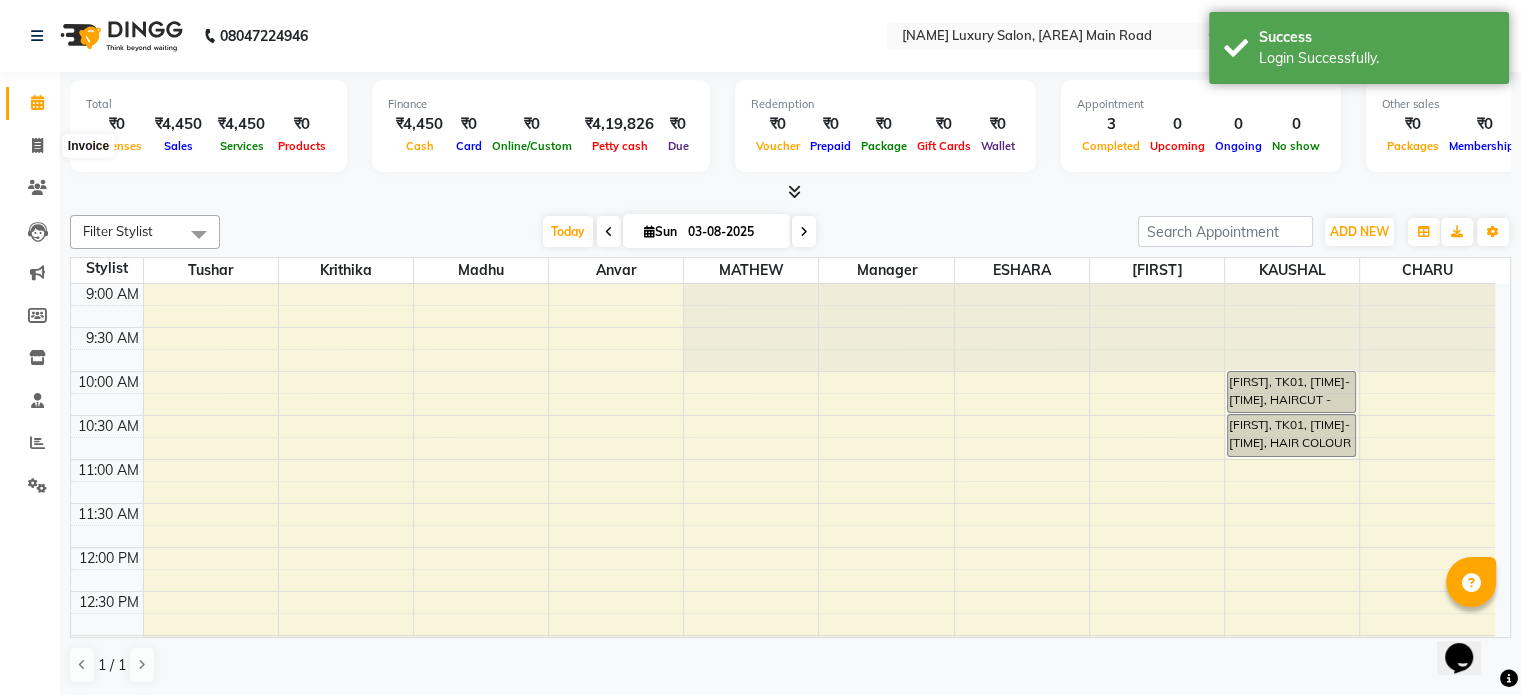 select on "service" 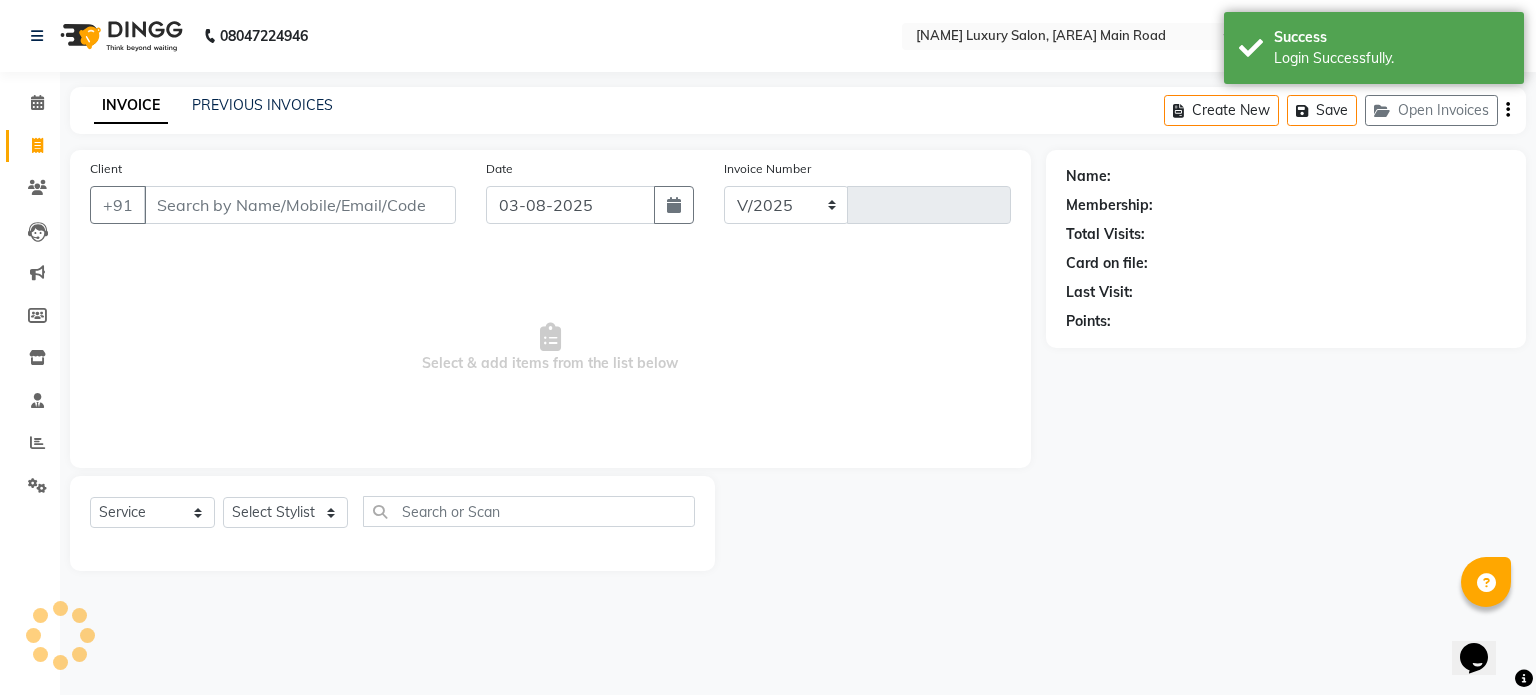select on "7119" 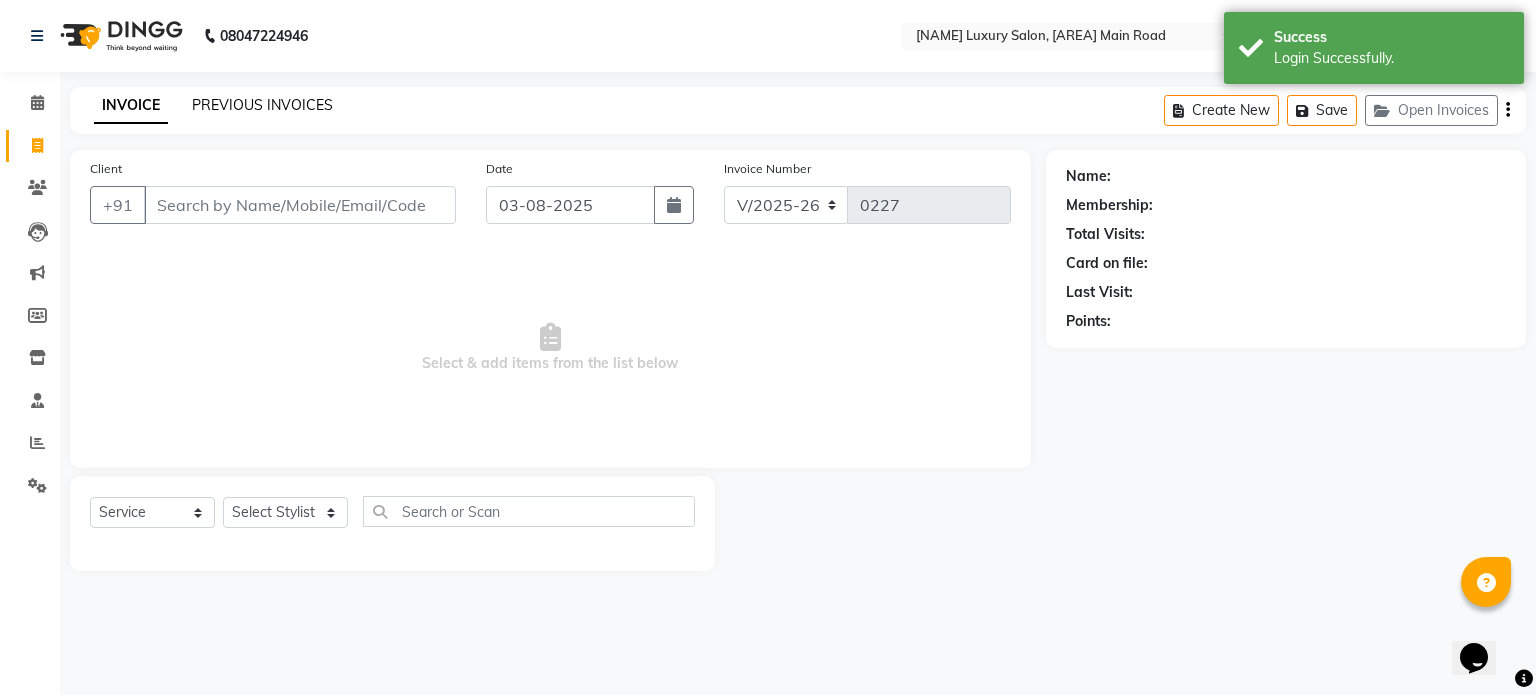 click on "PREVIOUS INVOICES" 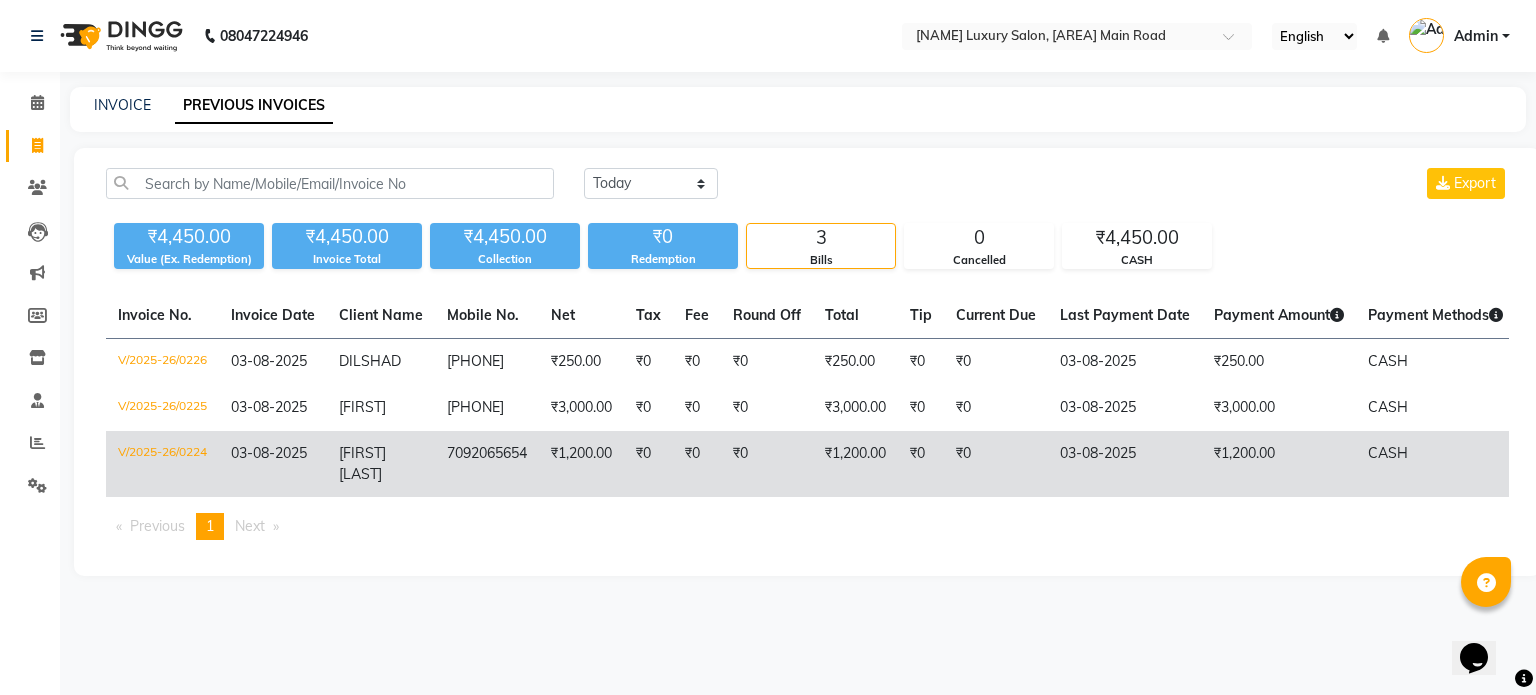 click on "[FIRST] [LAST]" 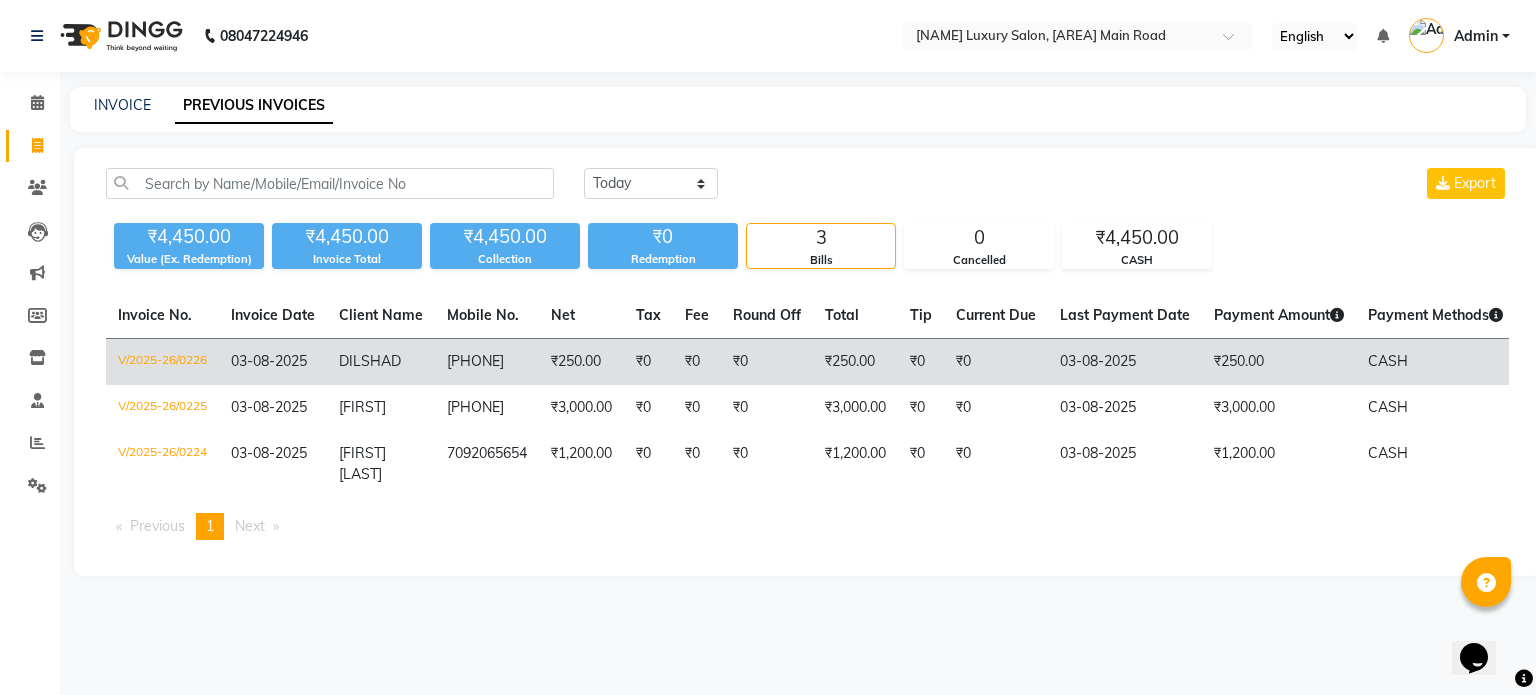 click on "DILSHAD" 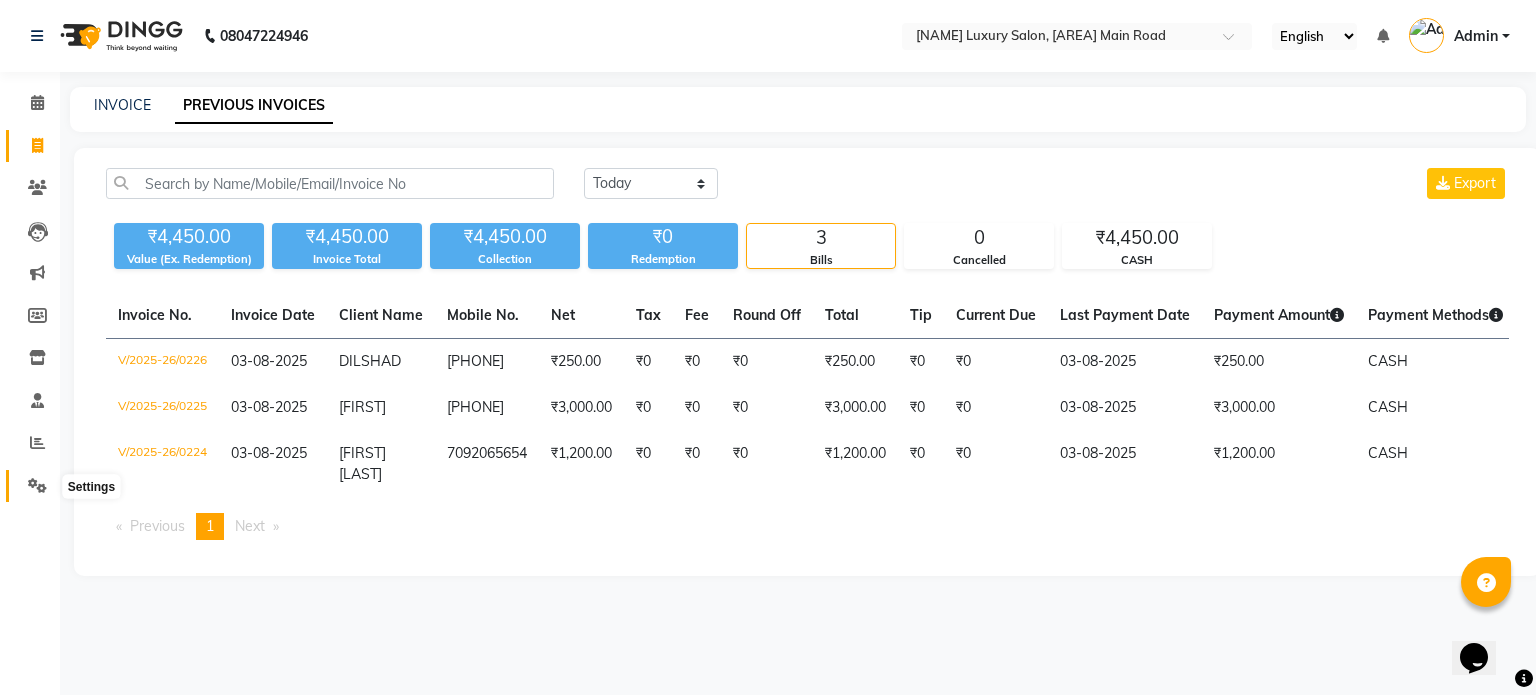 click 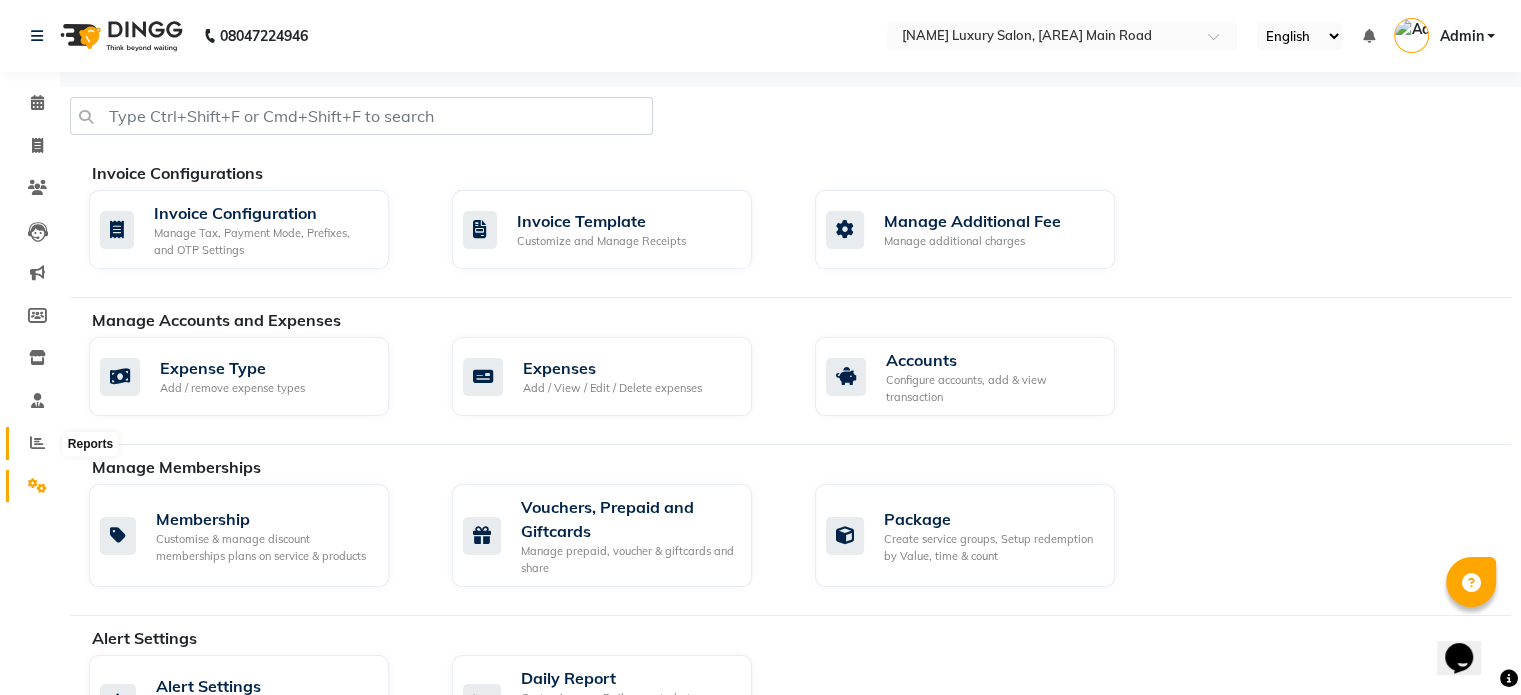click 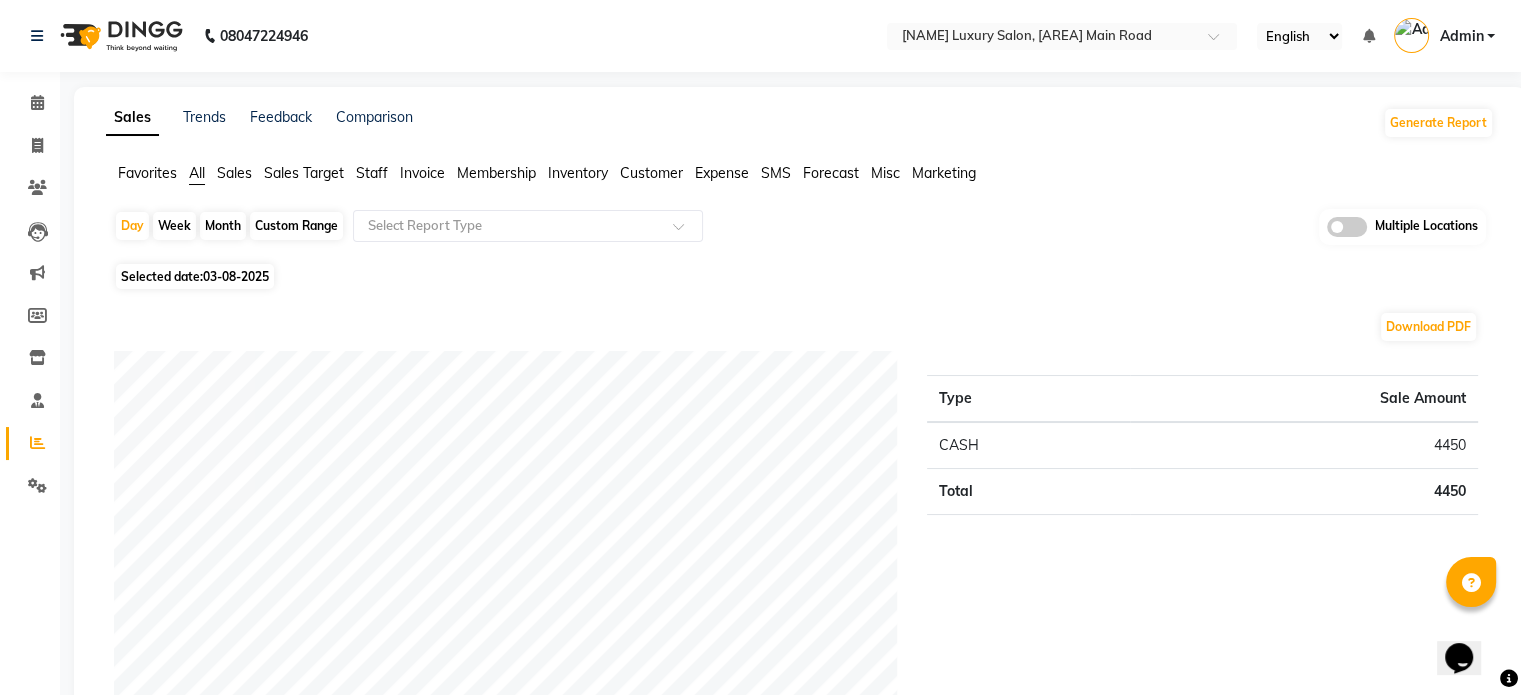 click on "Sales" 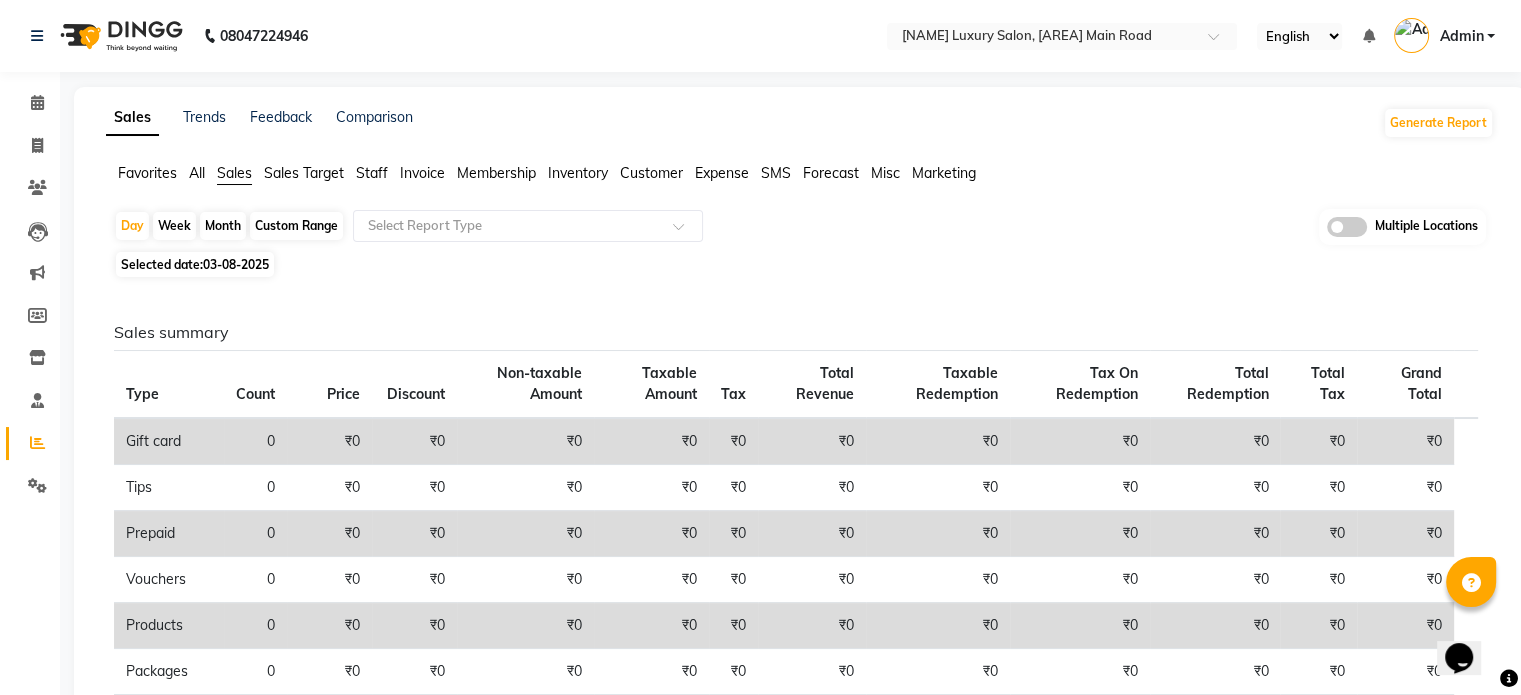 click on "Custom Range" 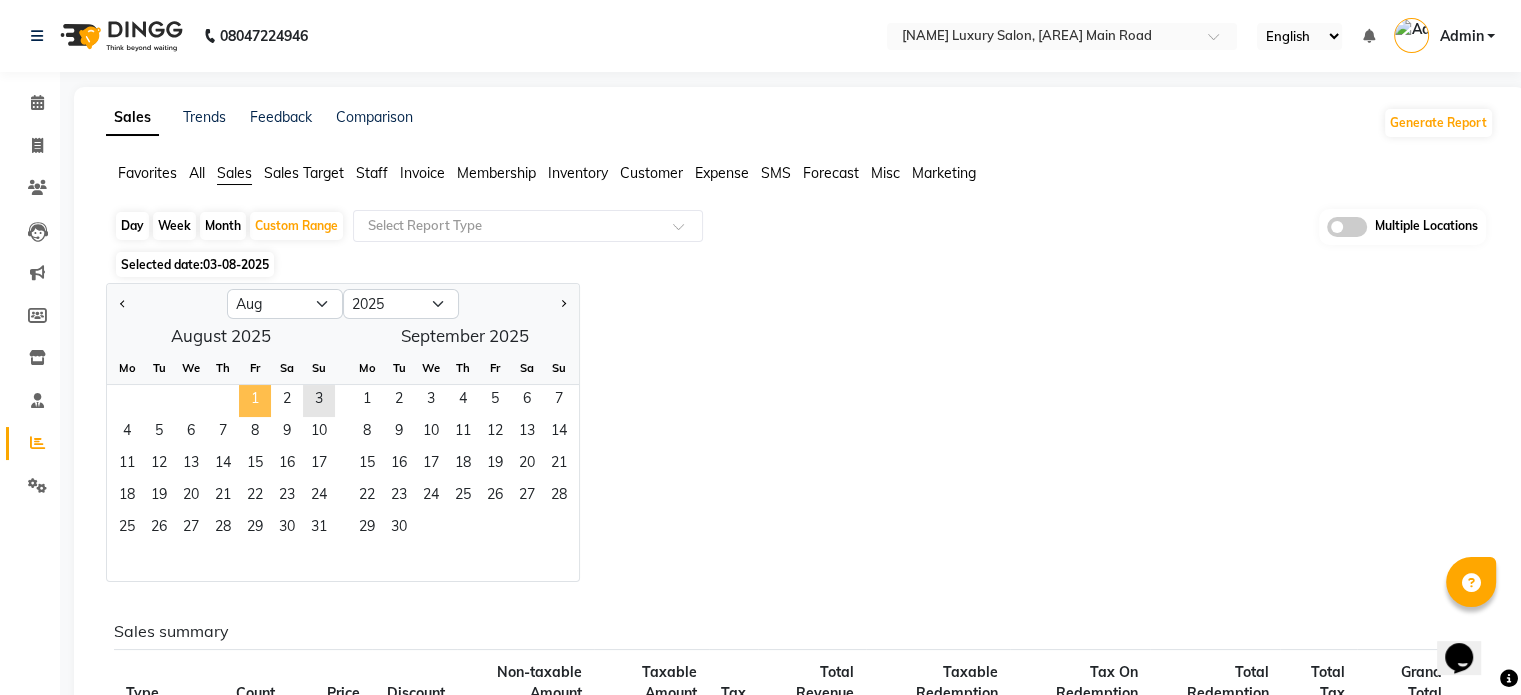 click on "1" 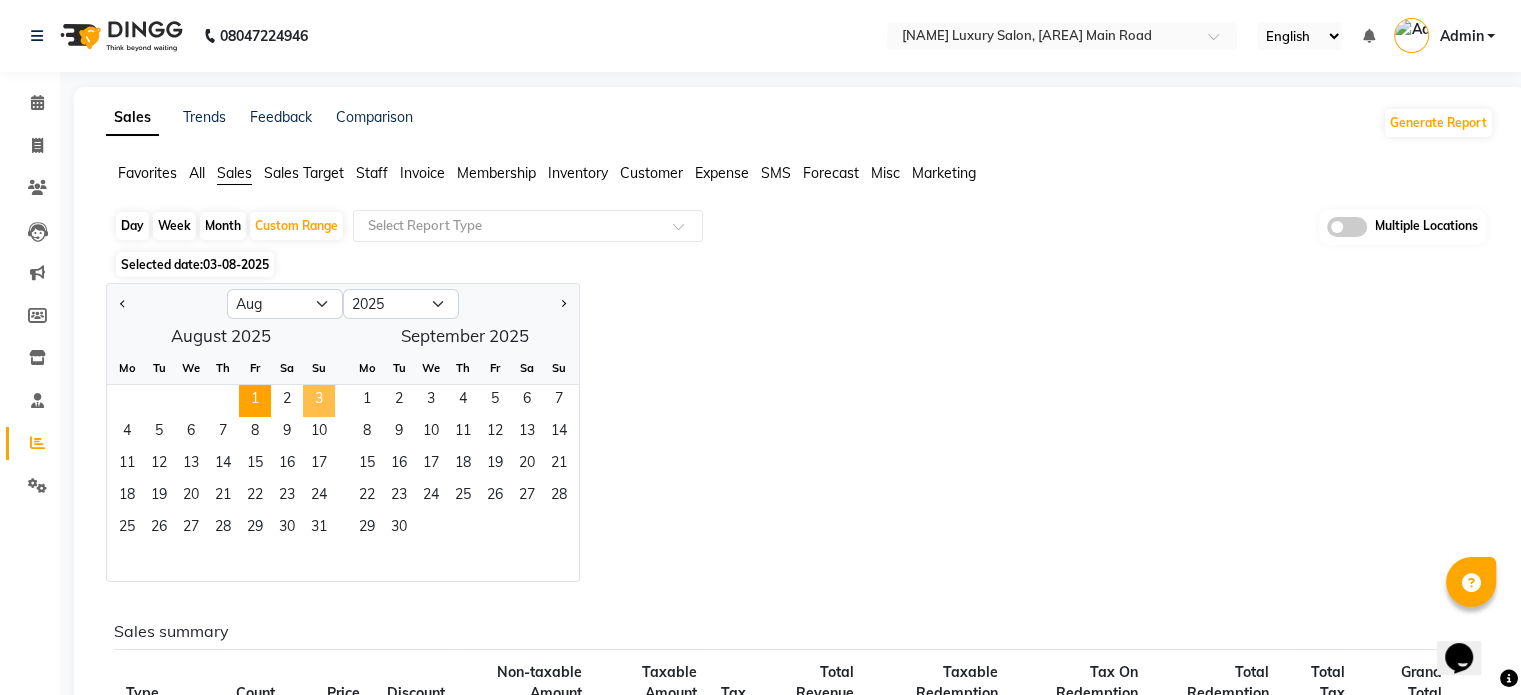 click on "3" 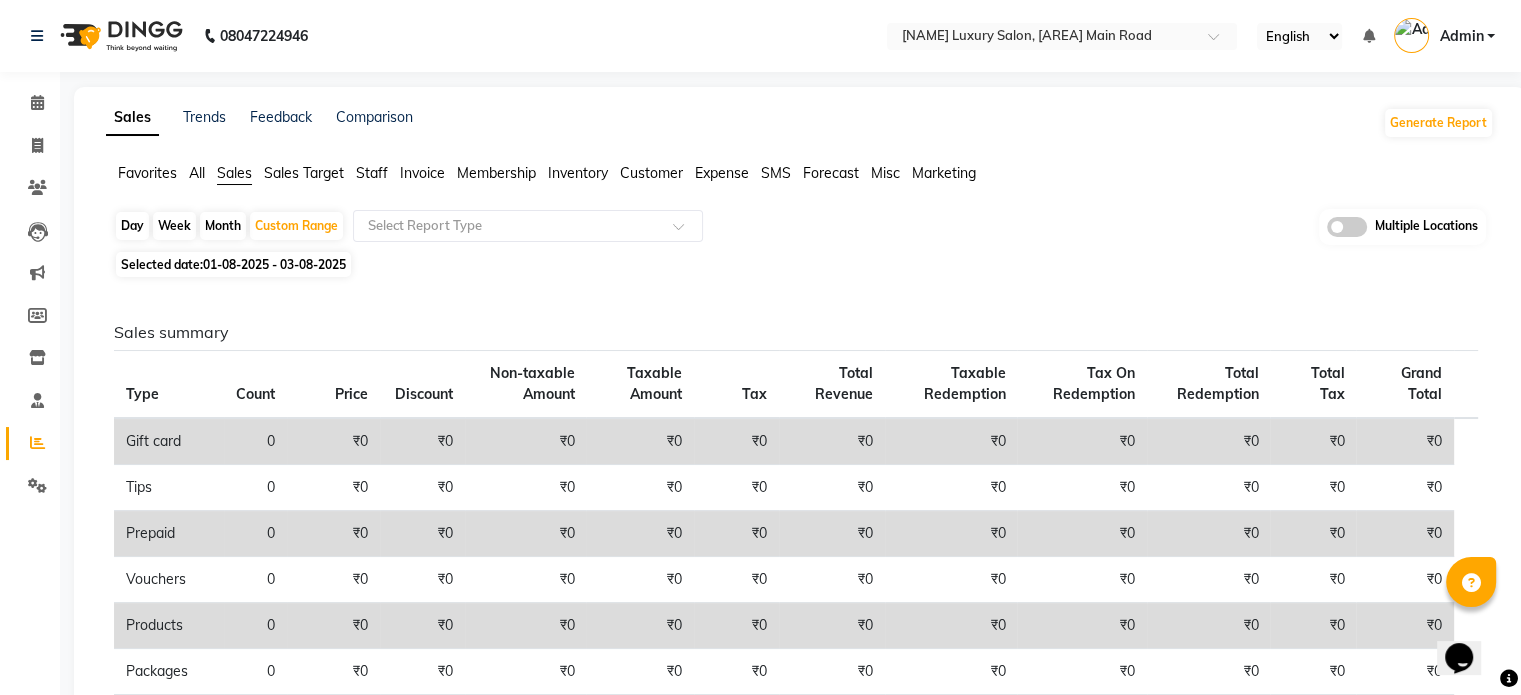 scroll, scrollTop: 448, scrollLeft: 0, axis: vertical 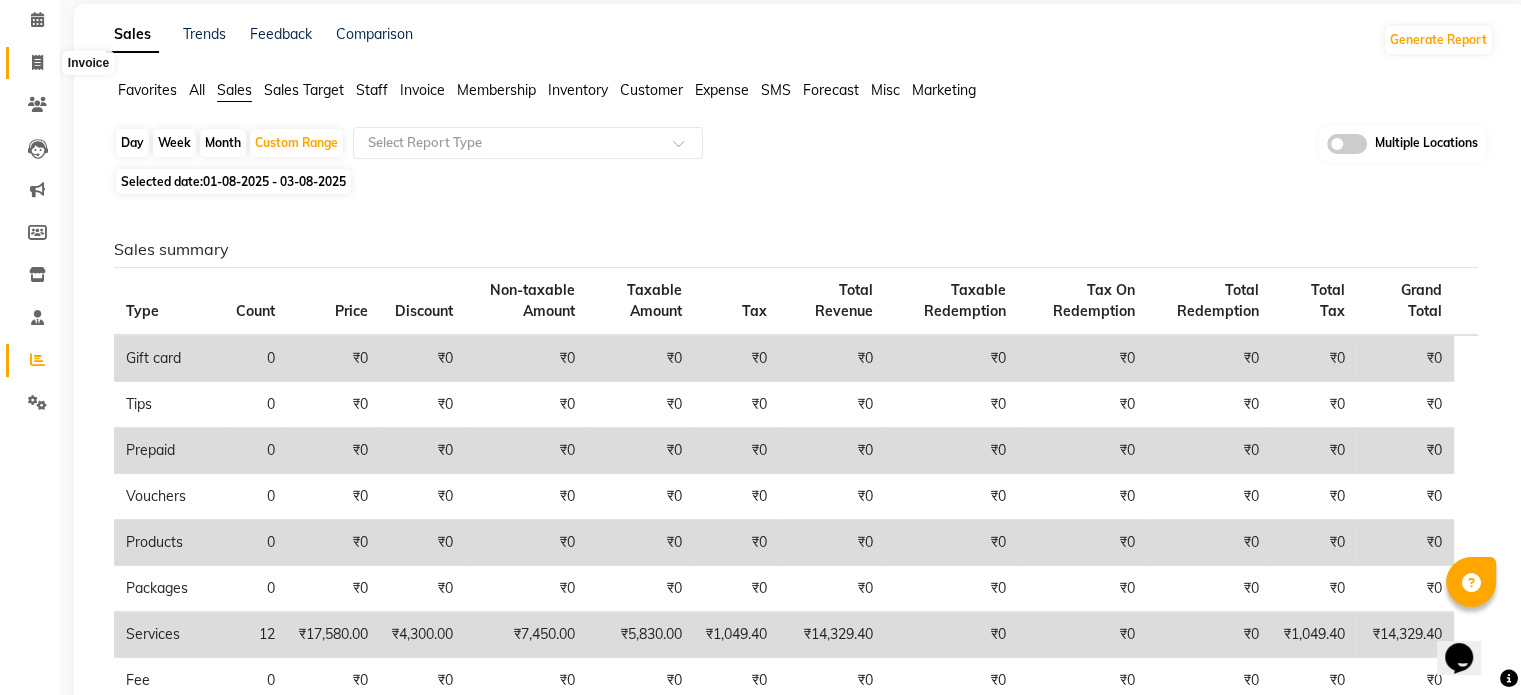 click 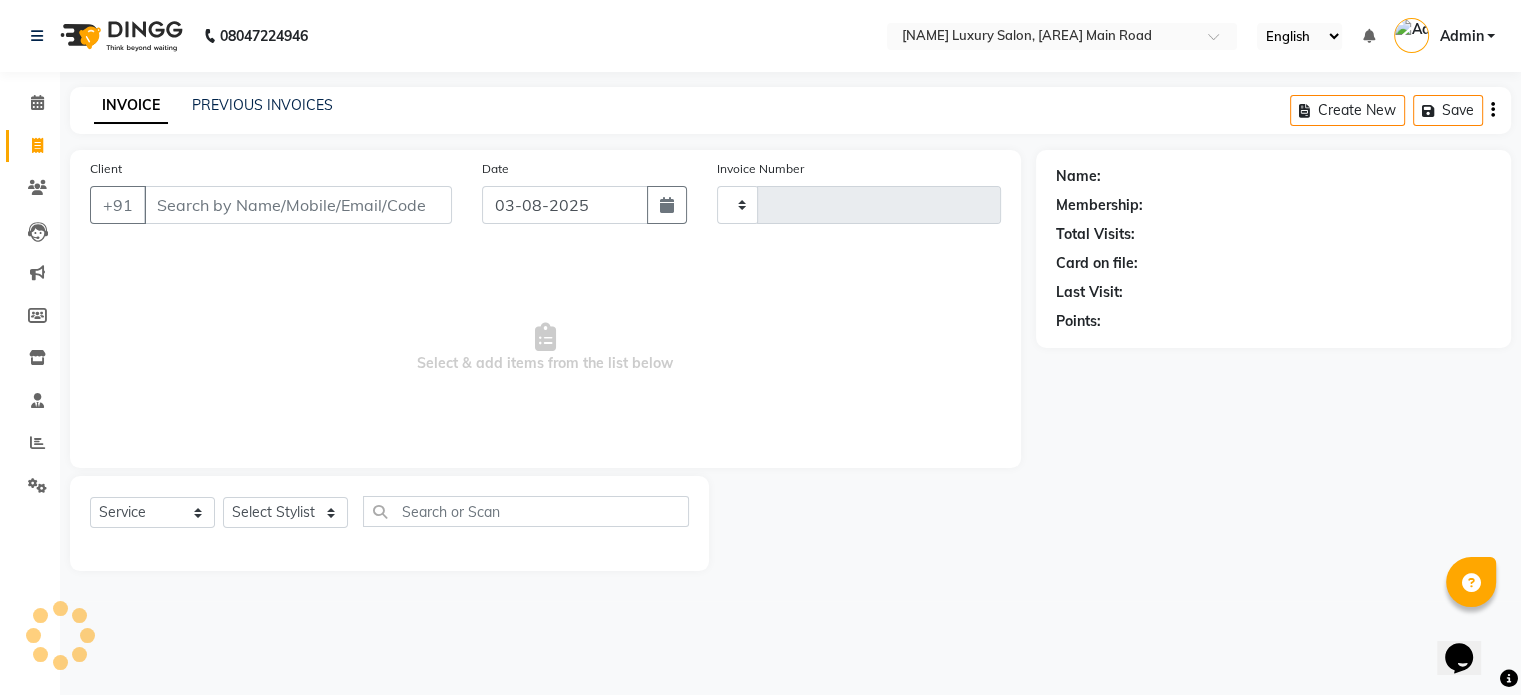 scroll, scrollTop: 0, scrollLeft: 0, axis: both 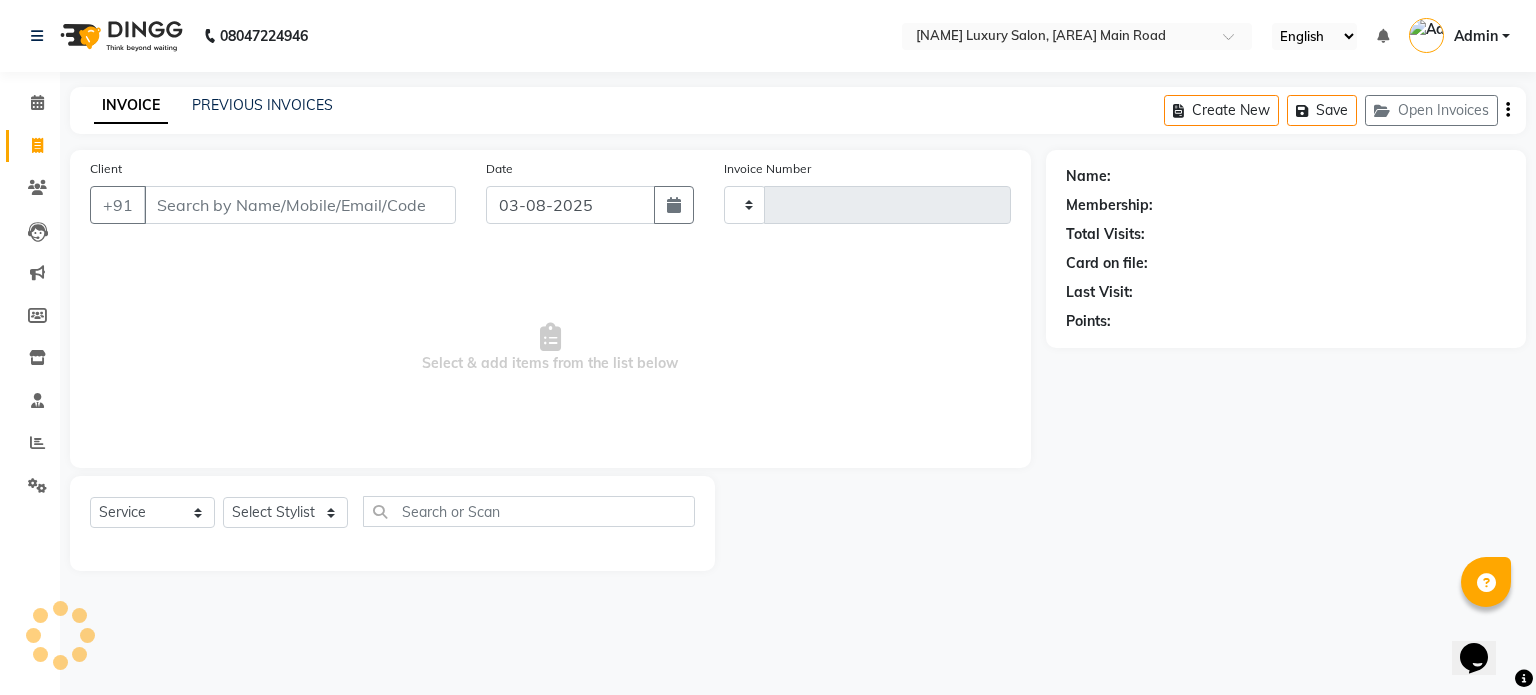 type on "0227" 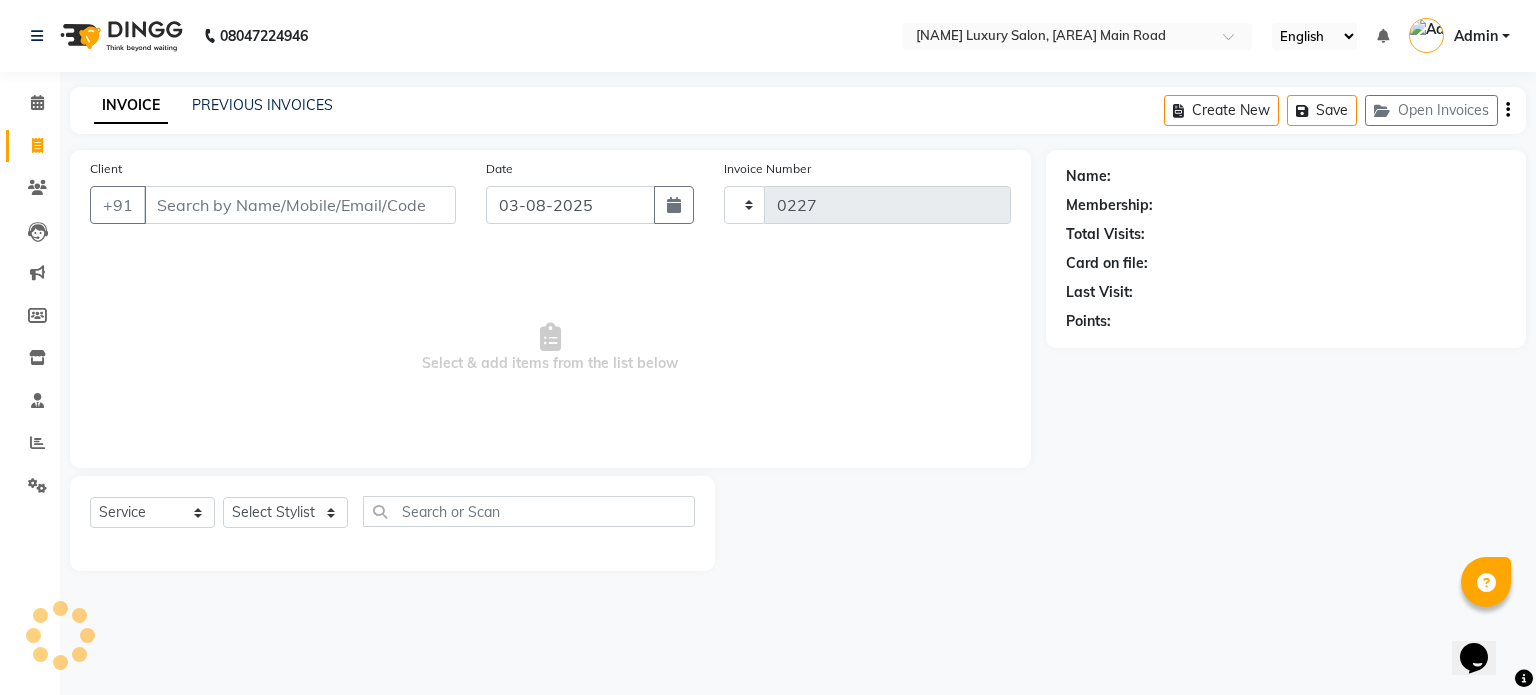 select on "7119" 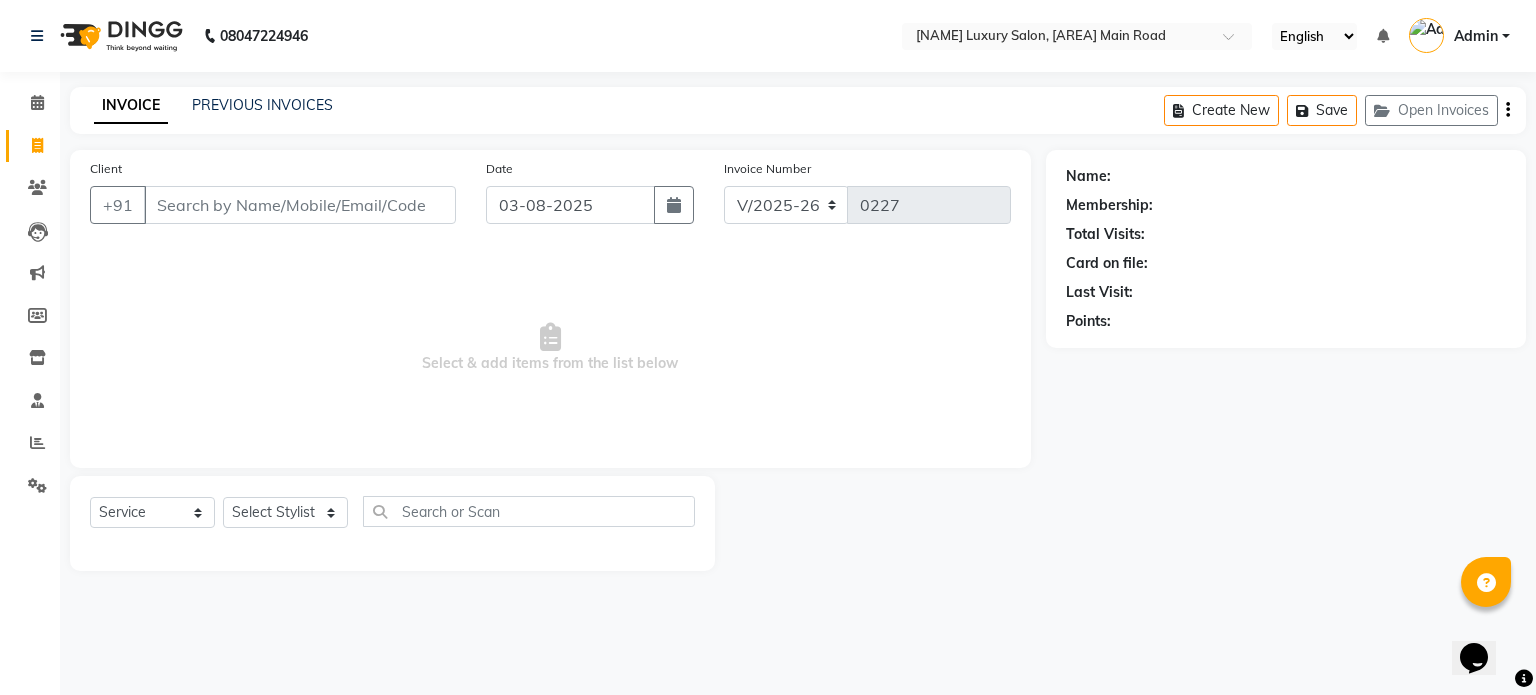 click on "INVOICE PREVIOUS INVOICES Create New   Save   Open Invoices  Client +91 Date 03-08-2025 Invoice Number V/2025 V/2025-26 0227  Select  & add items from the list below  Select  Service  Product  Membership  Package Voucher Prepaid Gift Card  Select Stylist Anvar CHARU ESHARA JAWED KABYA KAUSHAL Krithika Madhu manager MATHEW Tushar Name: Membership: Total Visits: Card on file: Last Visit:  Points:" 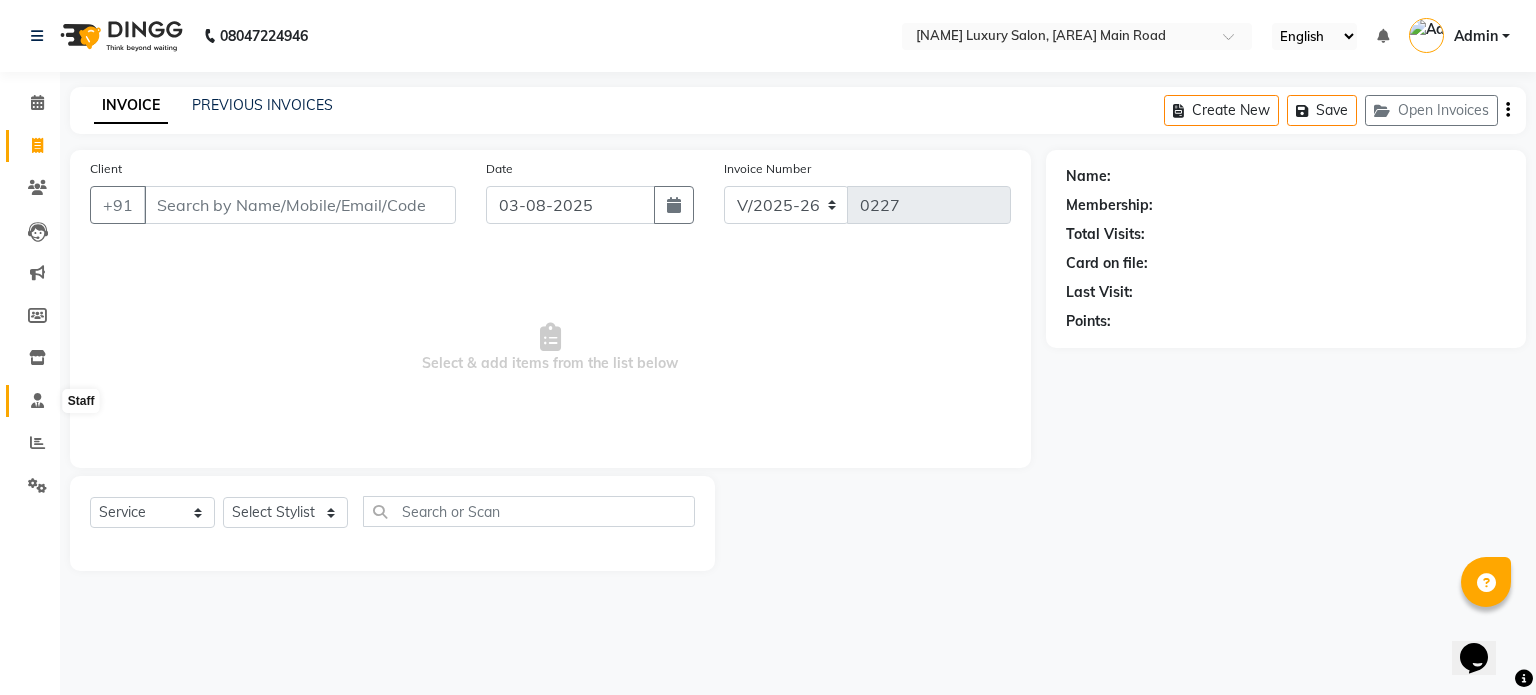 click 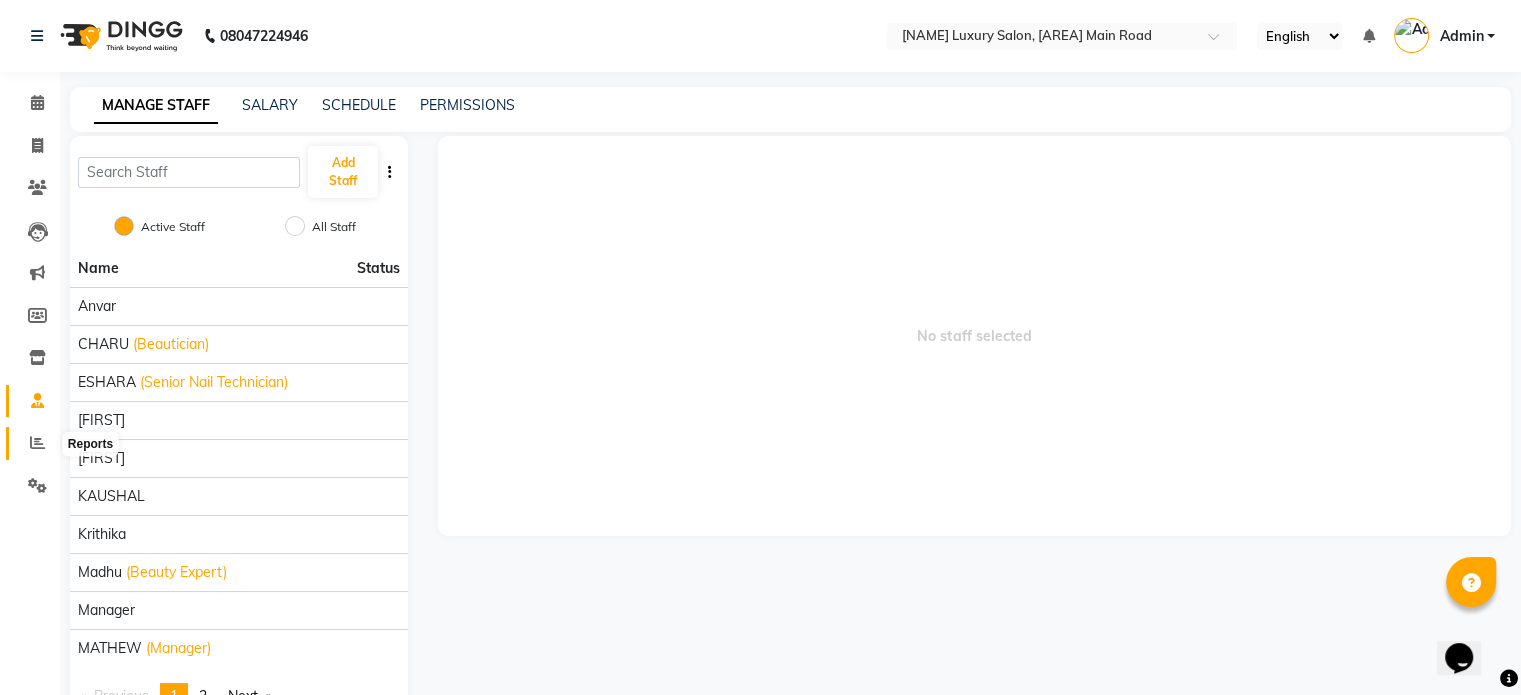 click 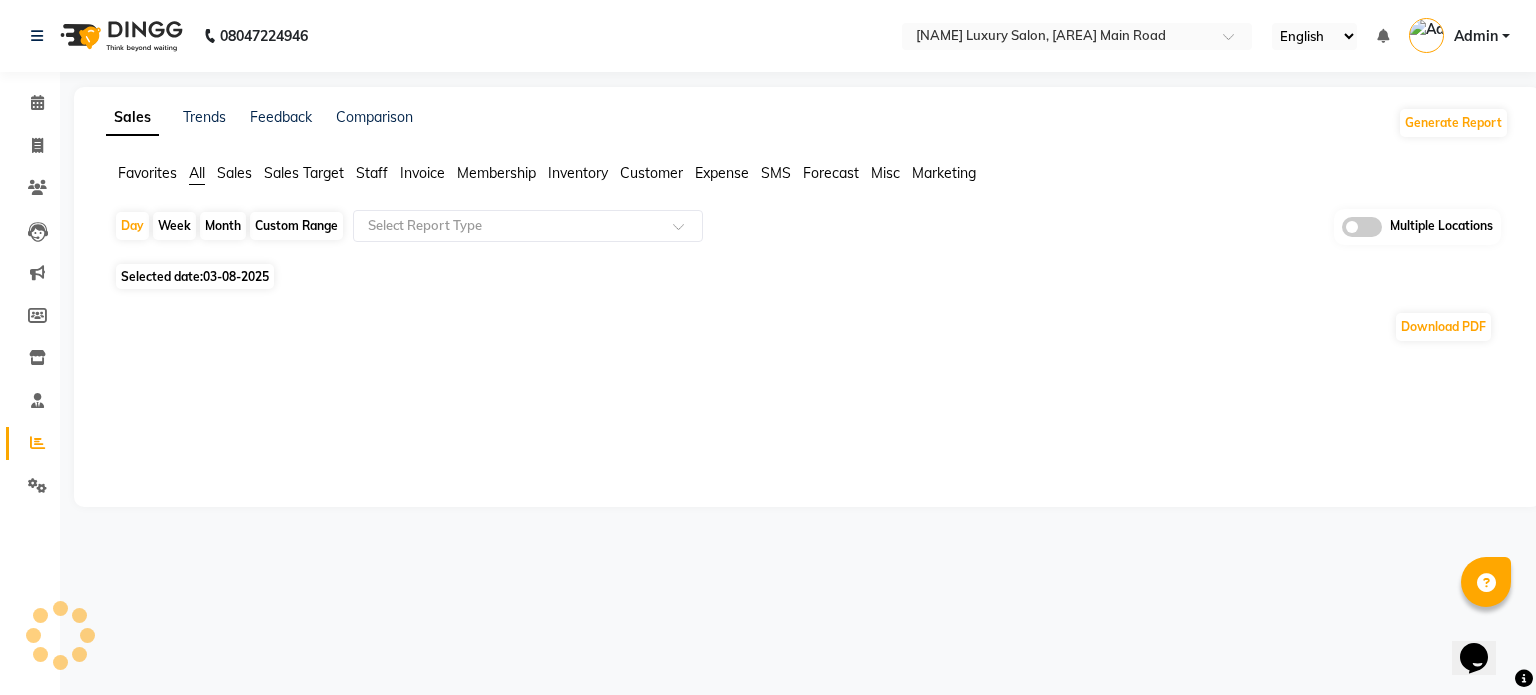 click on "Staff" 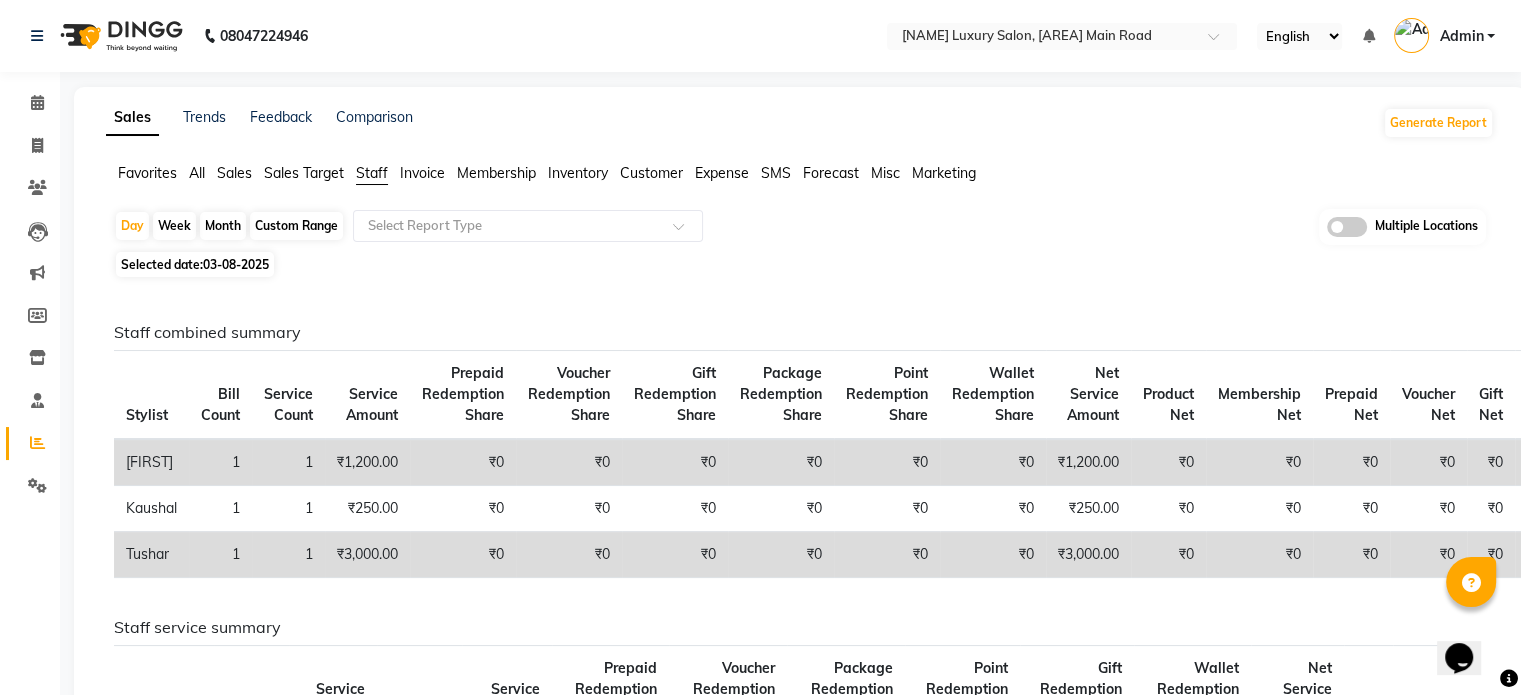 click on "Custom Range" 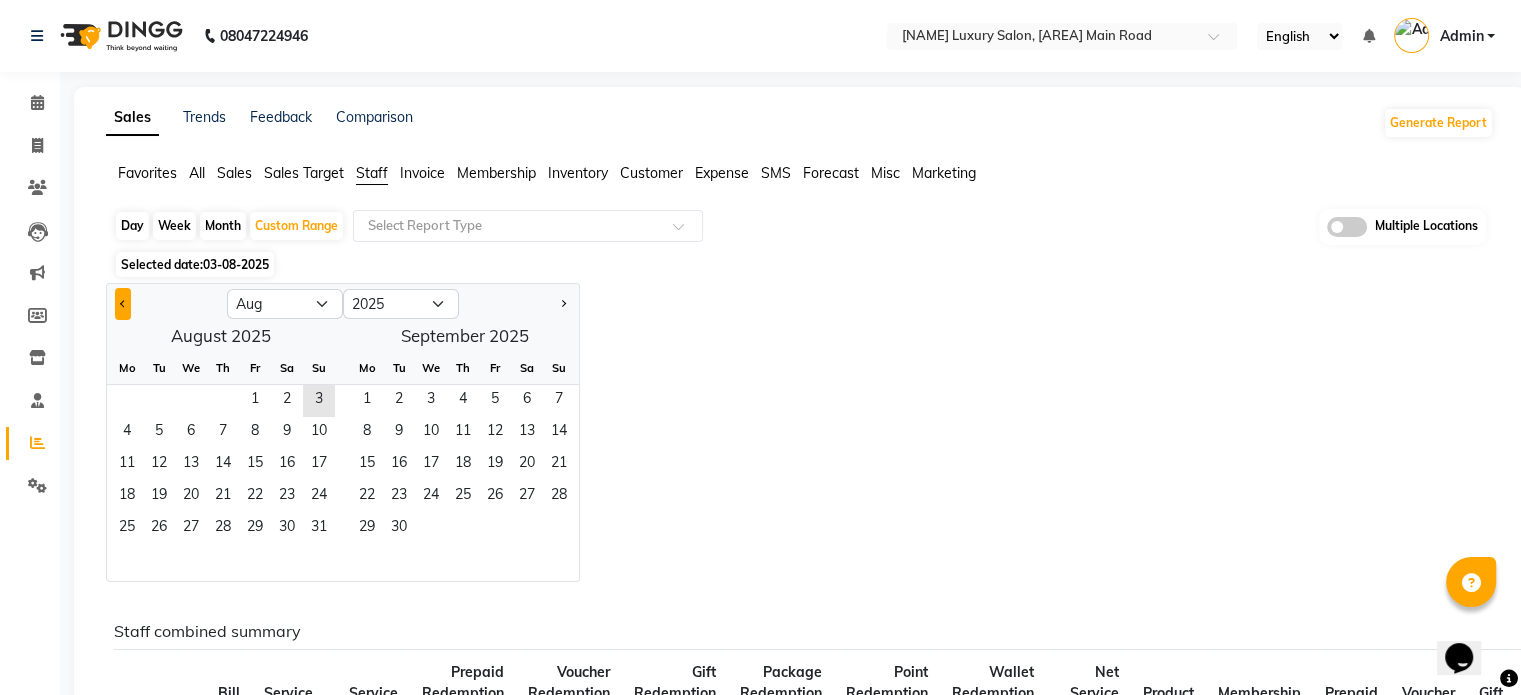 click 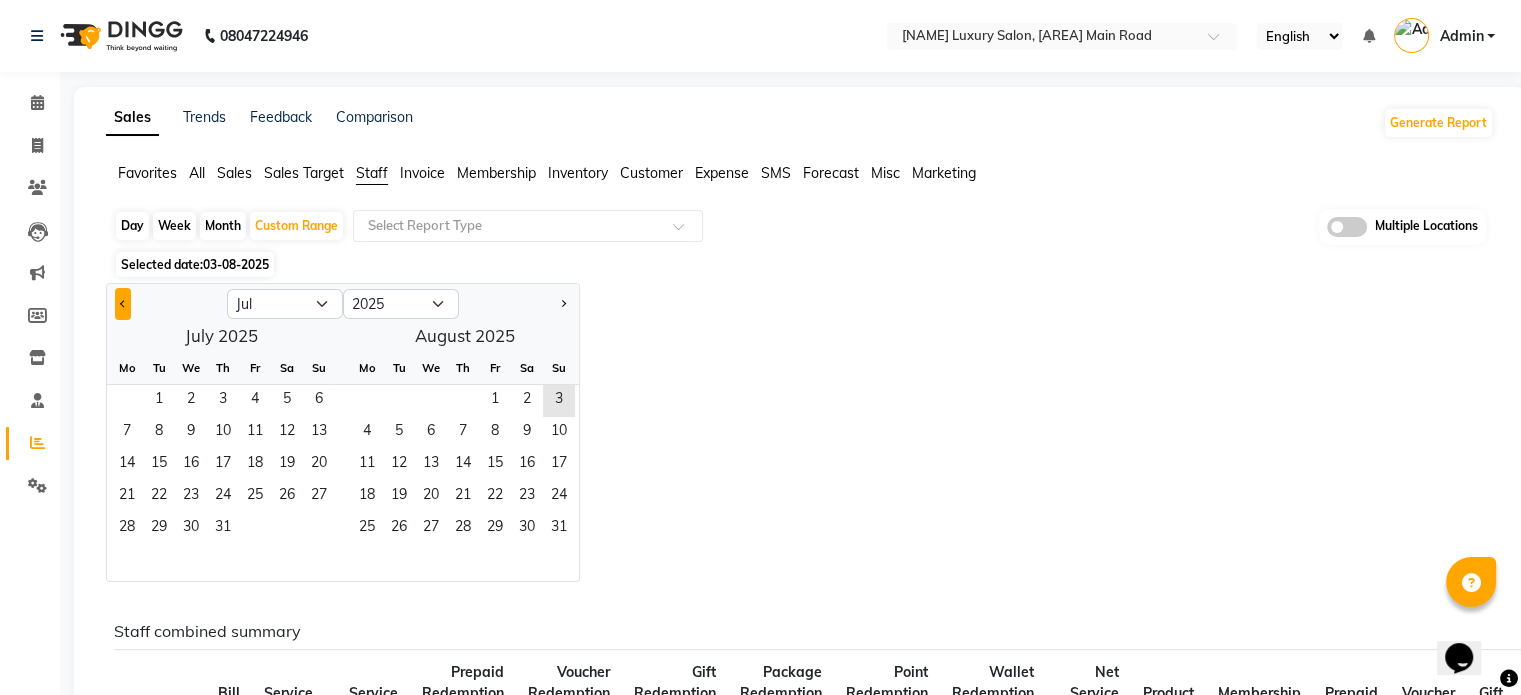 click 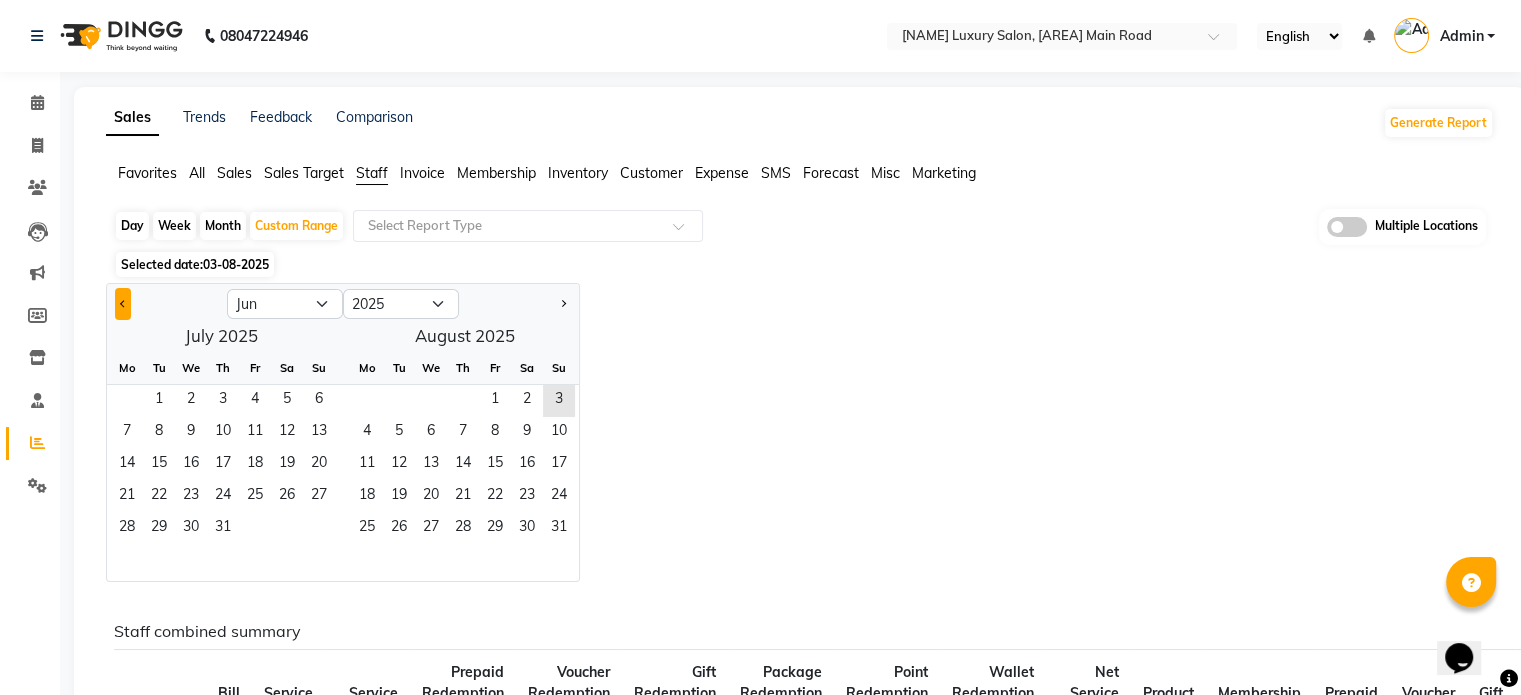 click 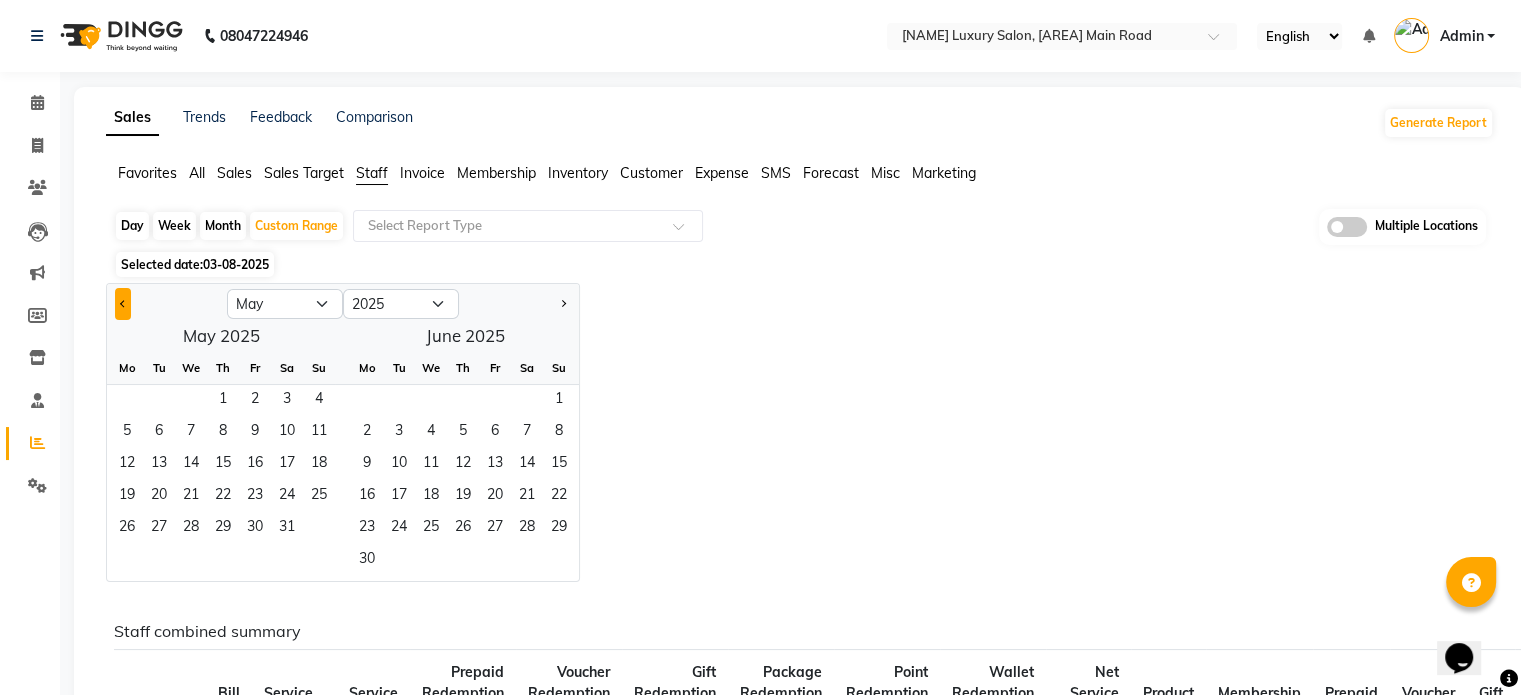 click 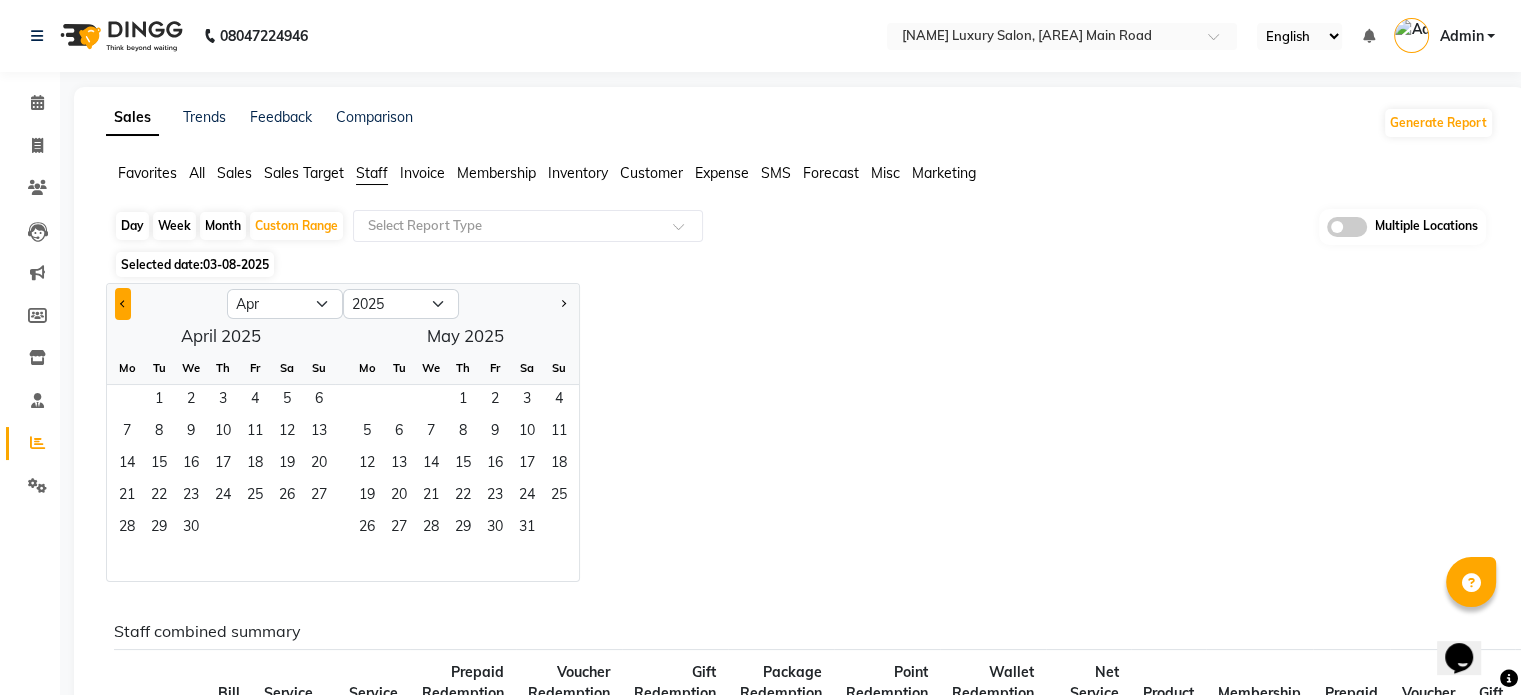 click 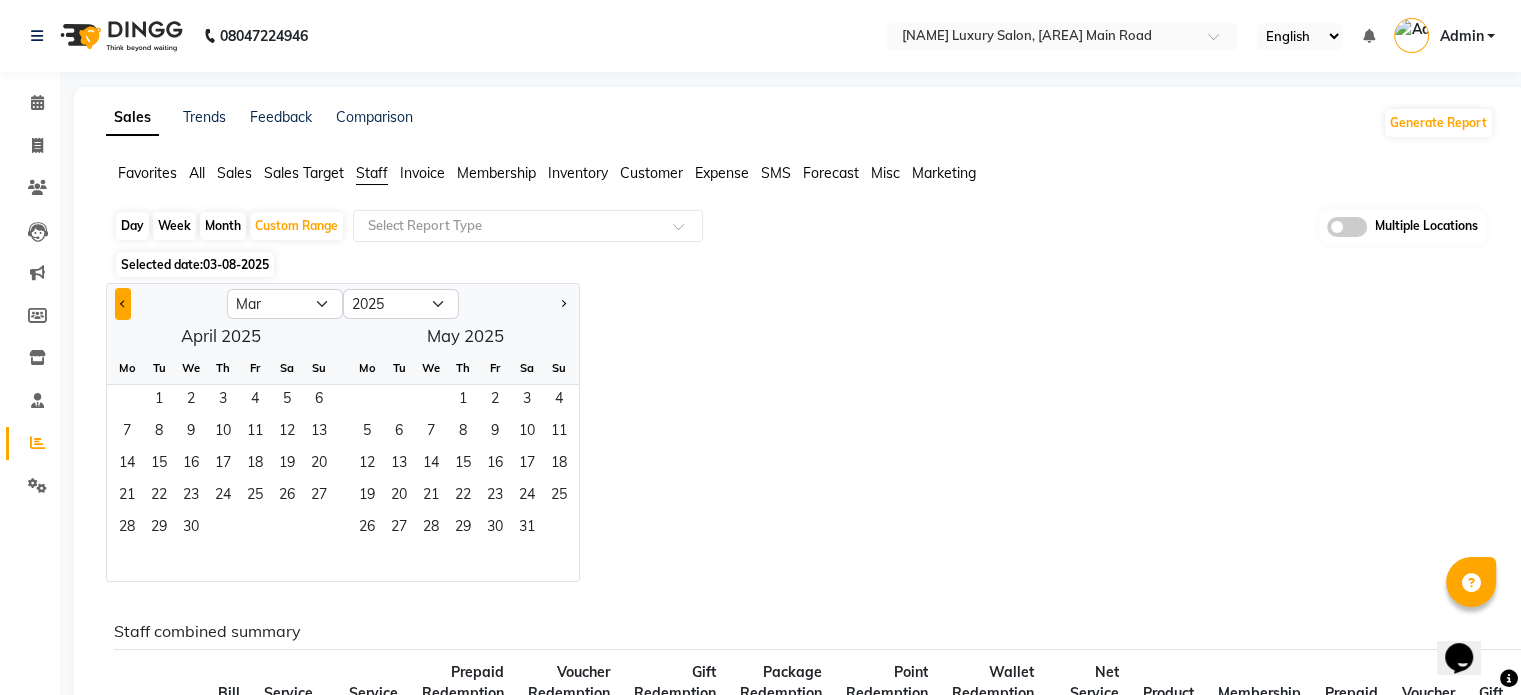 click 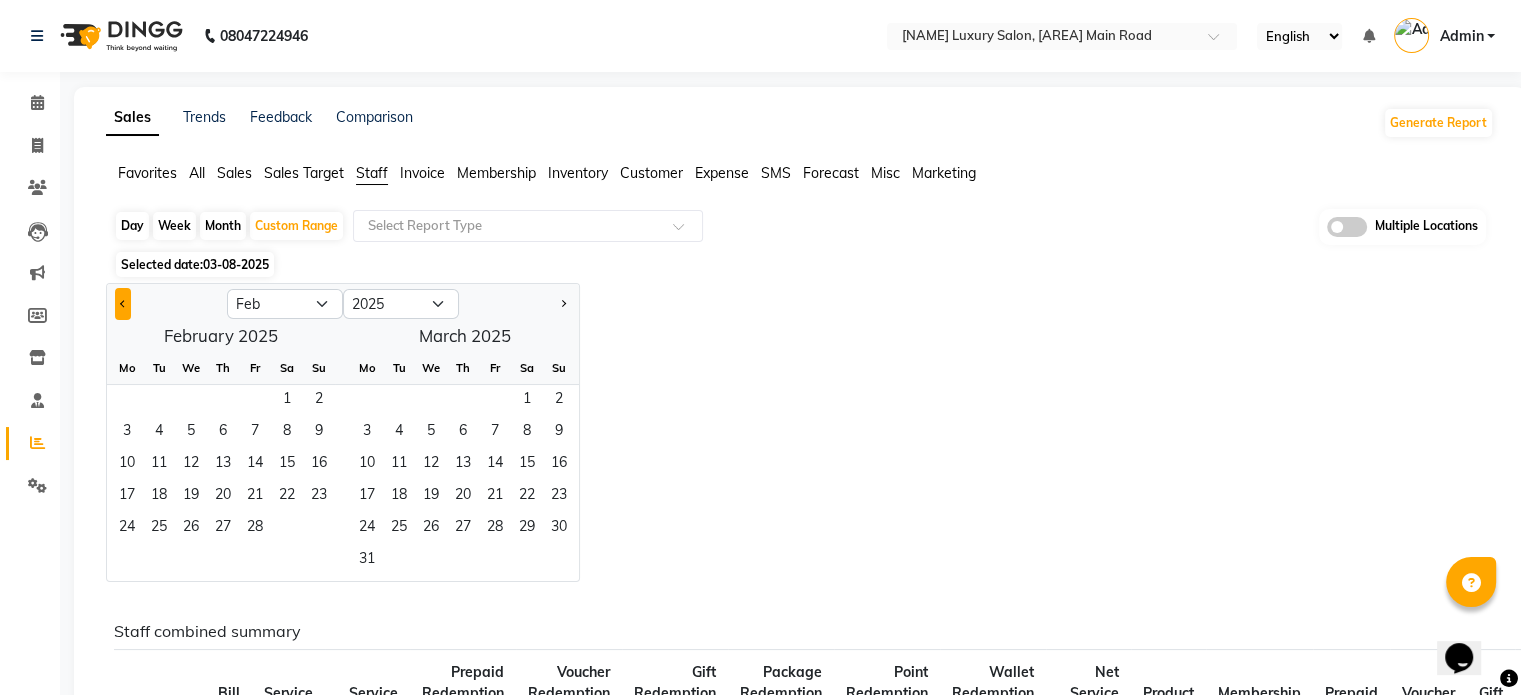 click 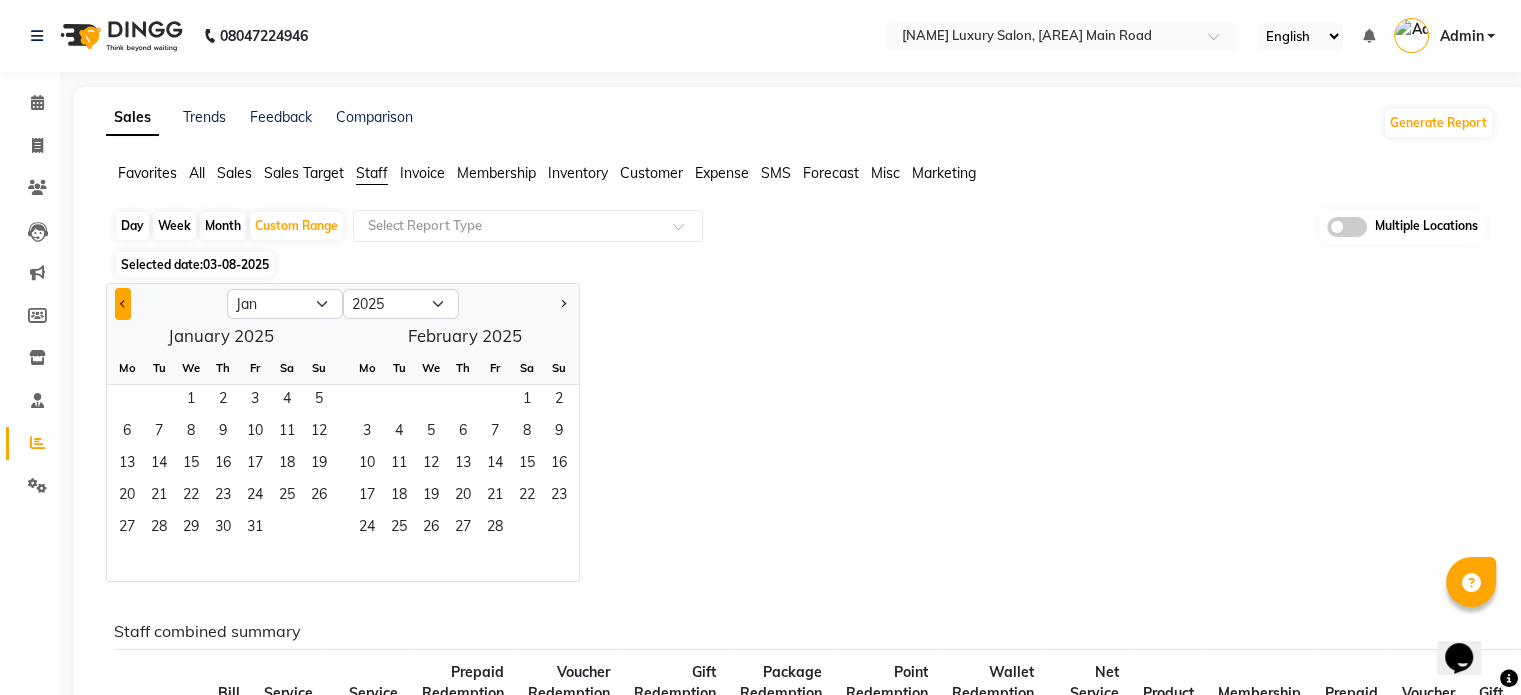 click 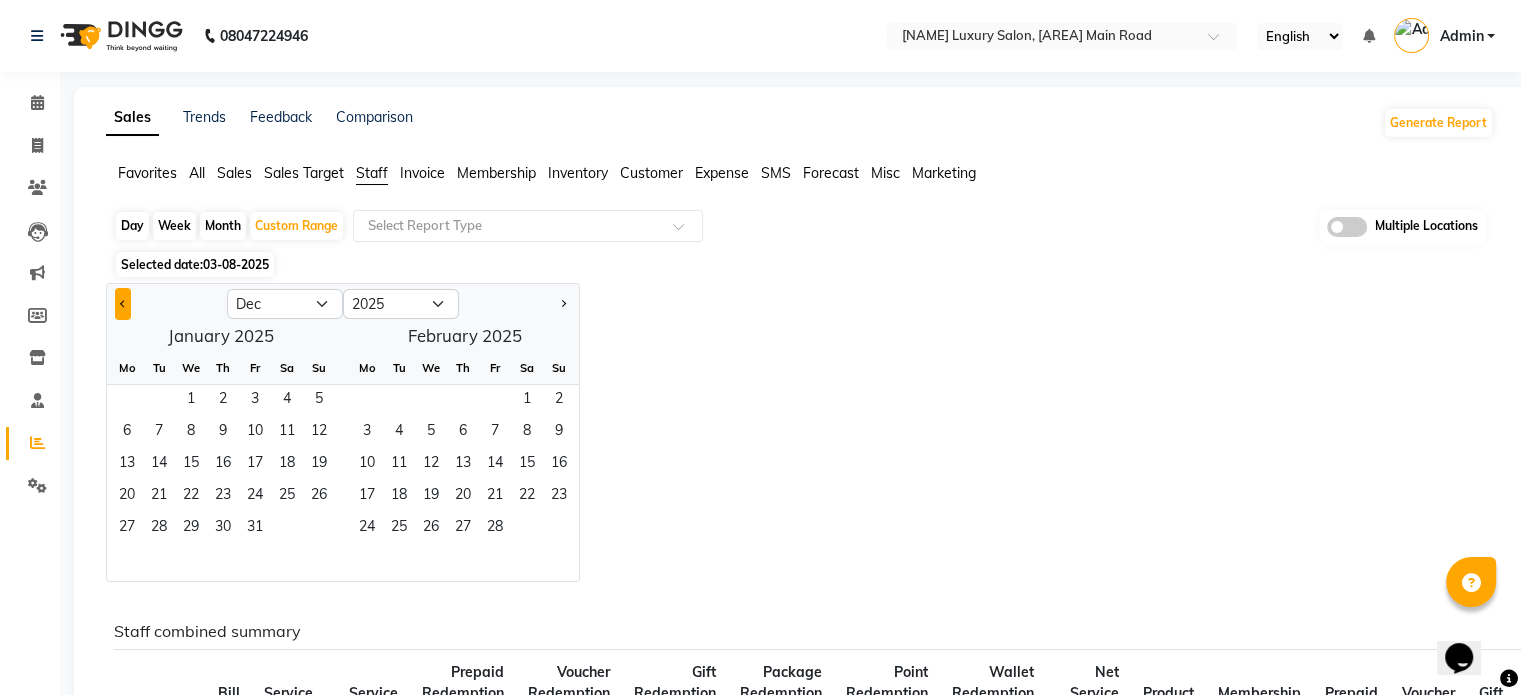 select on "2024" 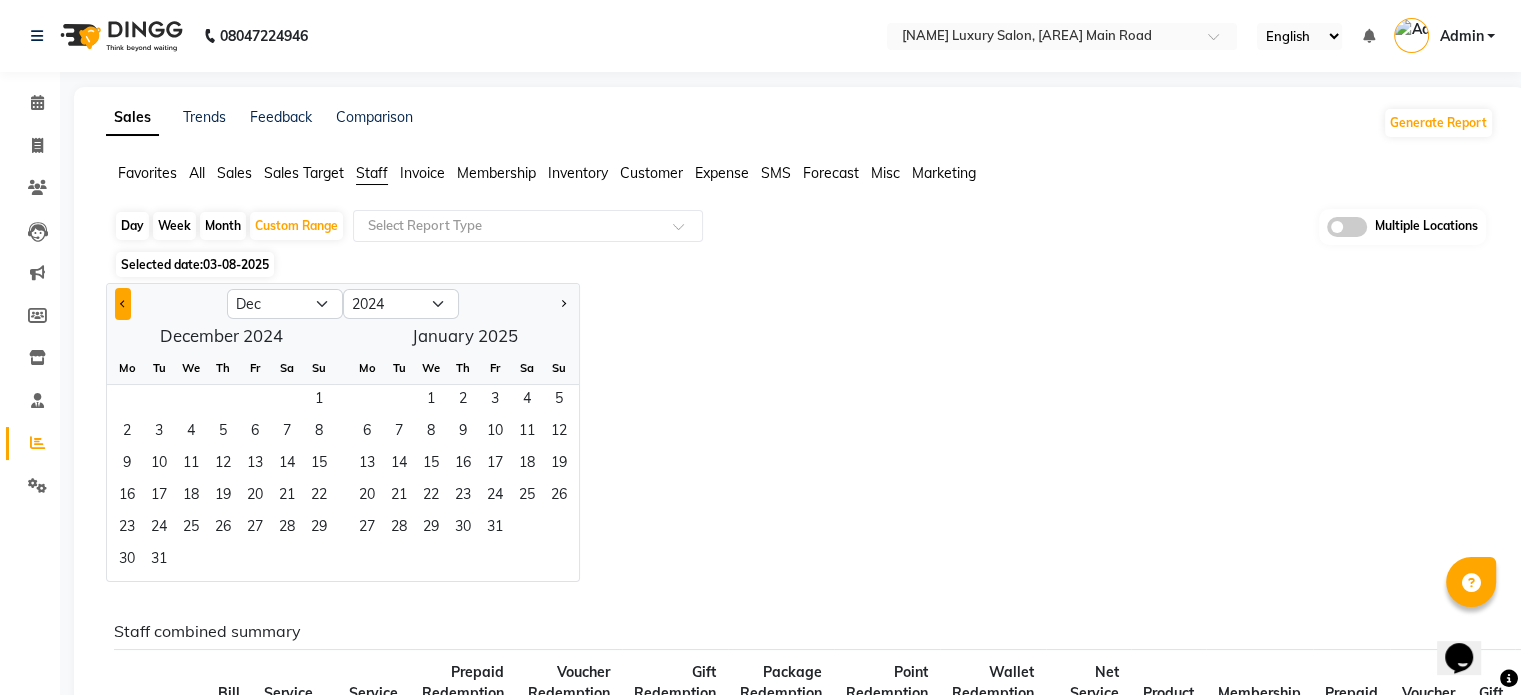 click 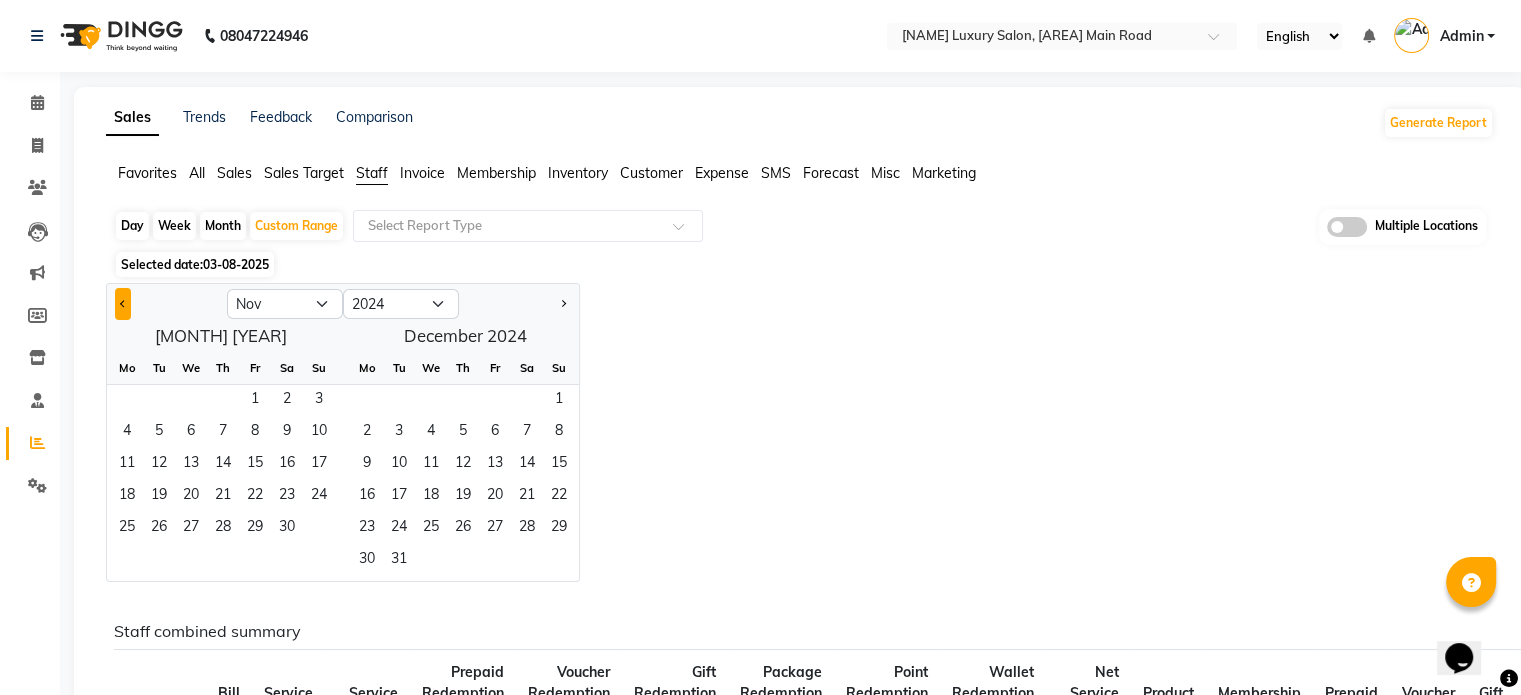 click 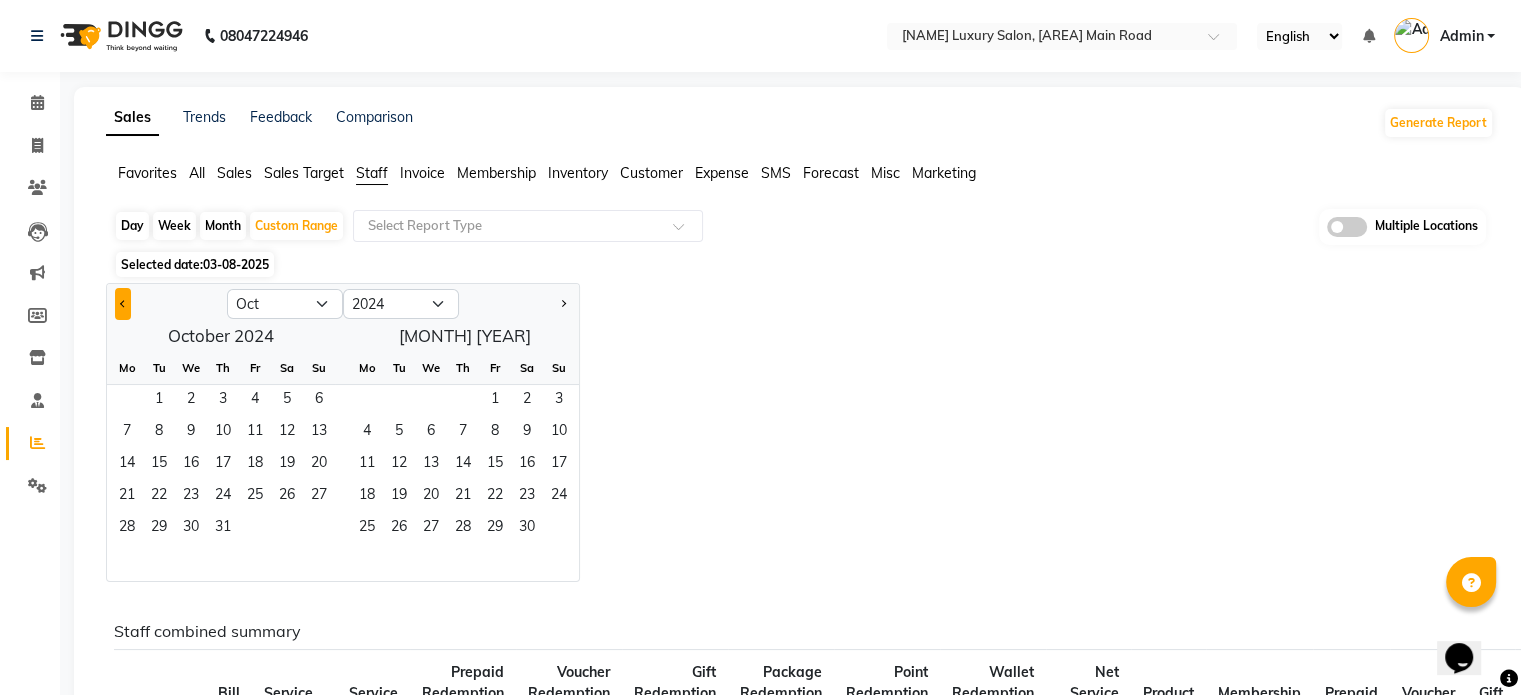 click 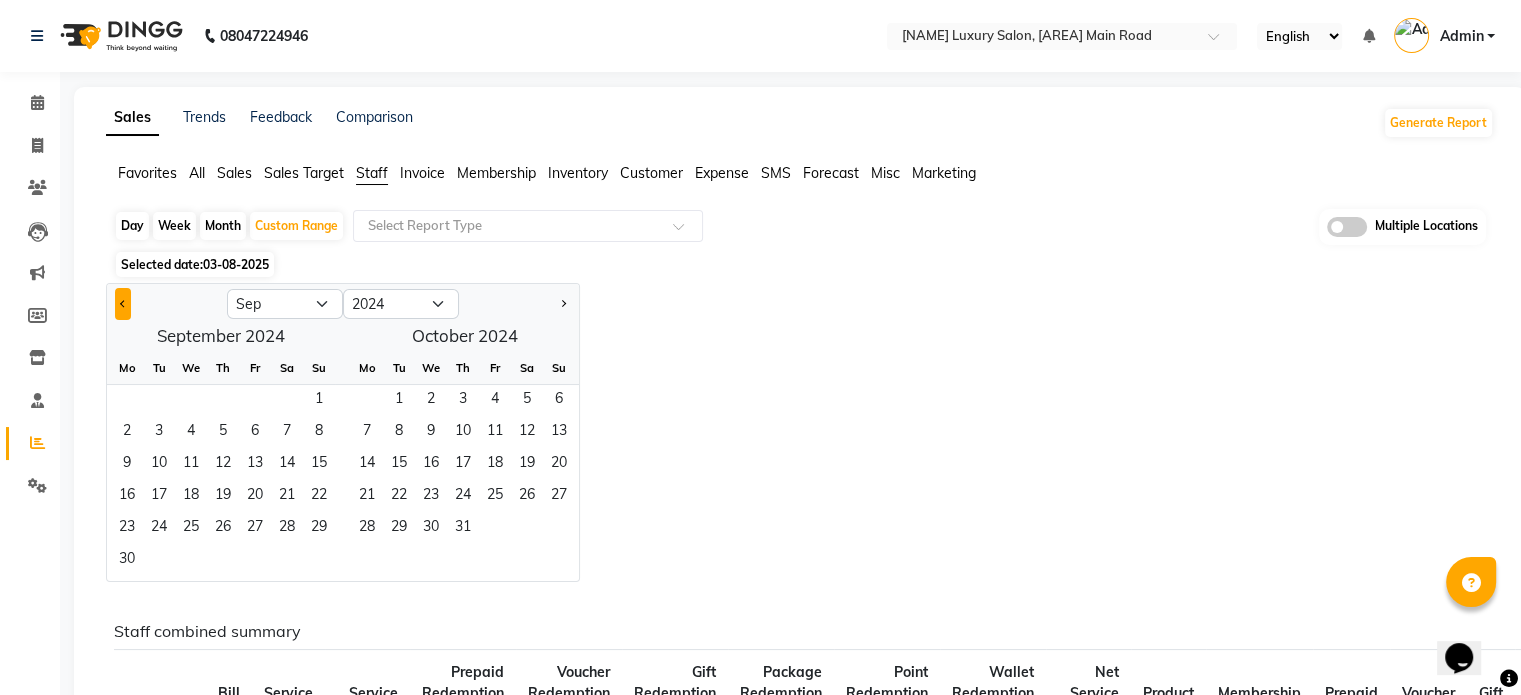 click 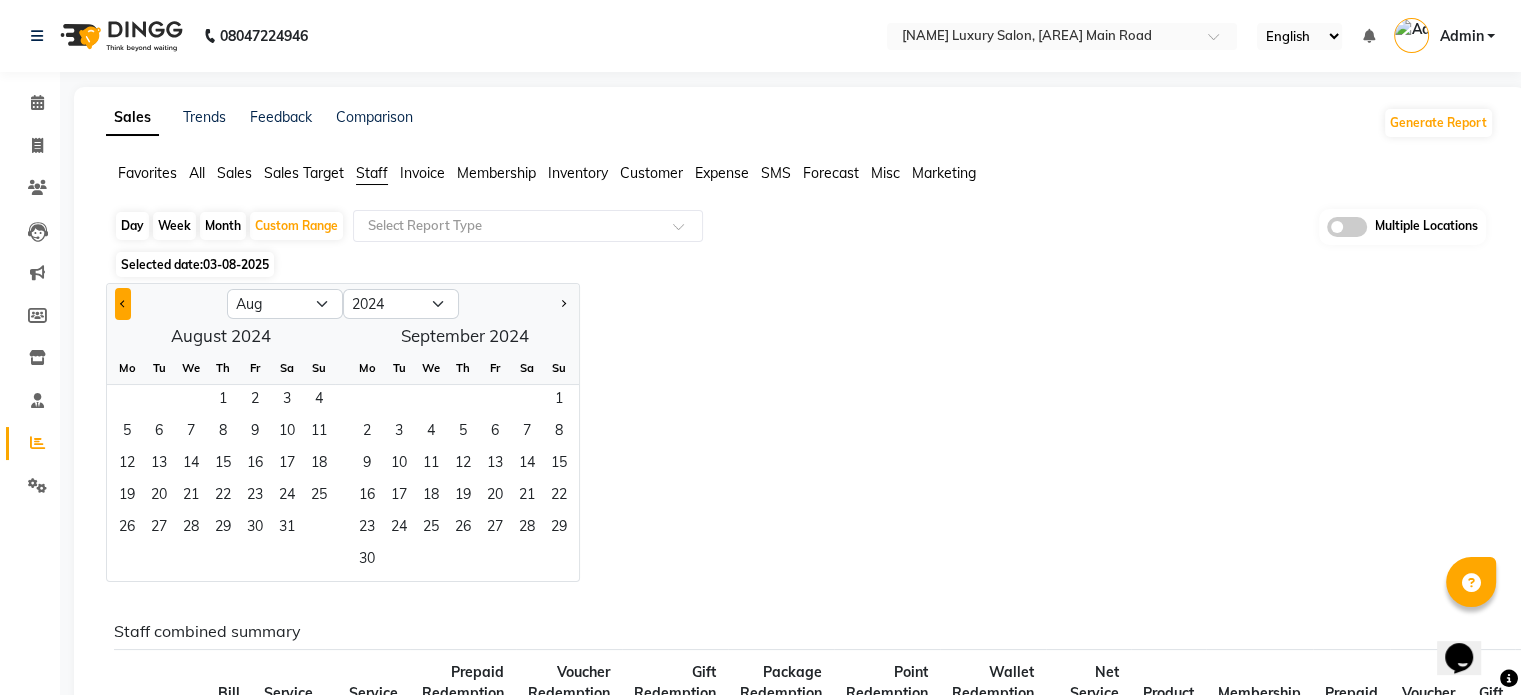 click 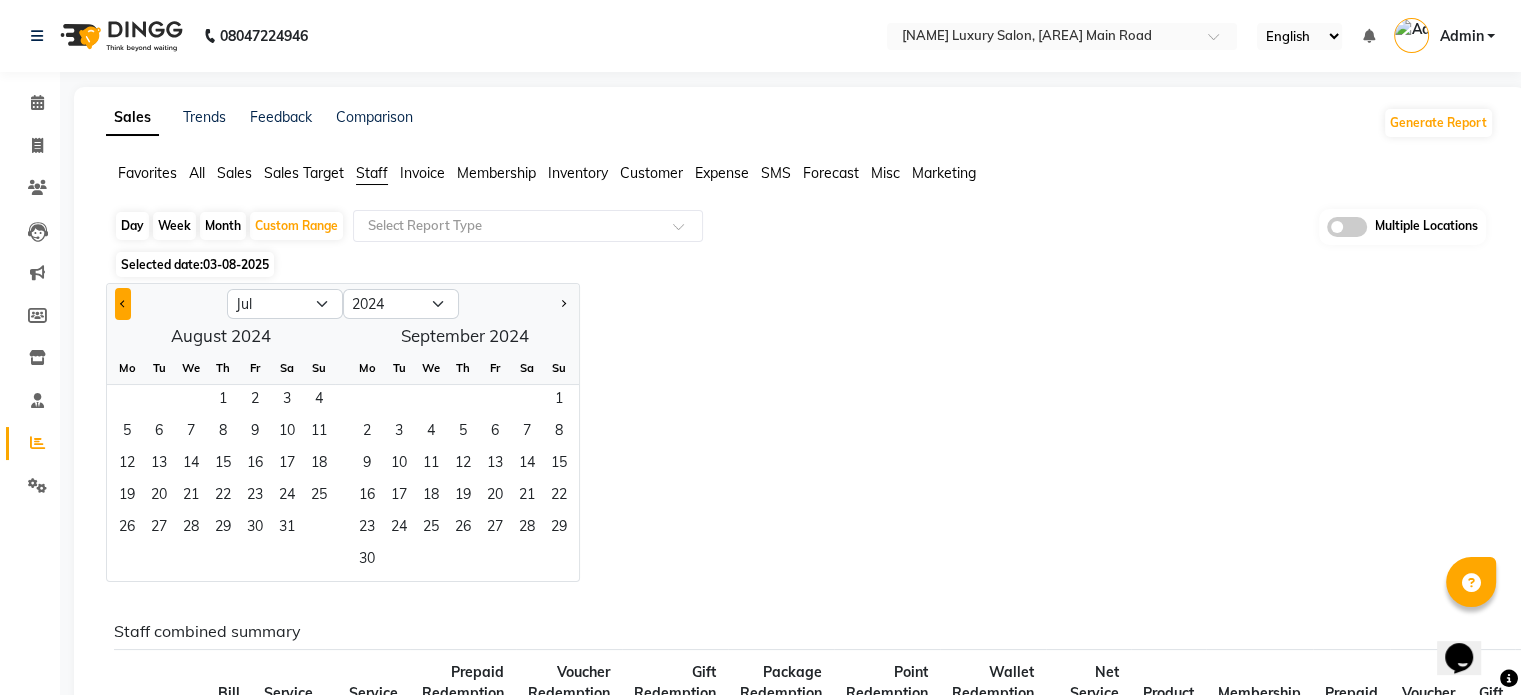 click 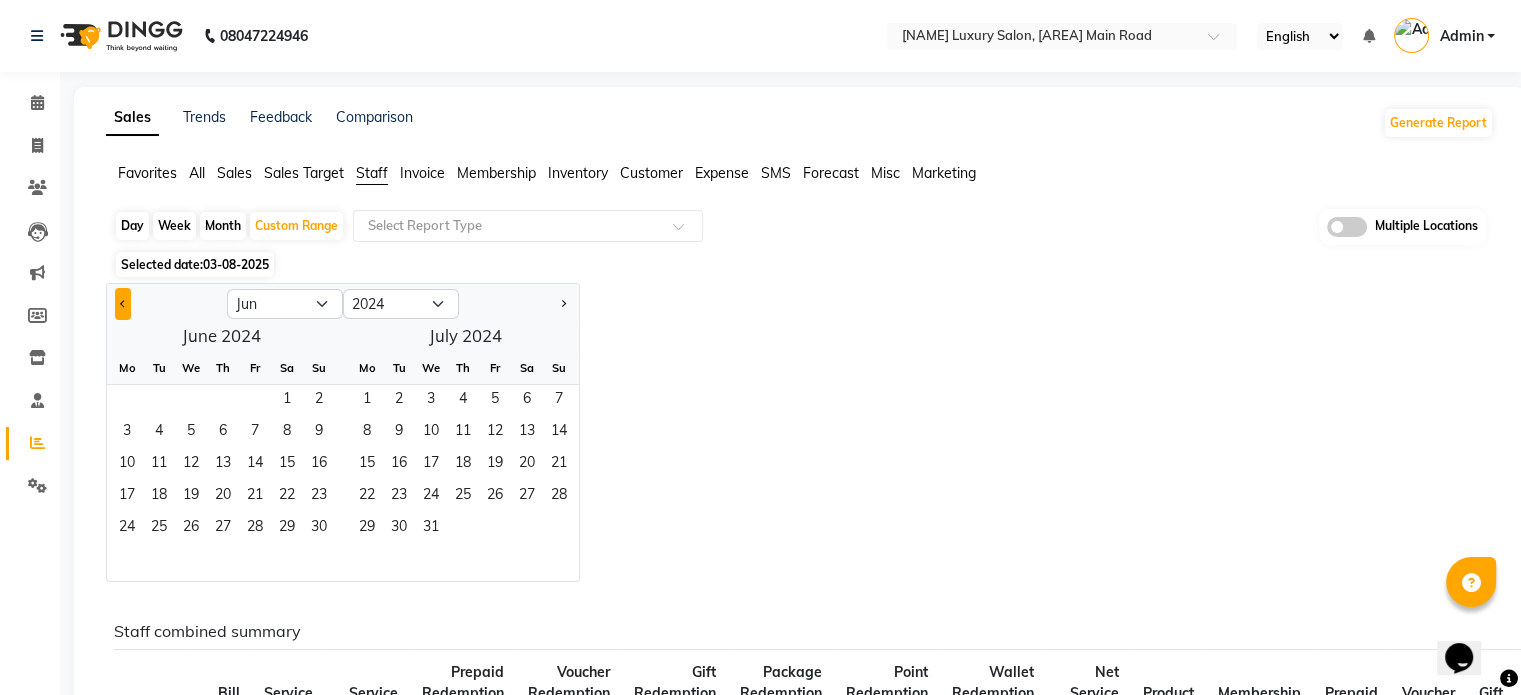 click 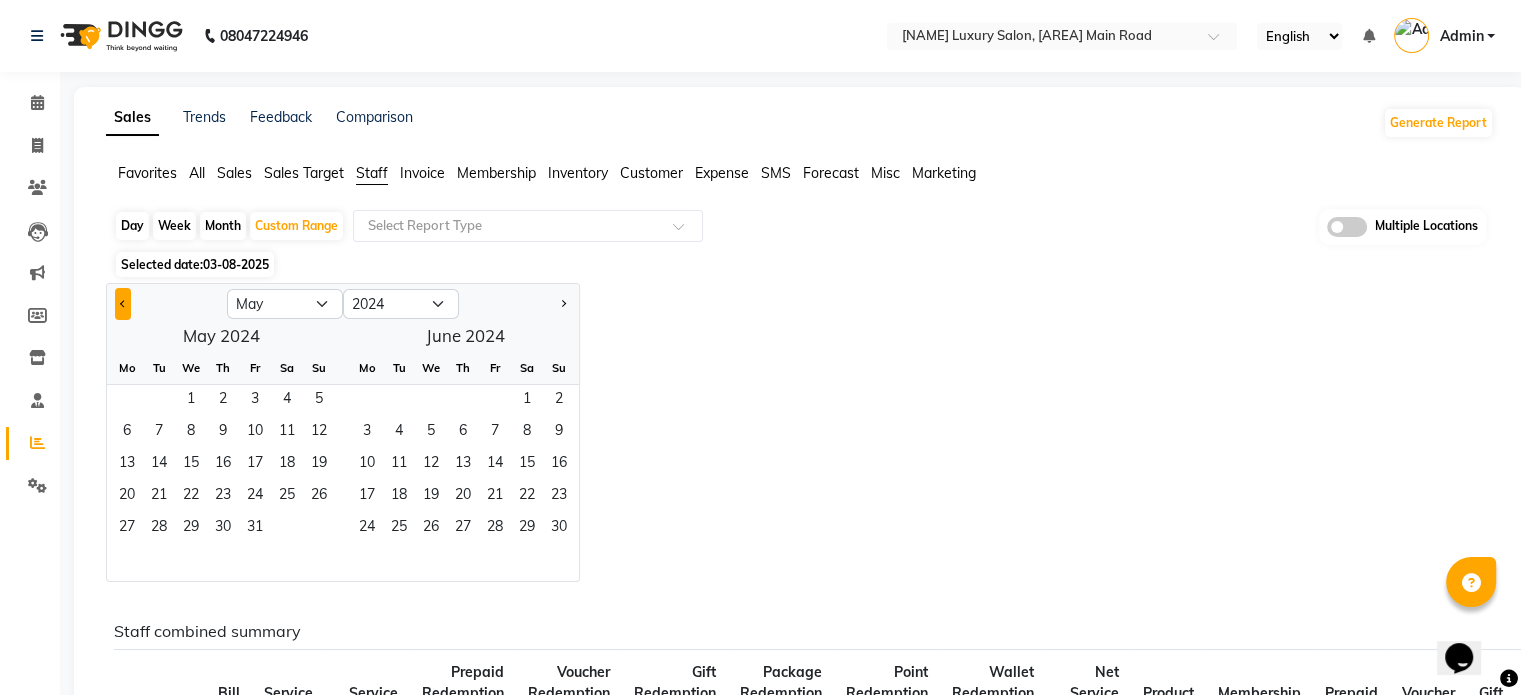 click 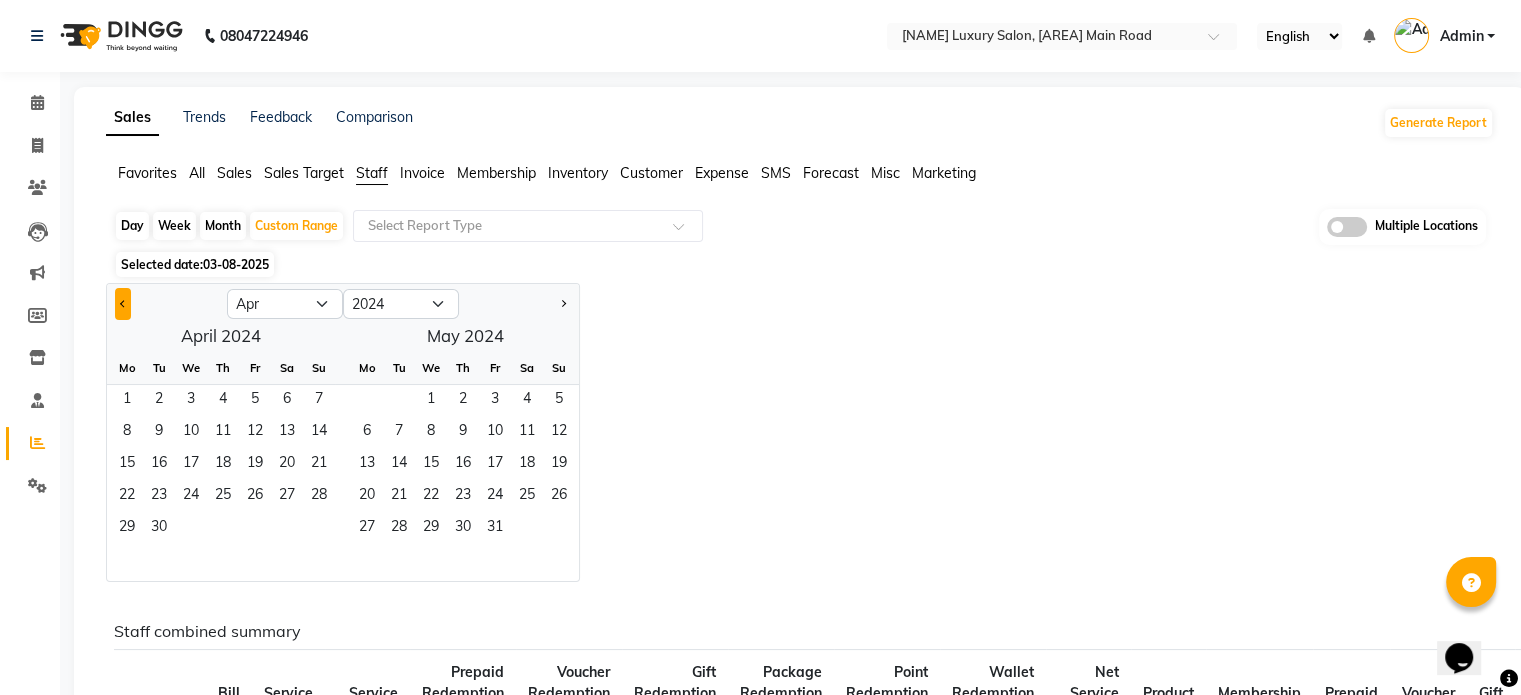 click 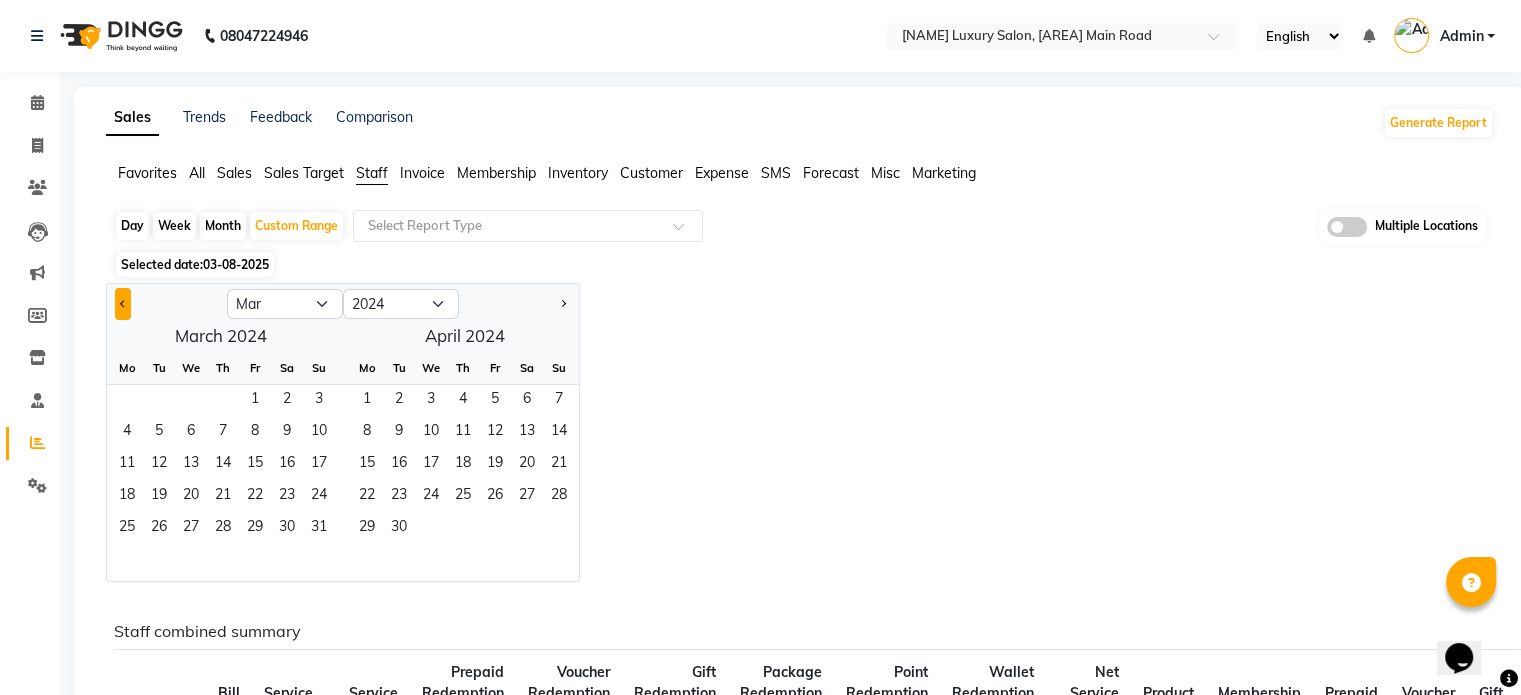 click 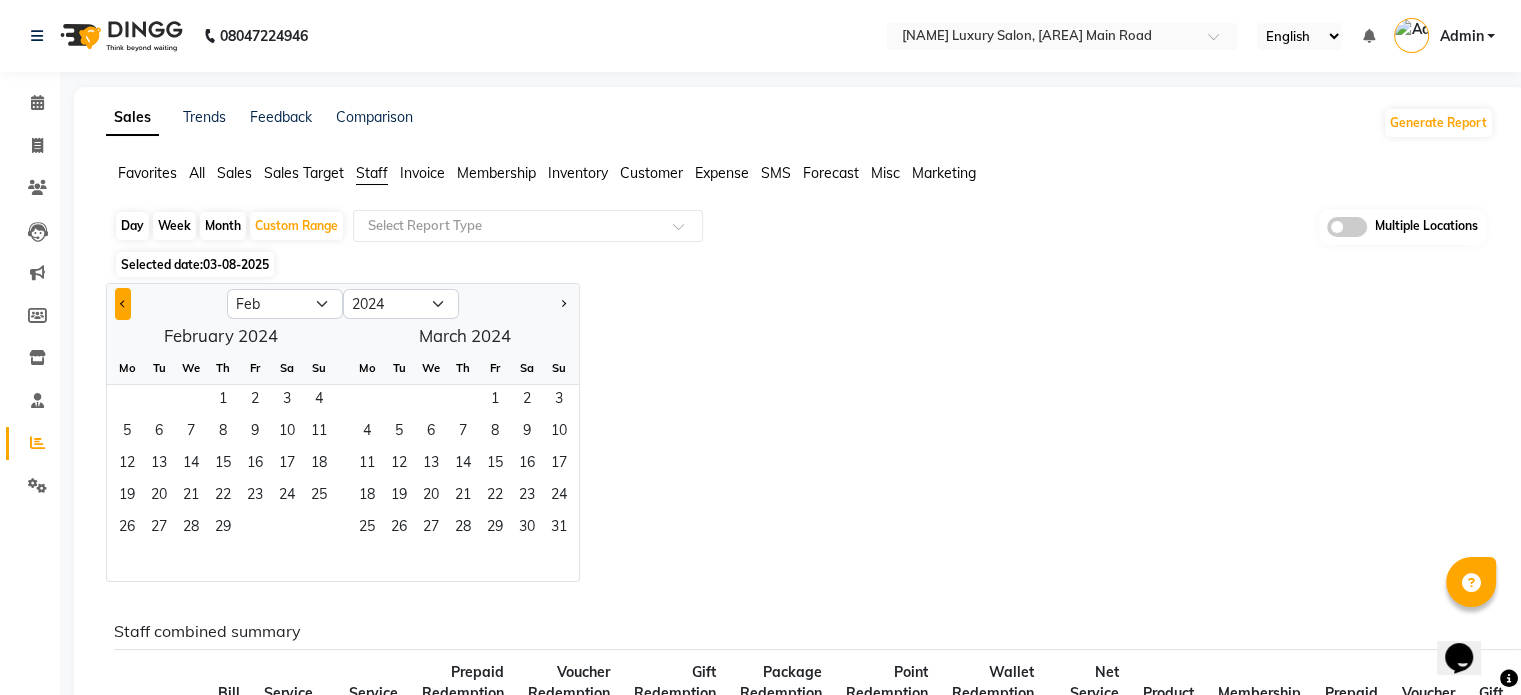 click 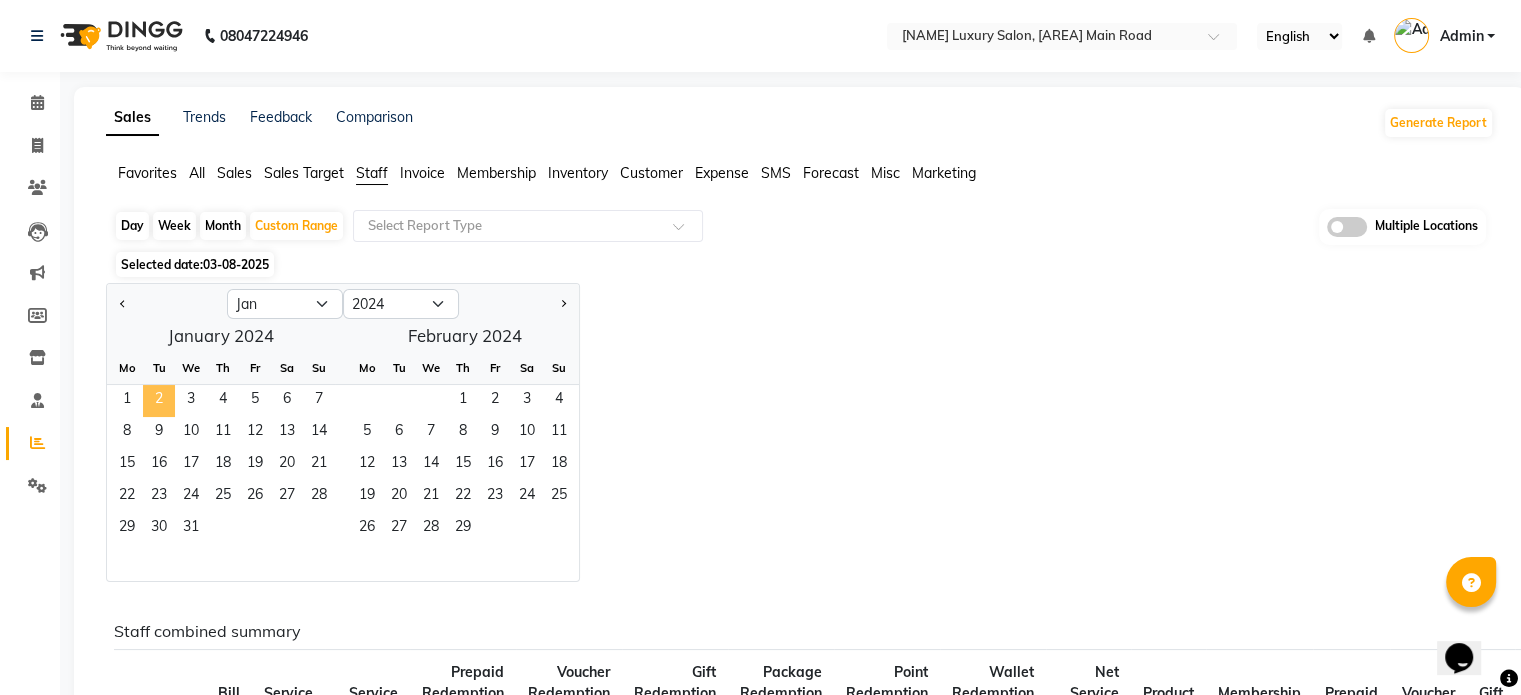click on "2" 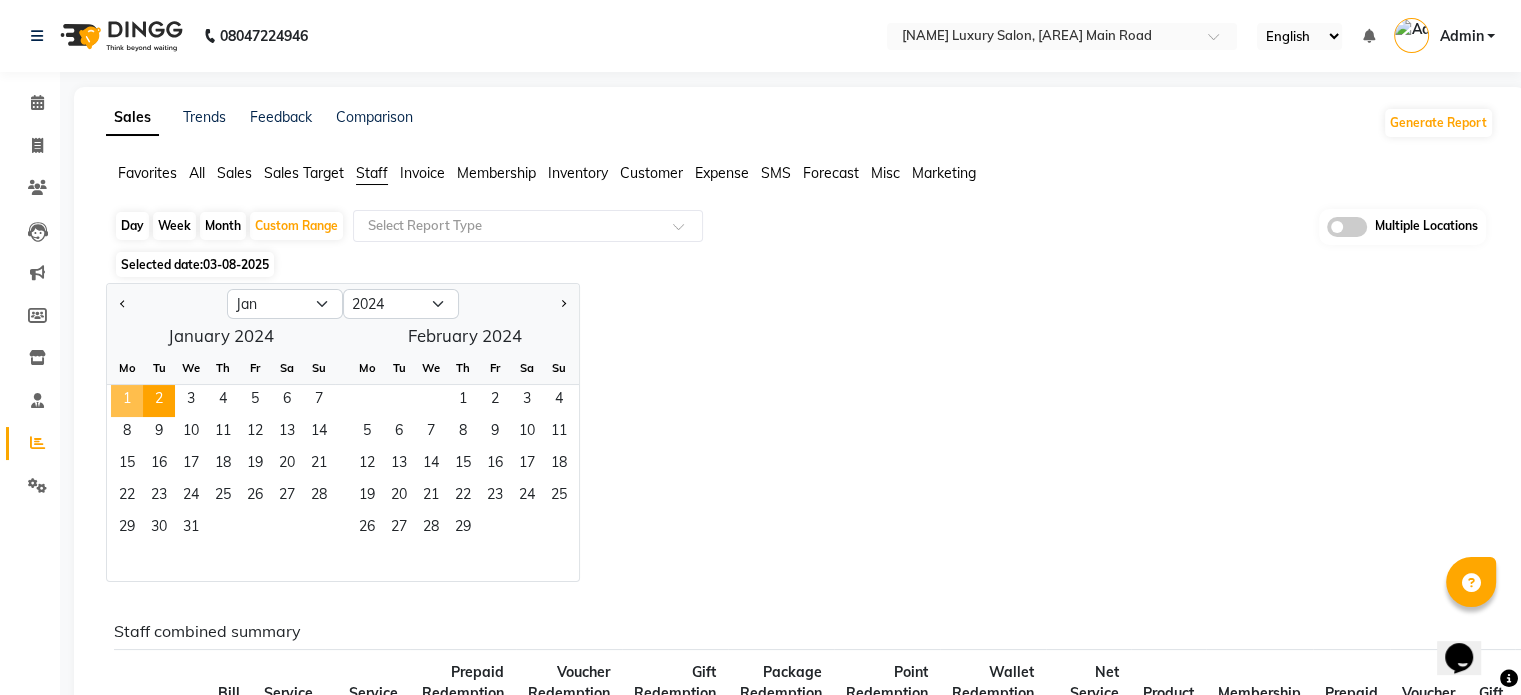 click on "1" 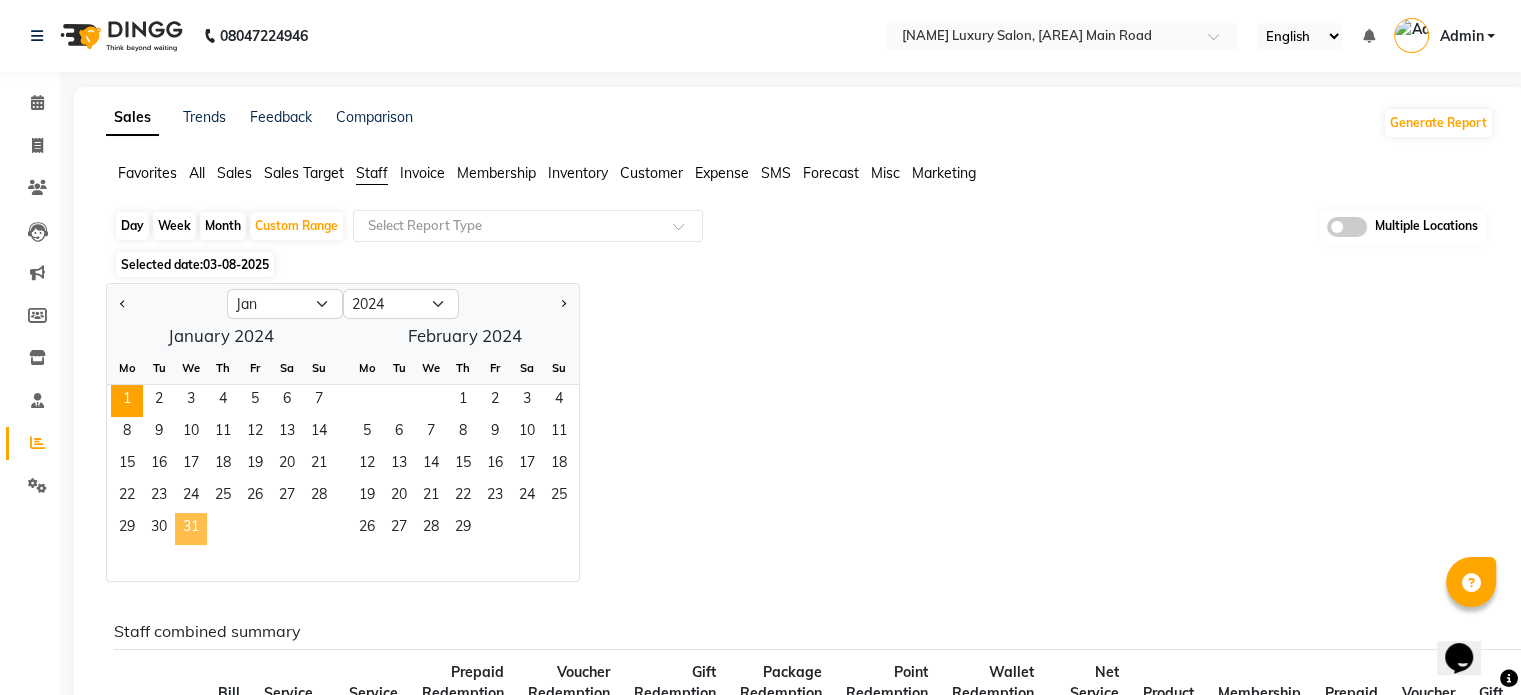 click on "31" 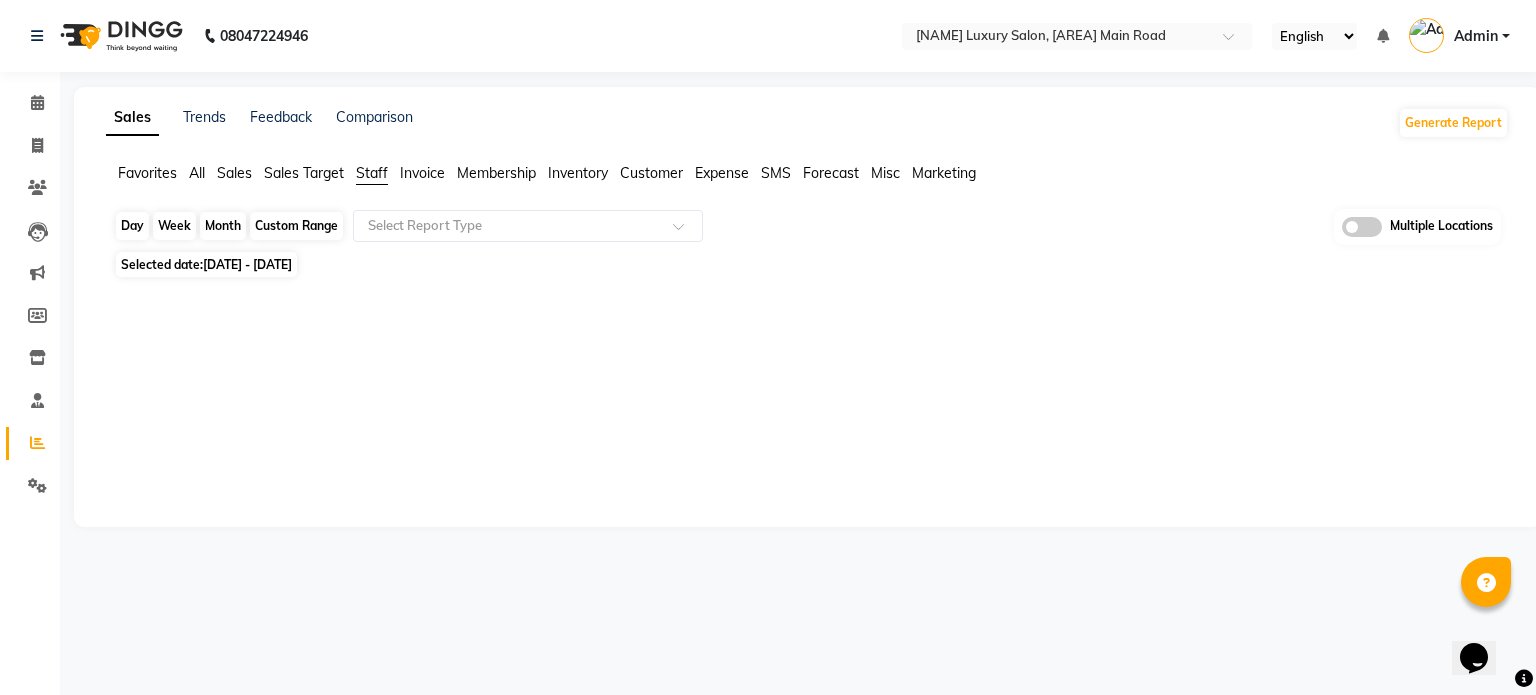 click on "Custom Range" 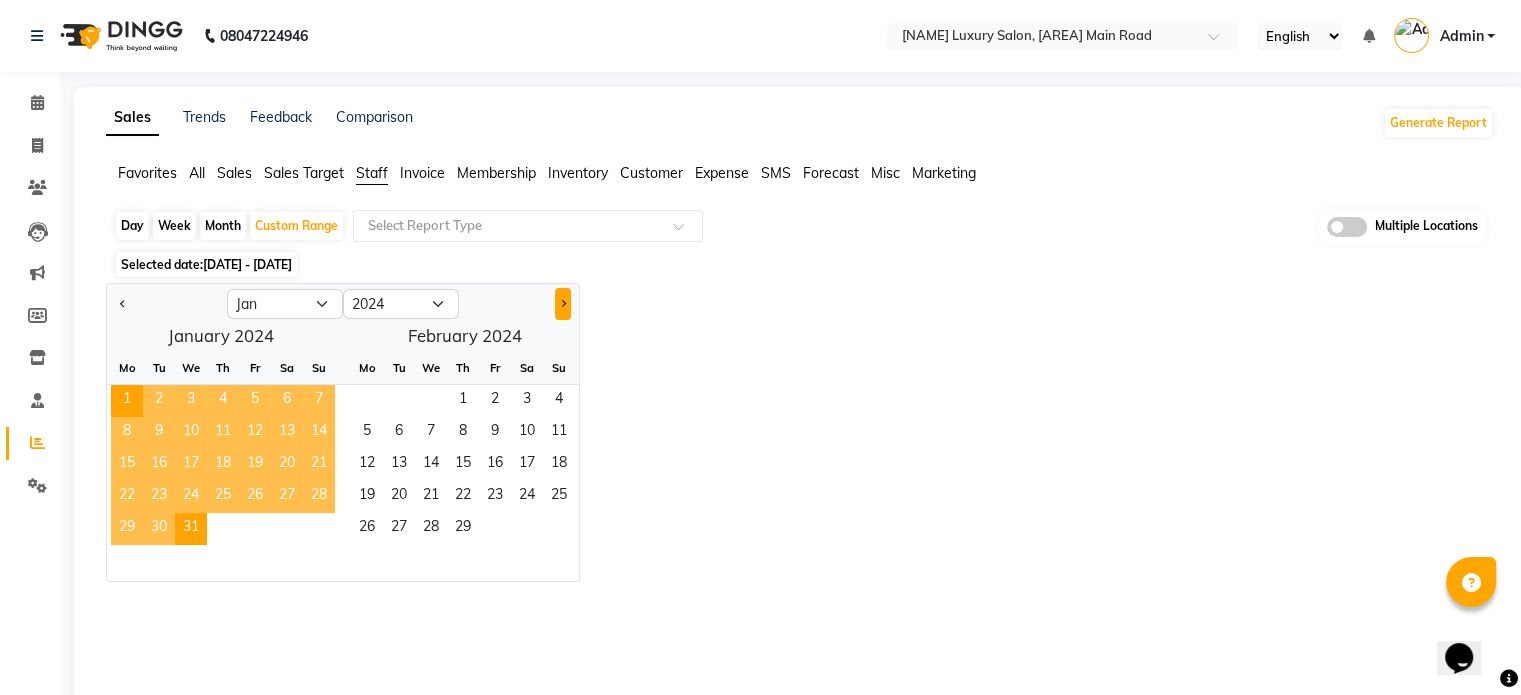 click 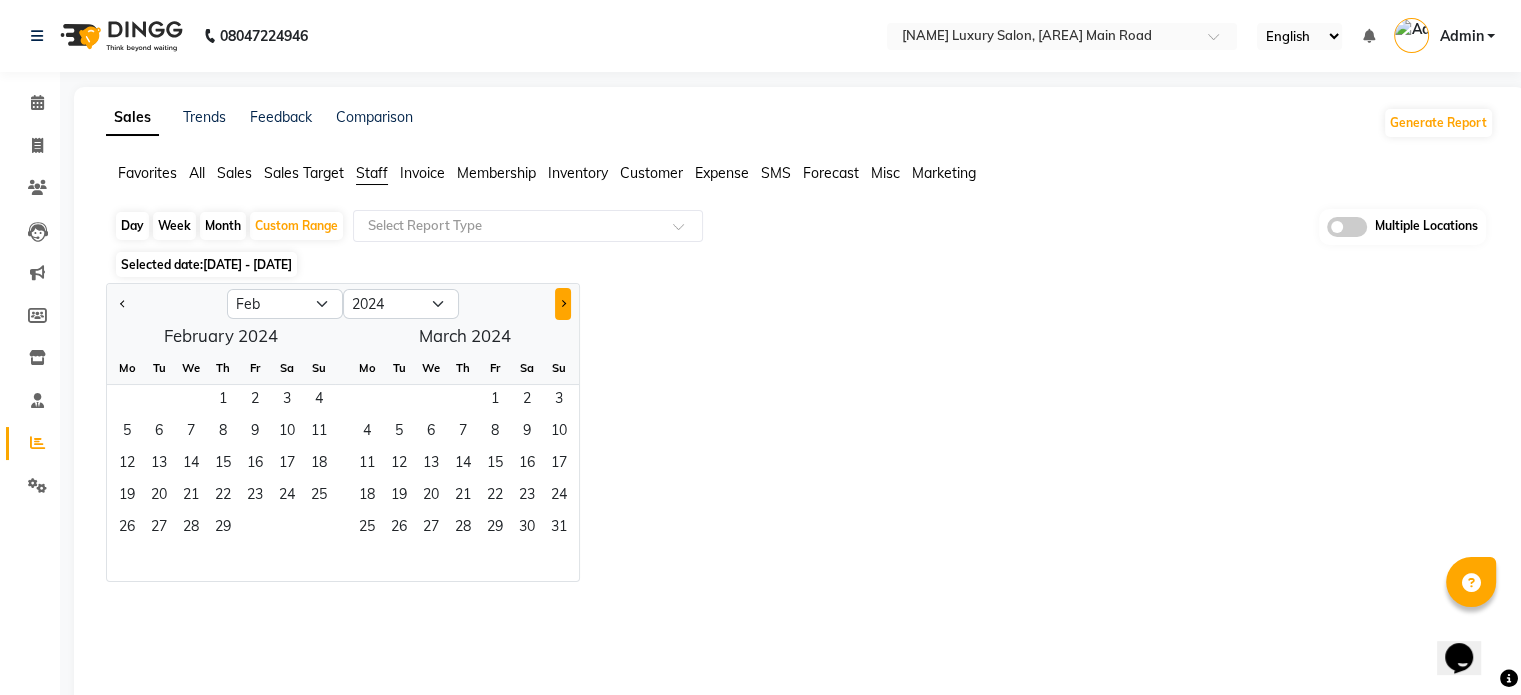 click 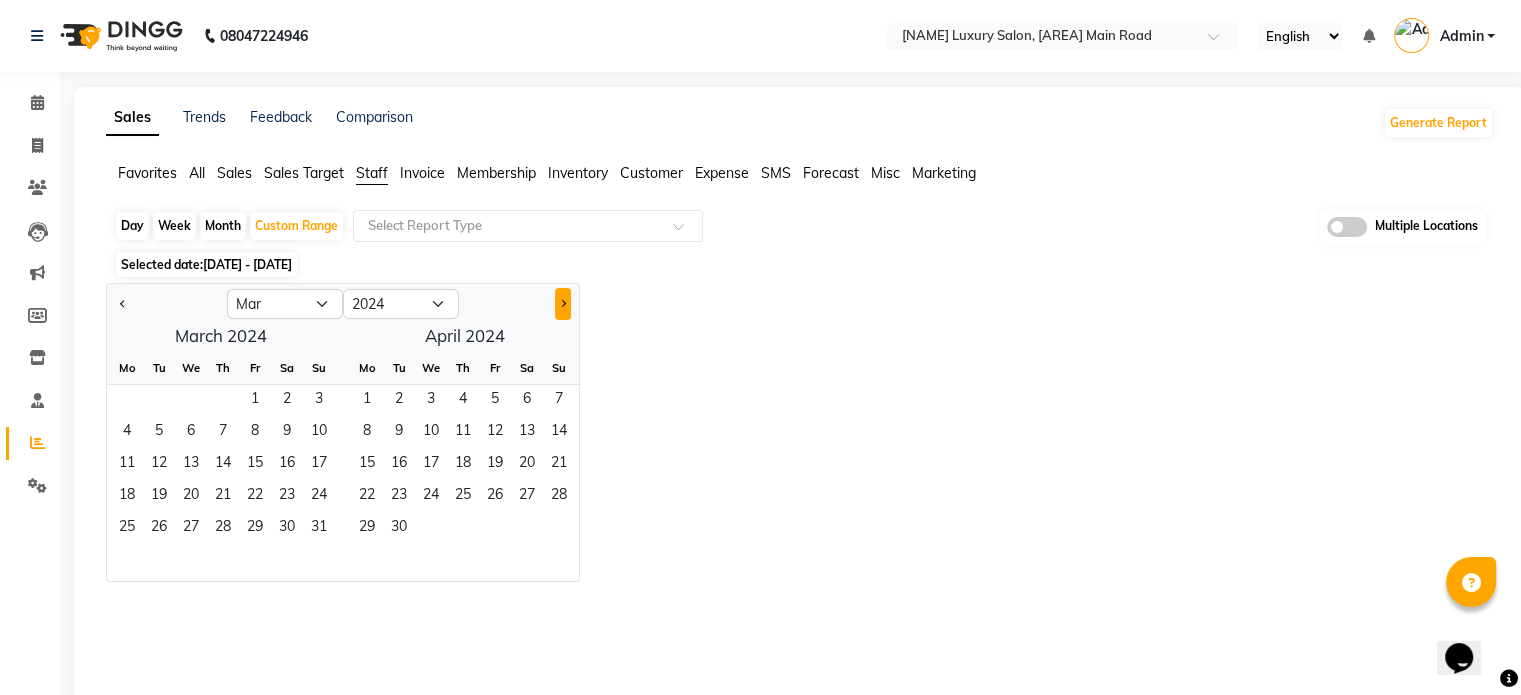 click 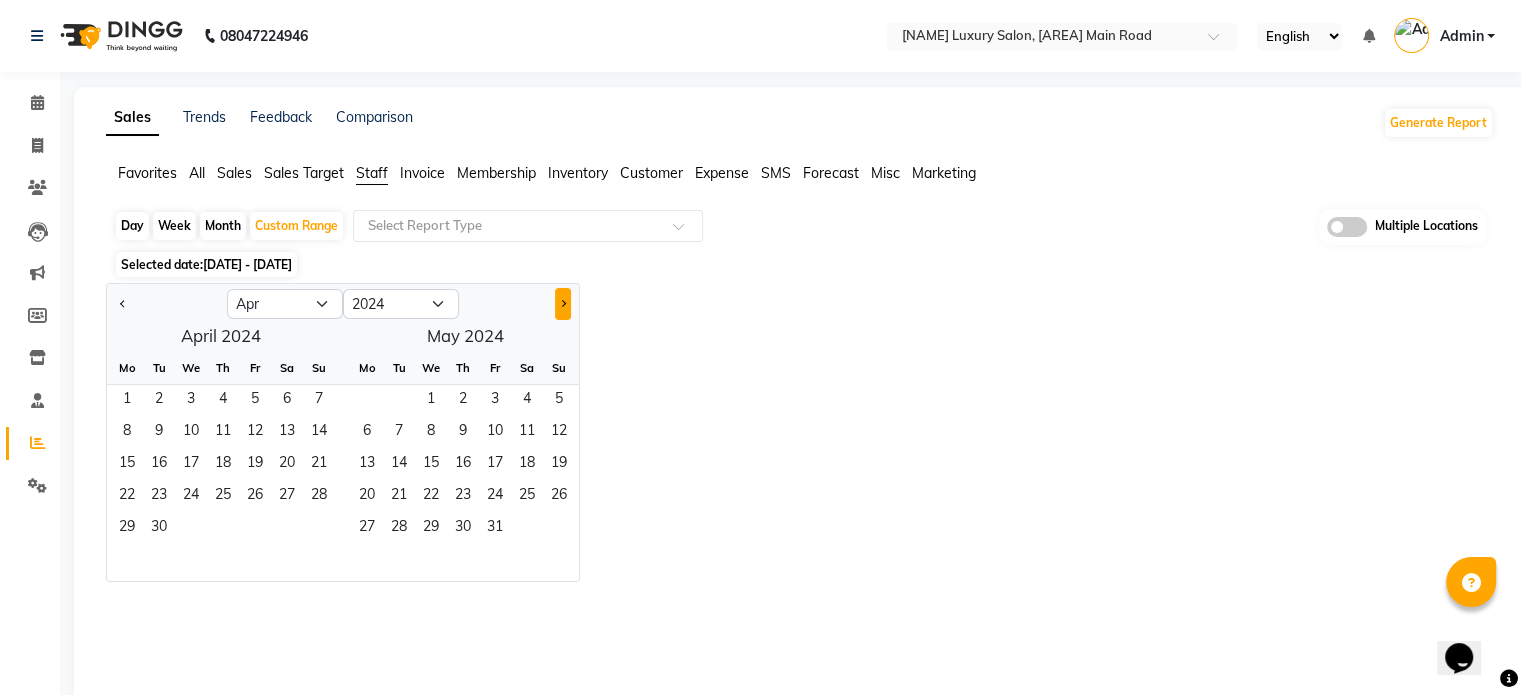 click 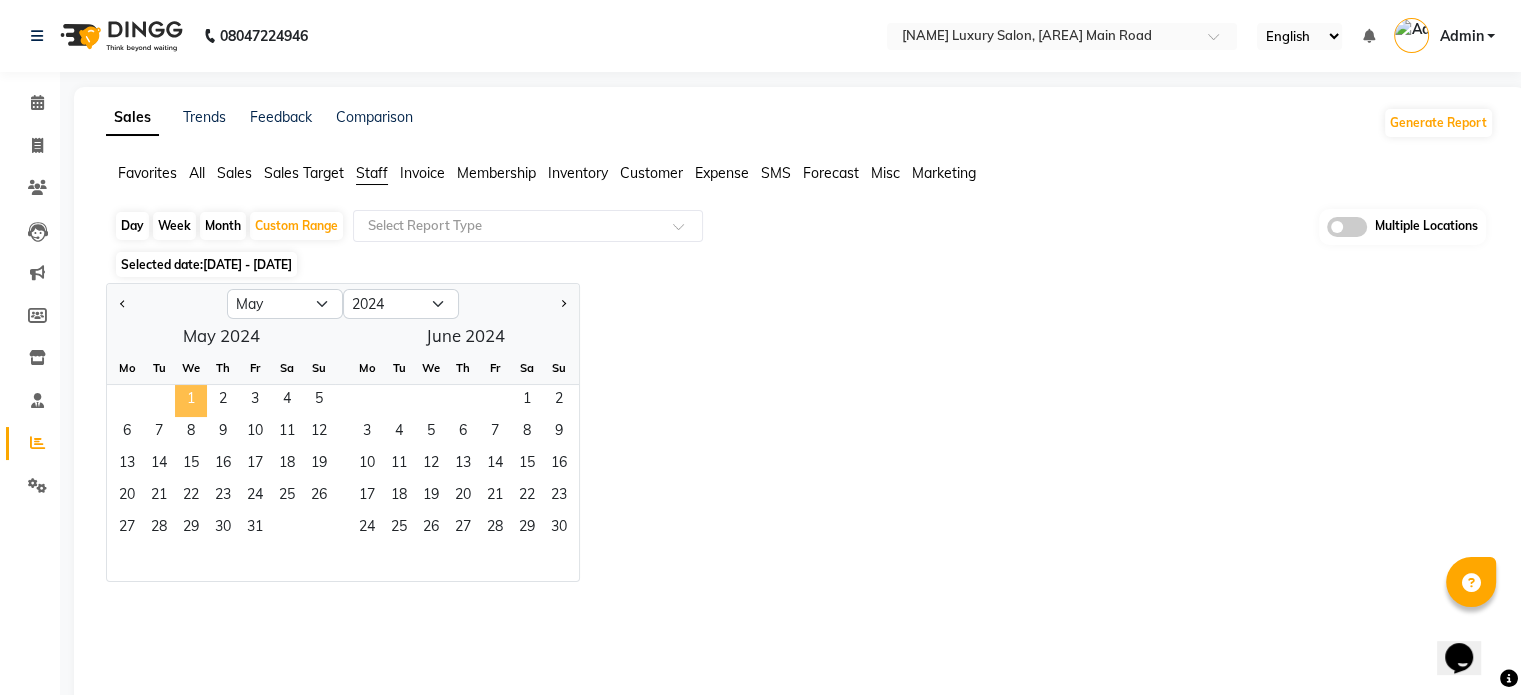 click on "1" 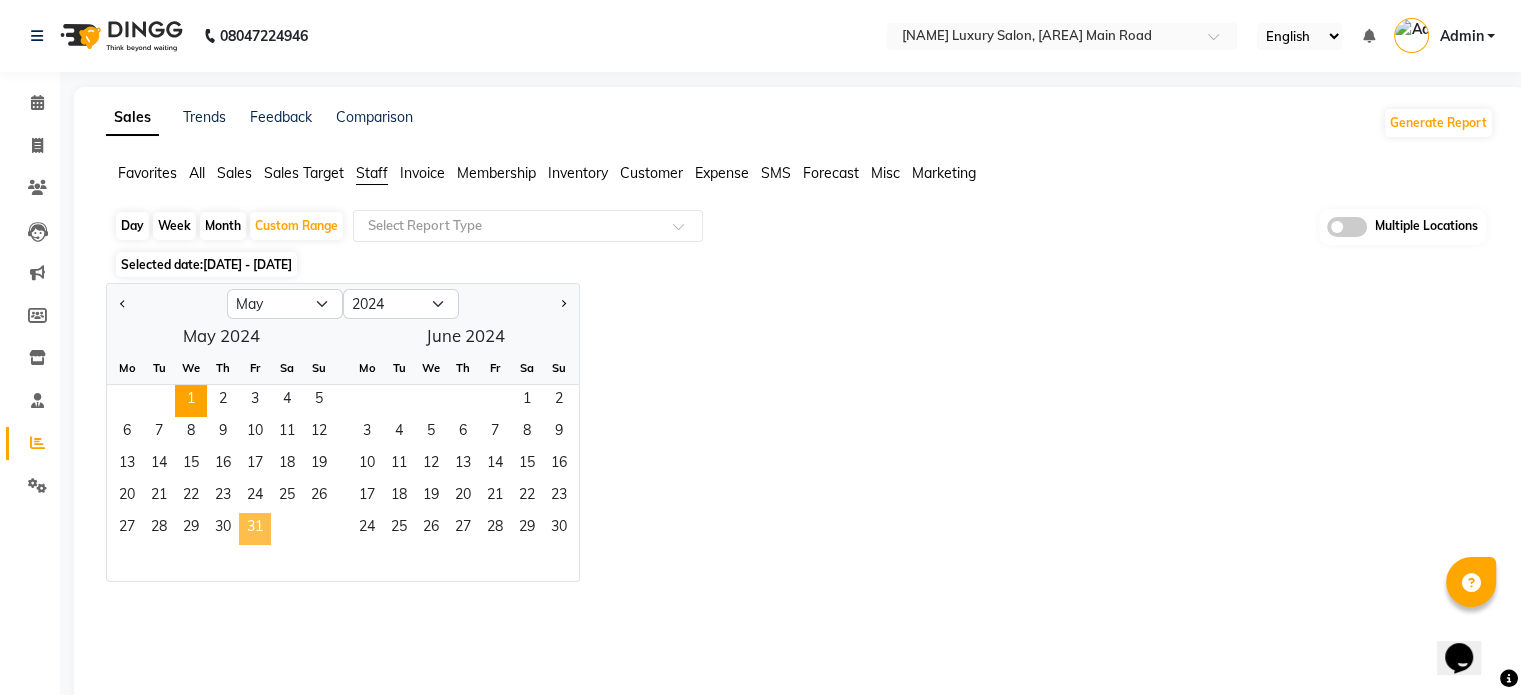 click on "31" 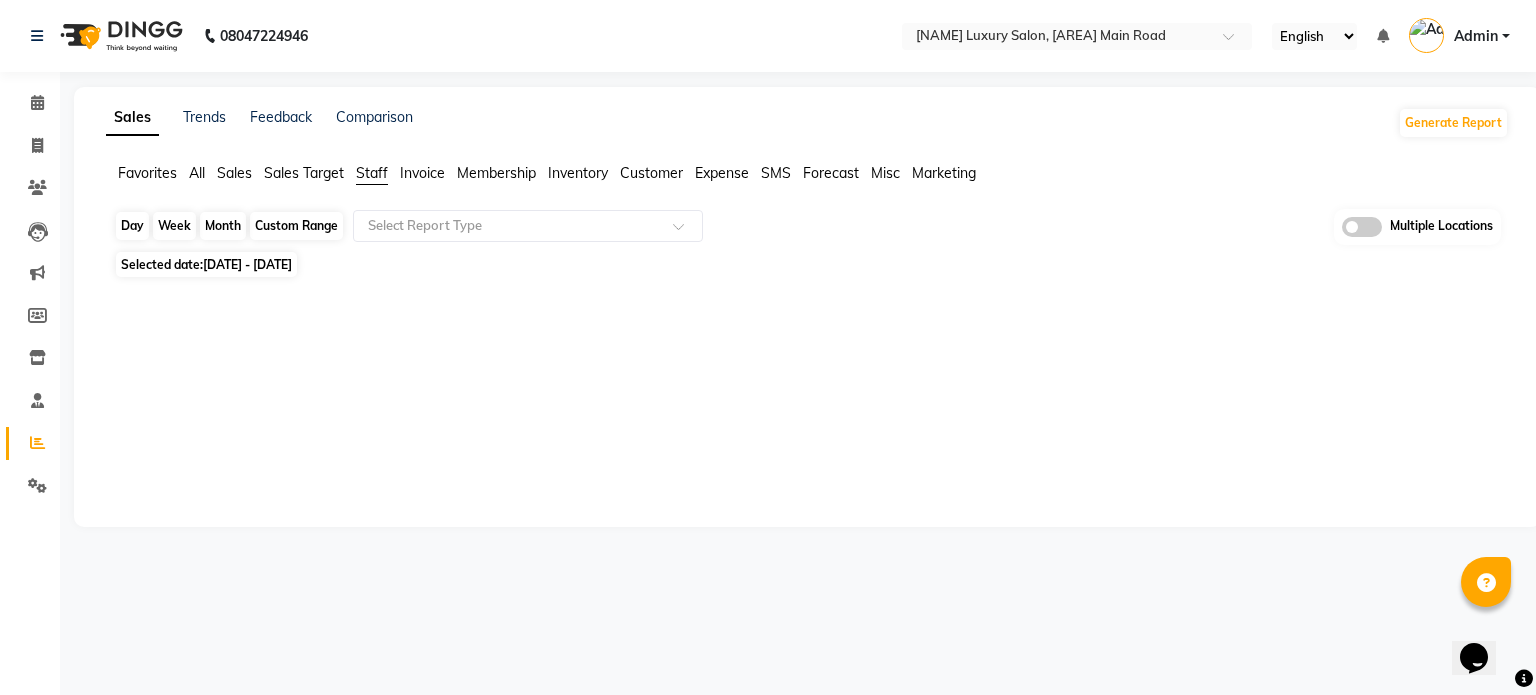 click on "Custom Range" 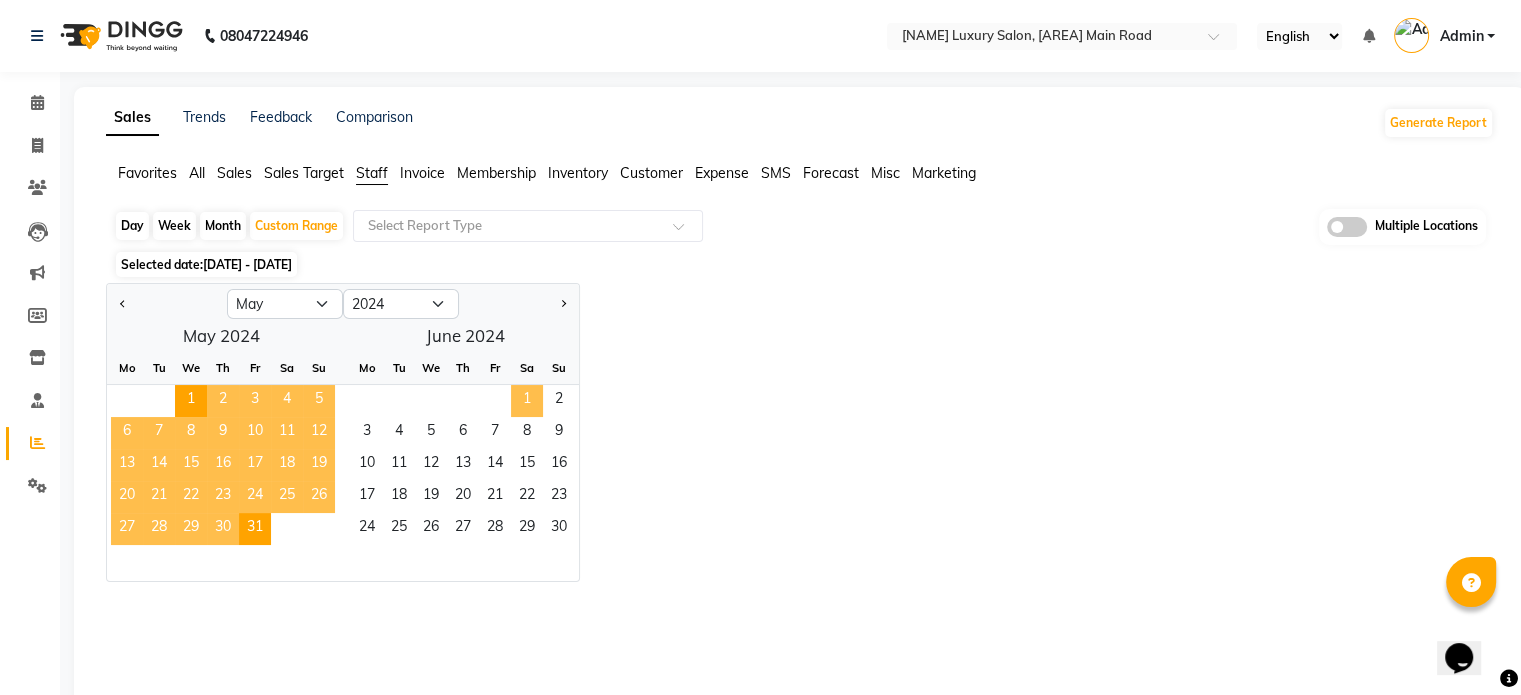 click on "1" 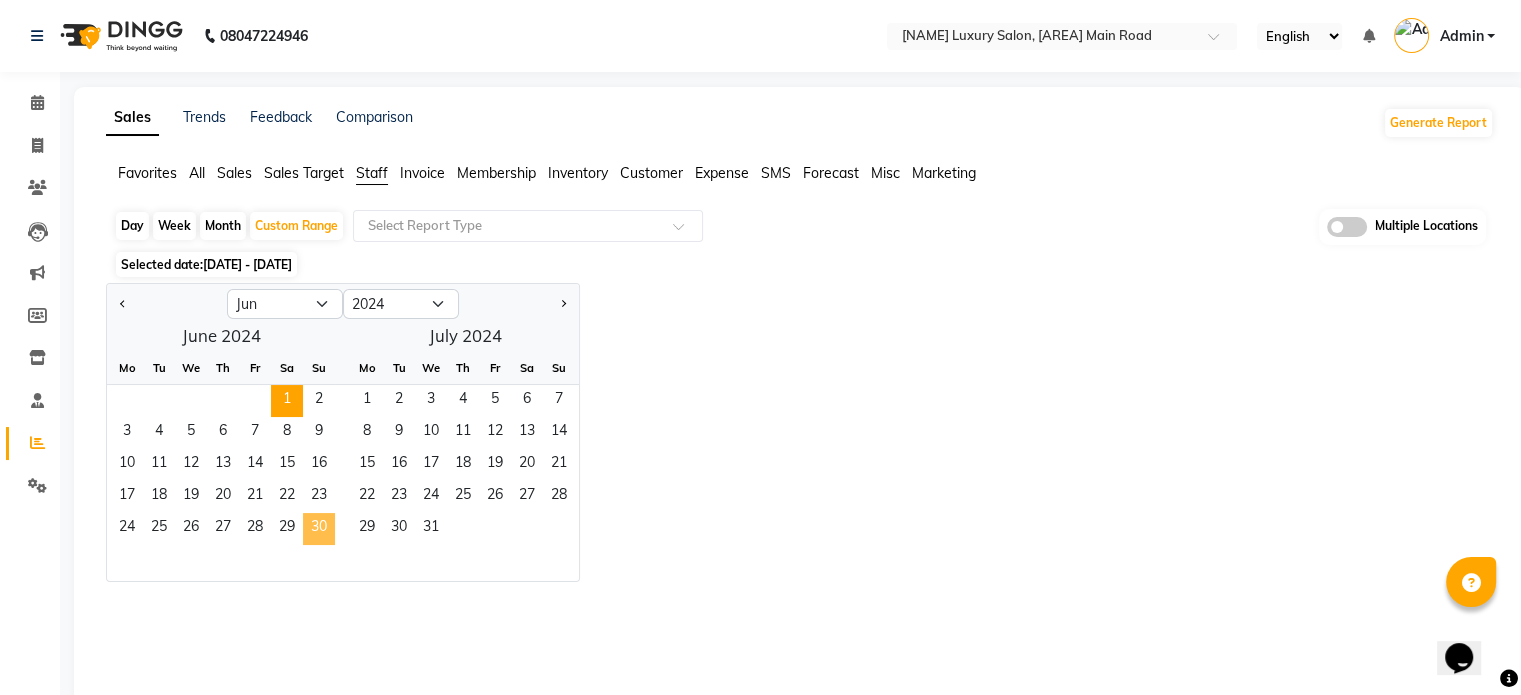 click on "30" 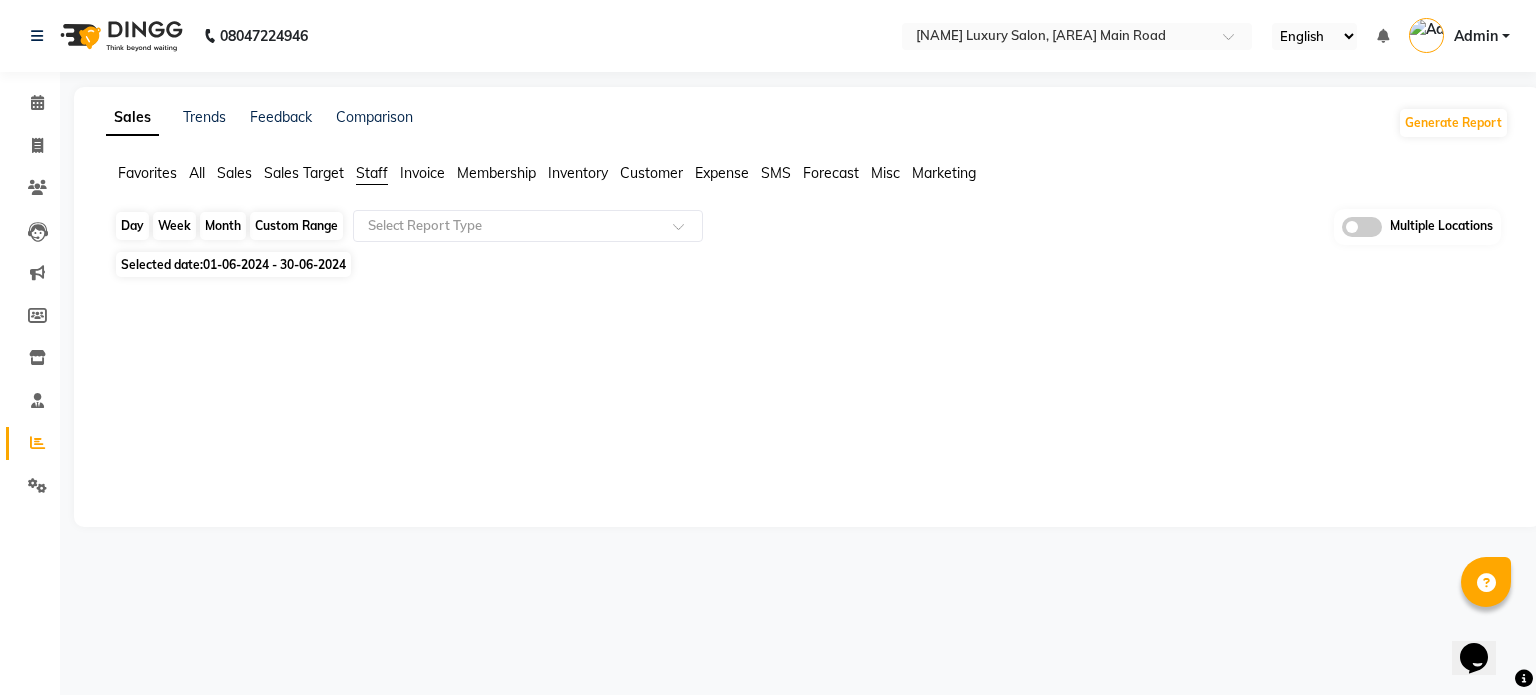 click on "Custom Range" 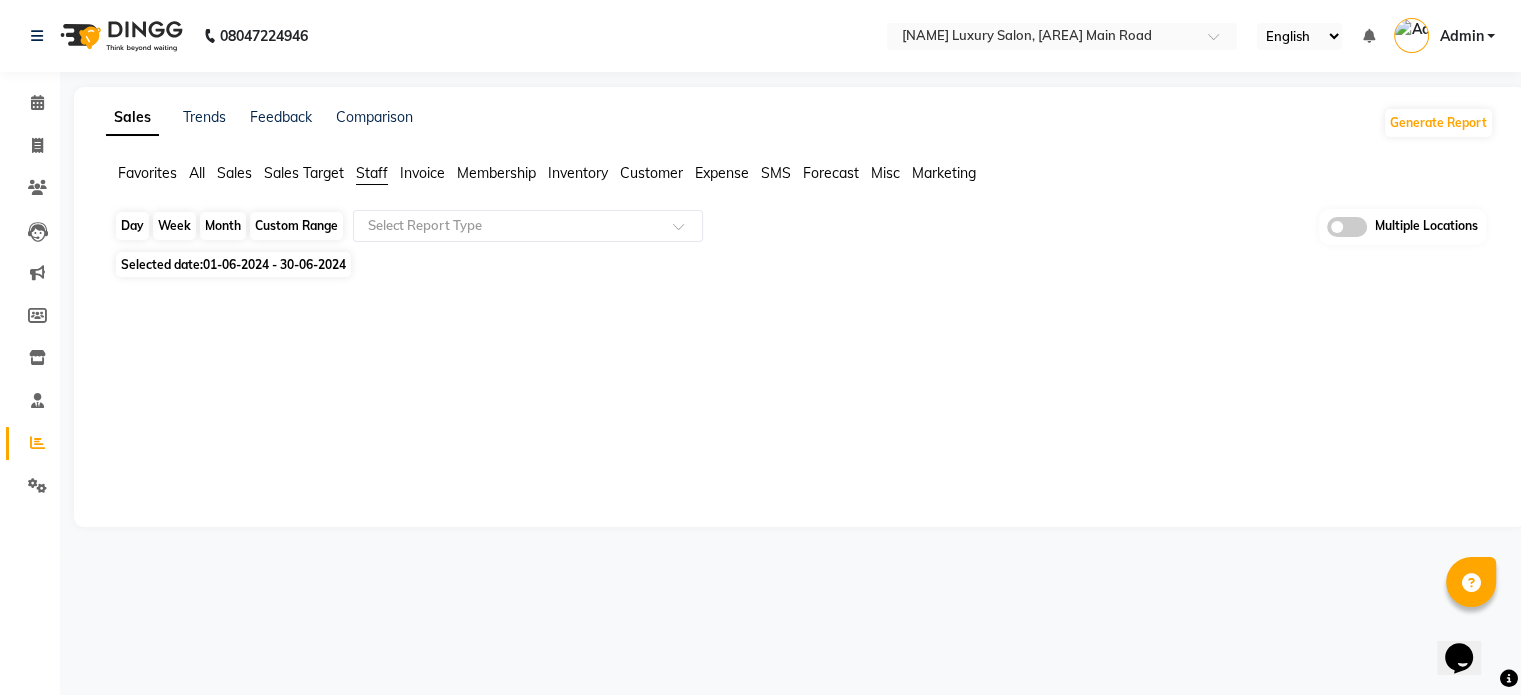 select on "6" 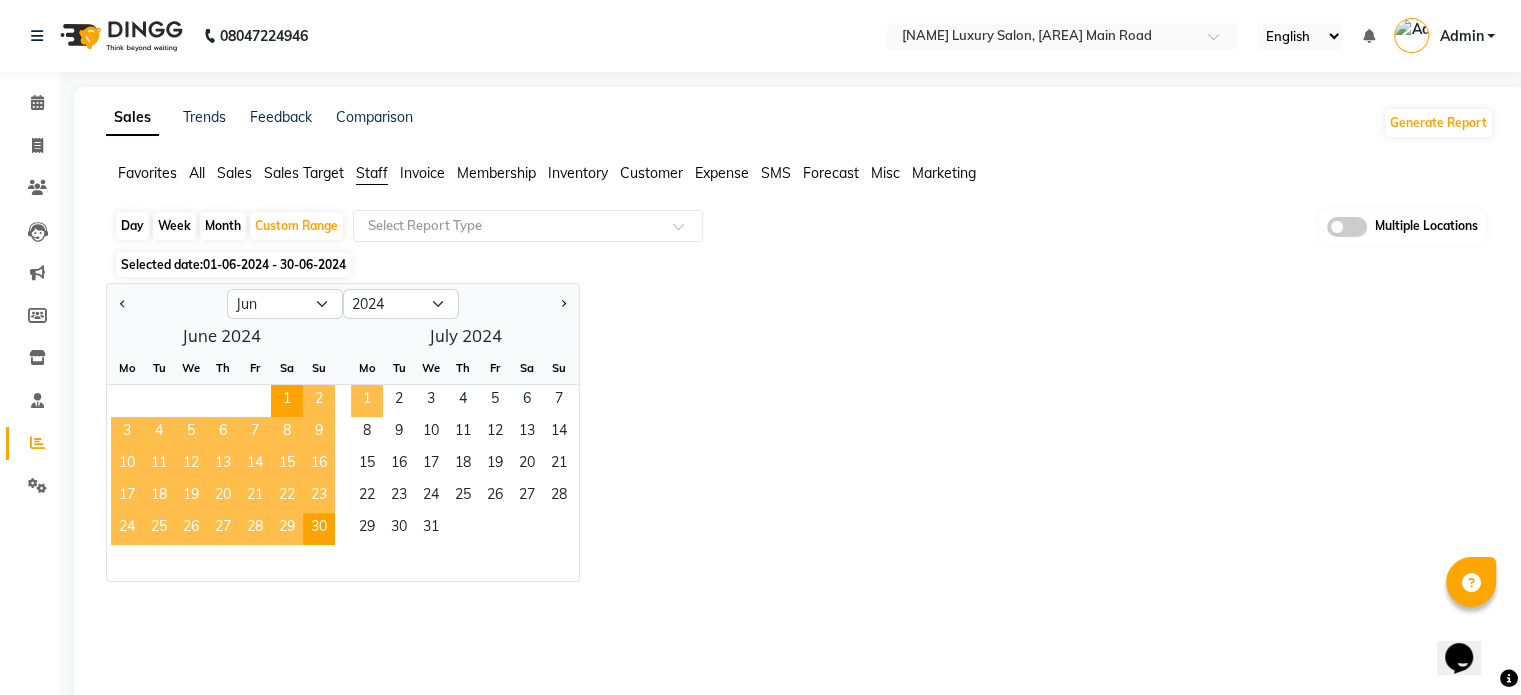 click on "1" 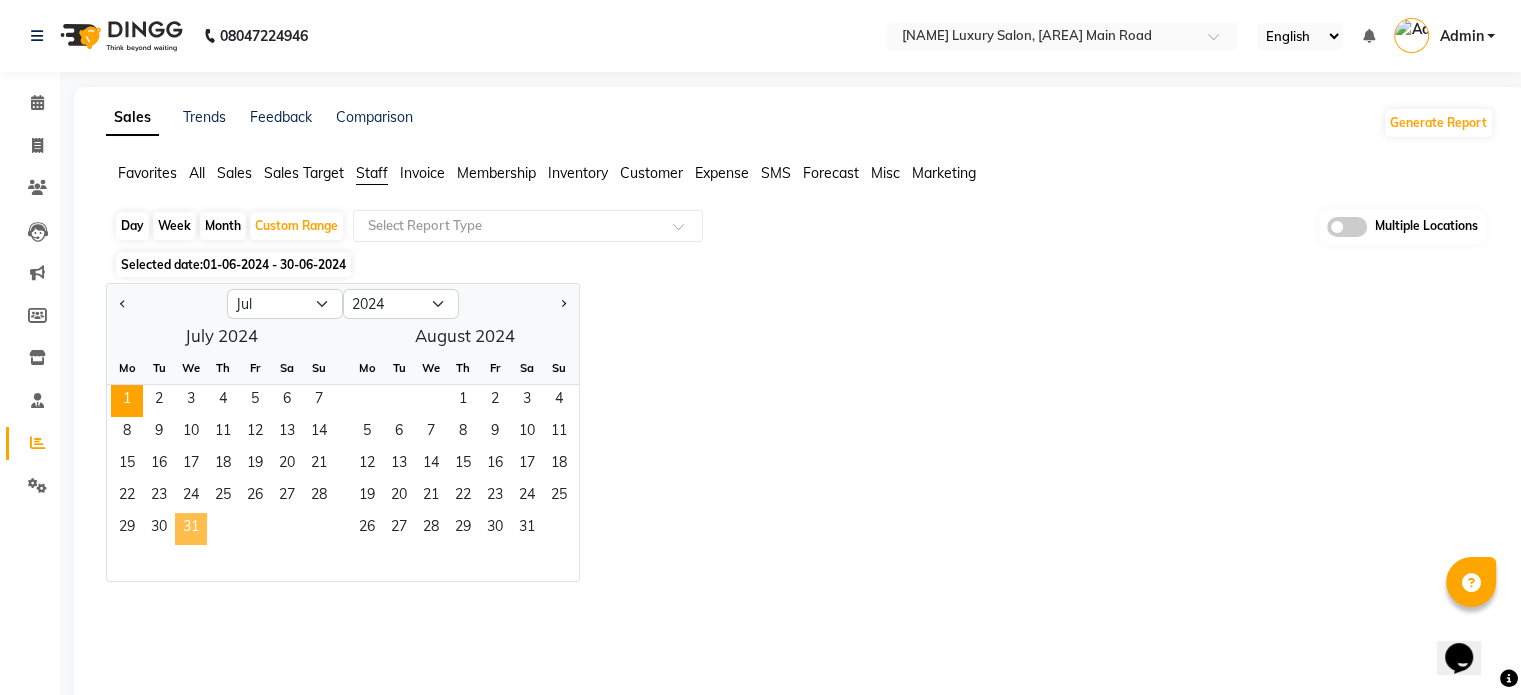 click on "31" 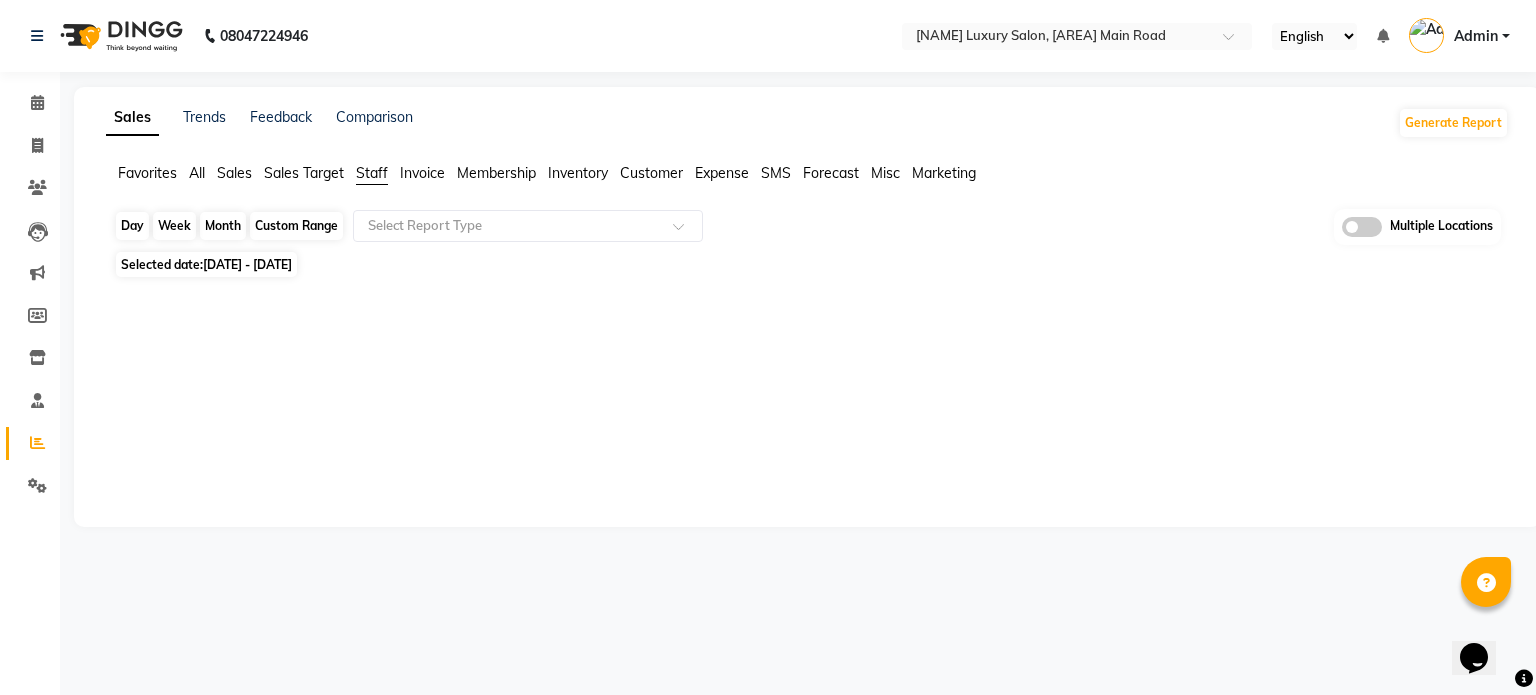 click on "Custom Range" 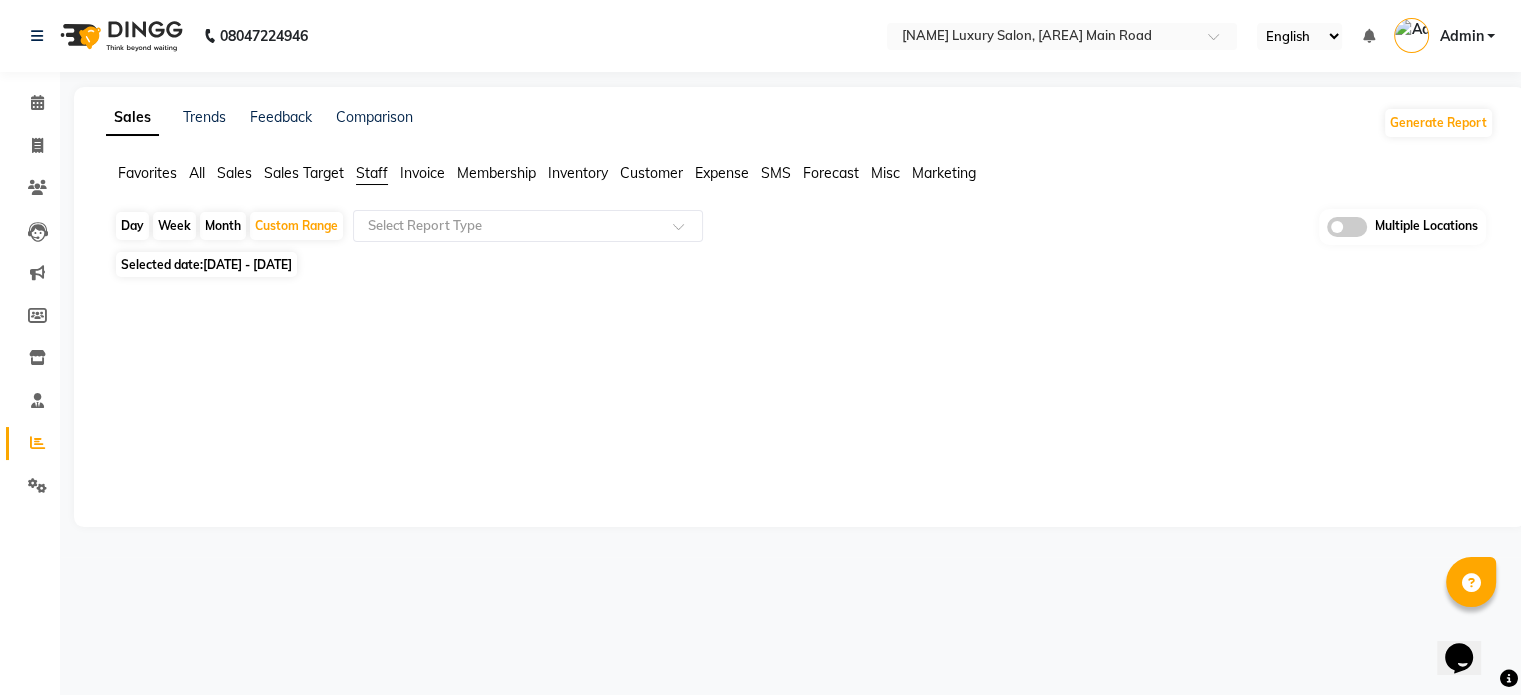 select on "7" 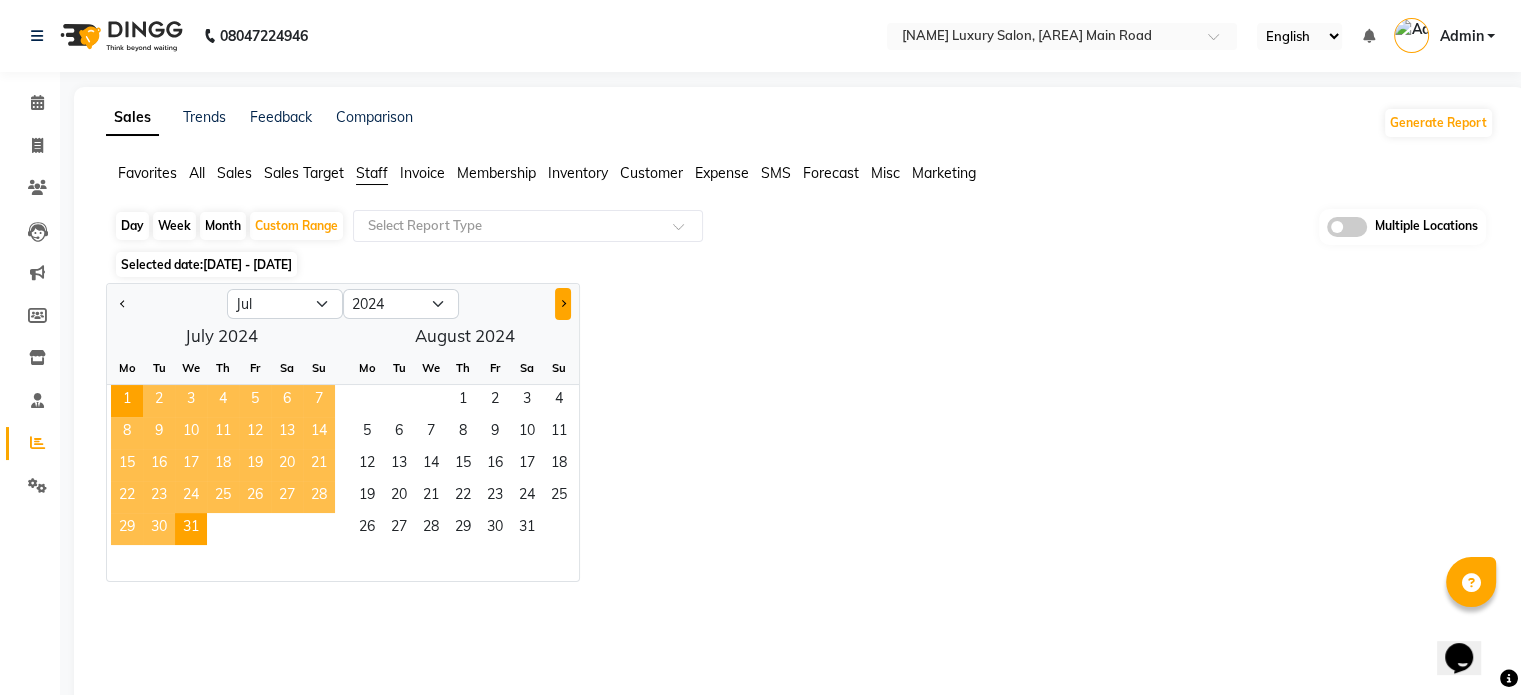click 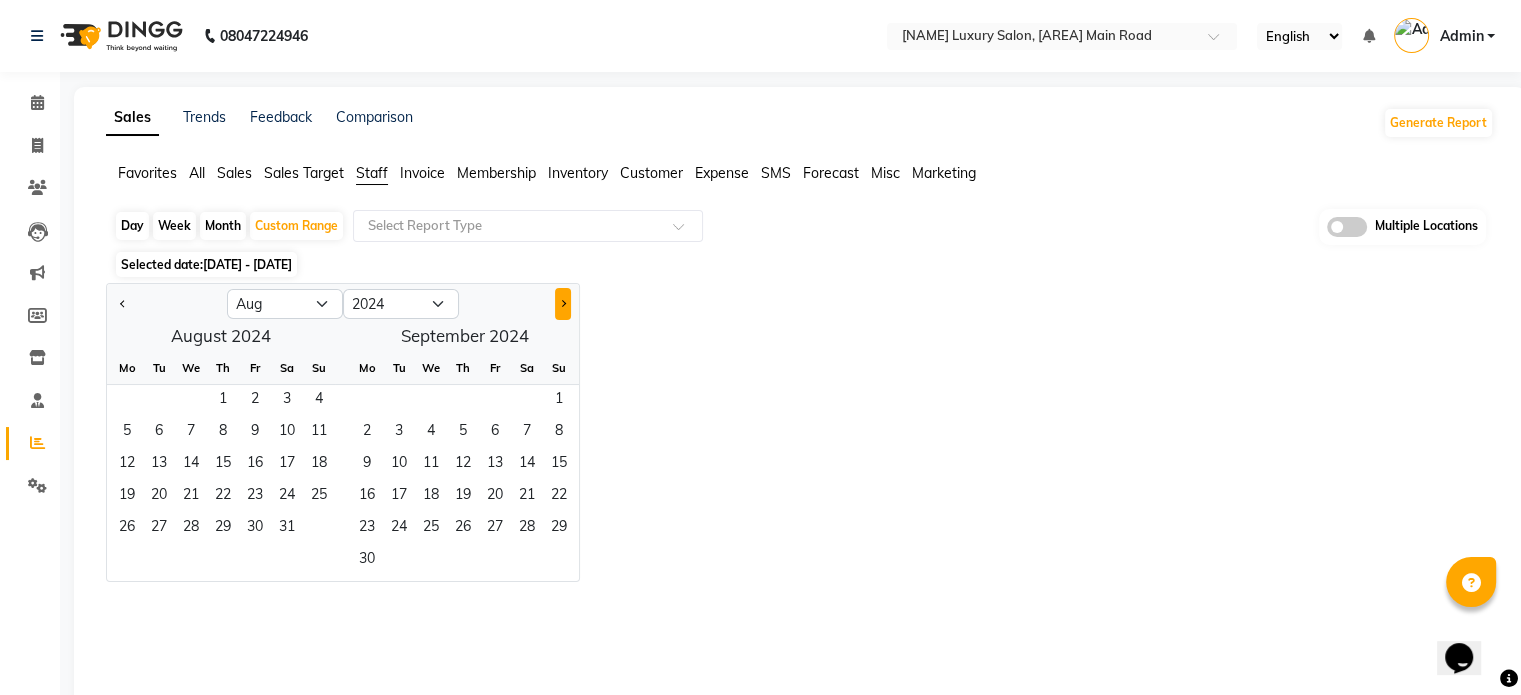 click 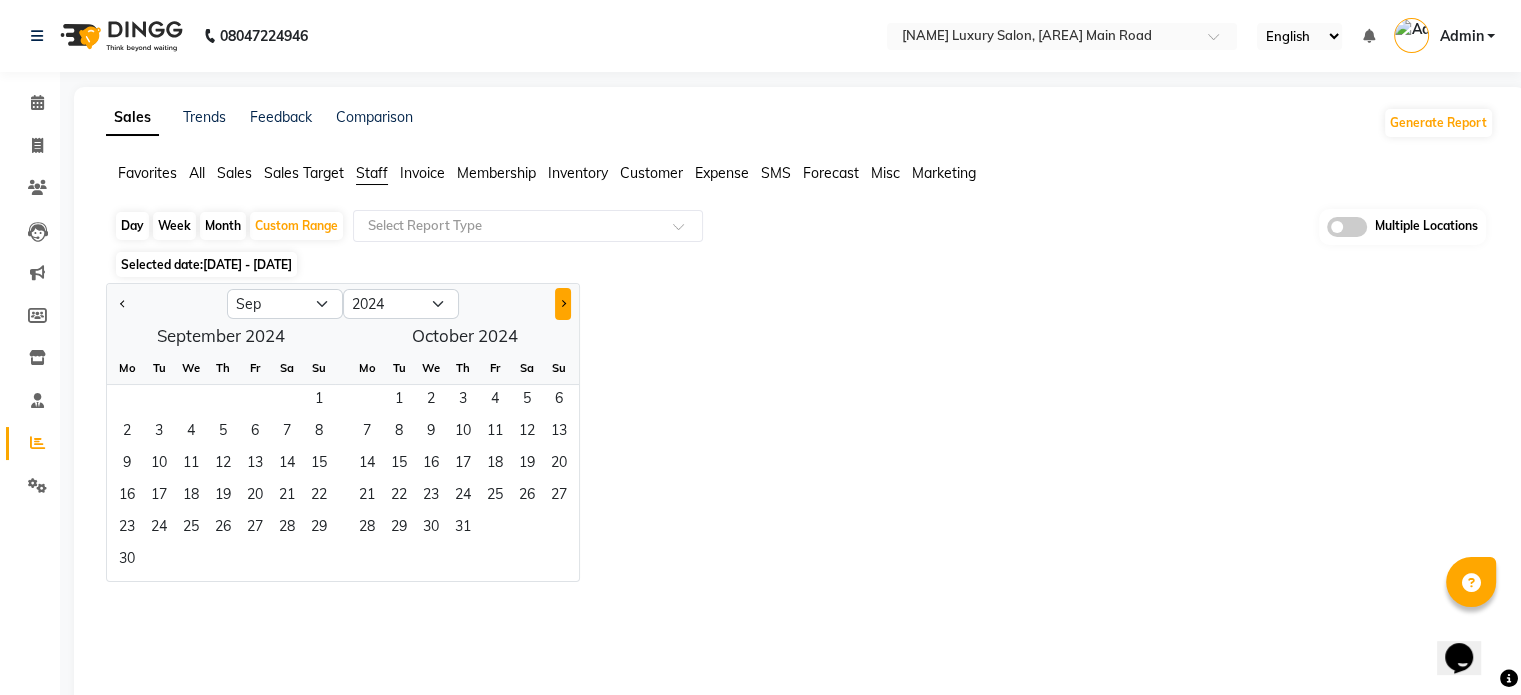 click 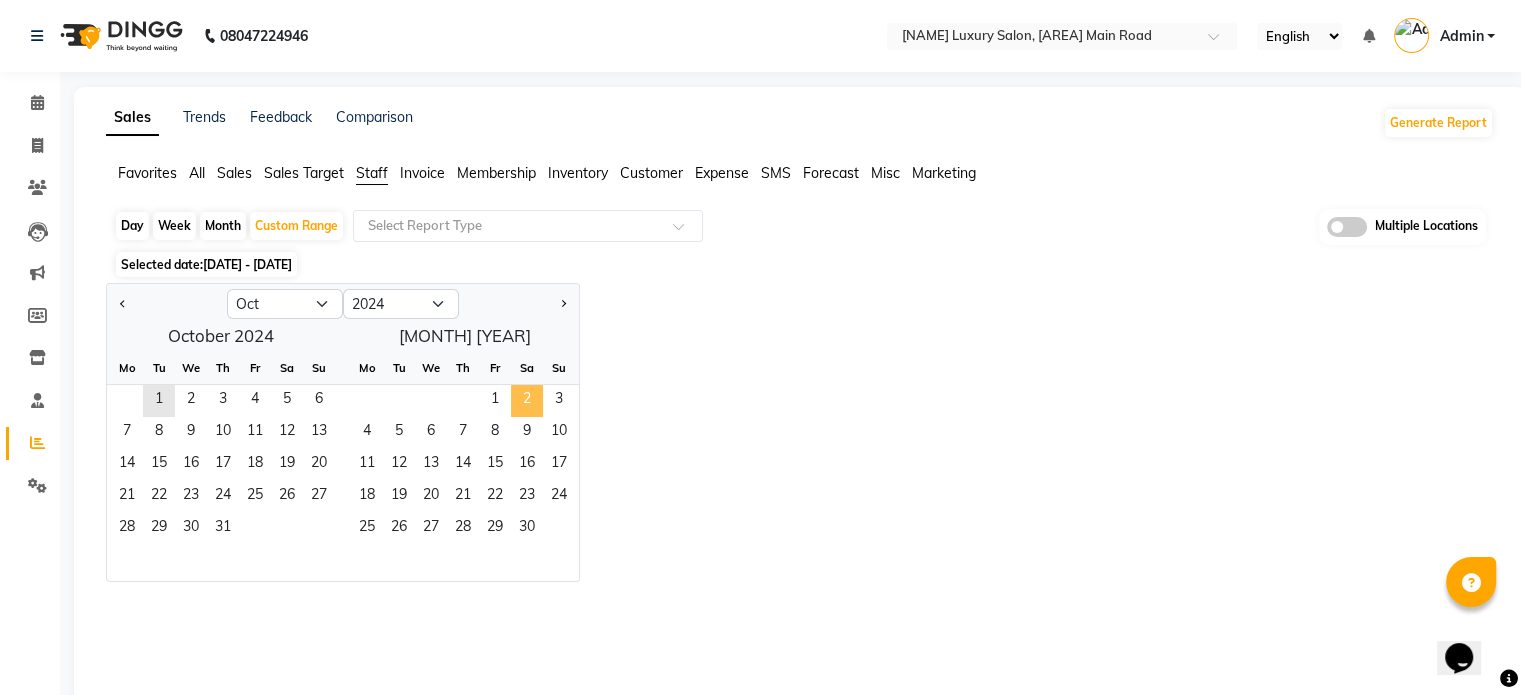 click on "2" 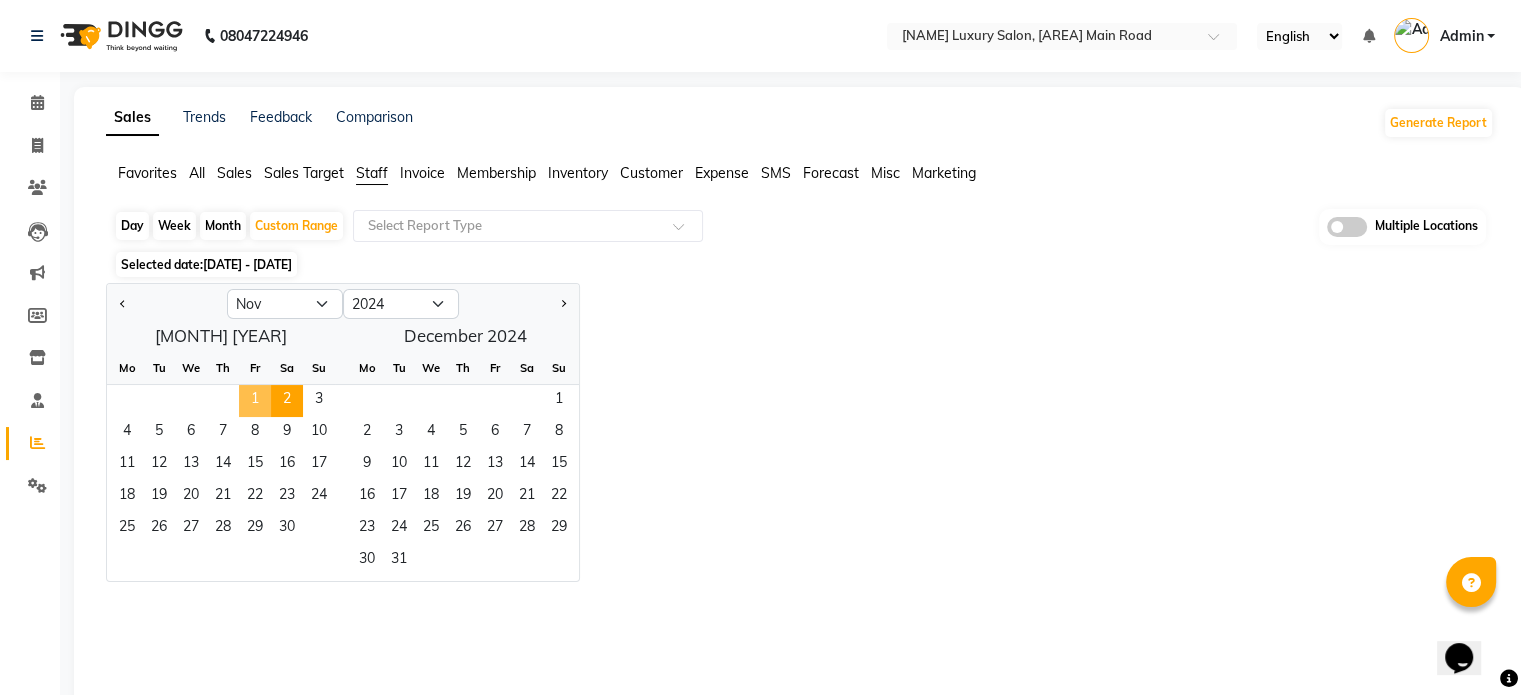 click on "1" 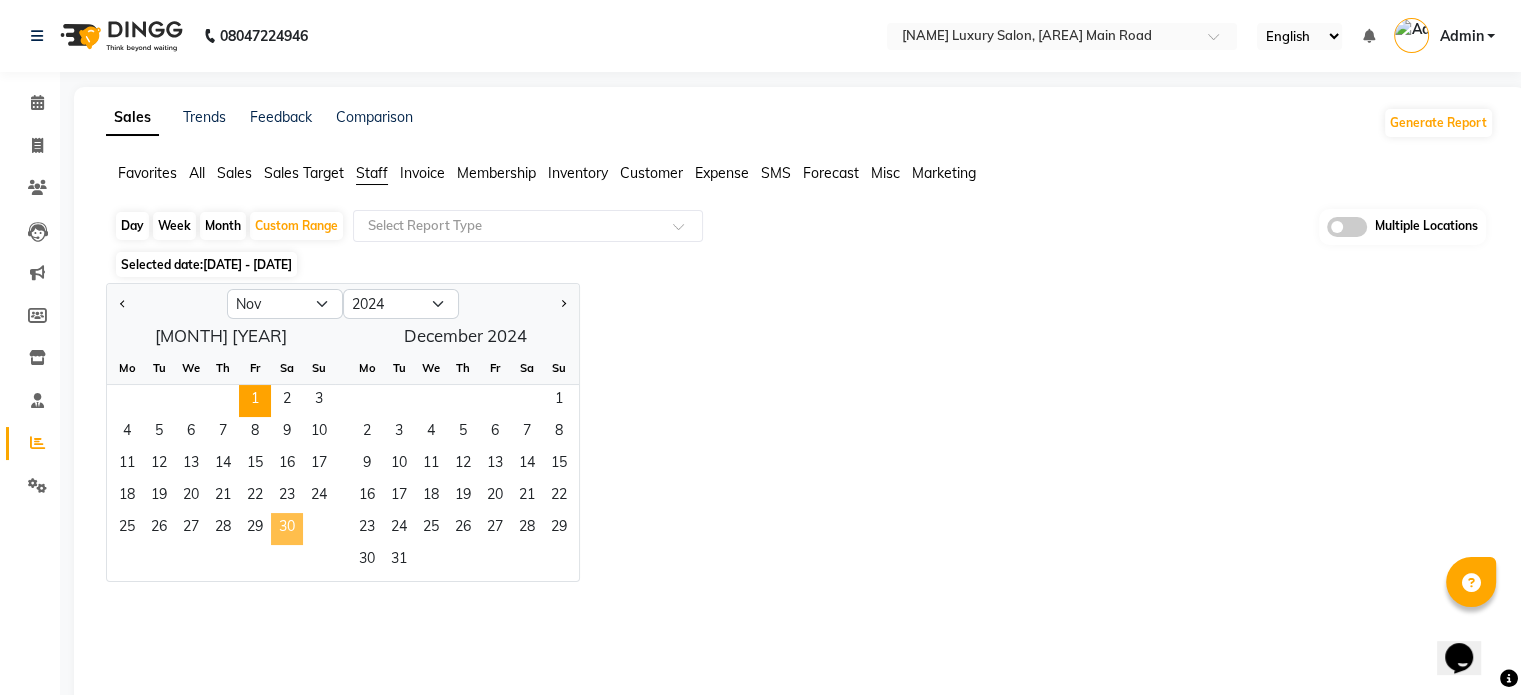 click on "30" 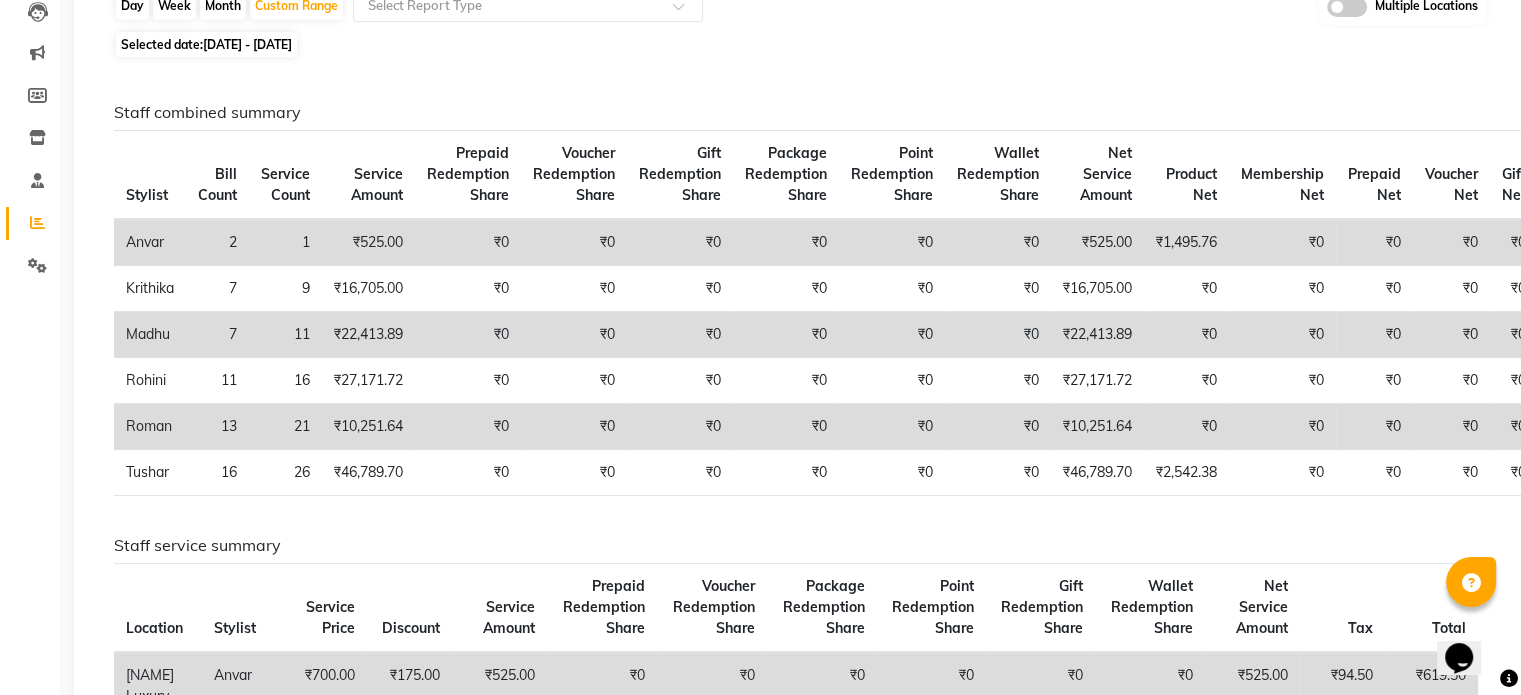 scroll, scrollTop: 240, scrollLeft: 0, axis: vertical 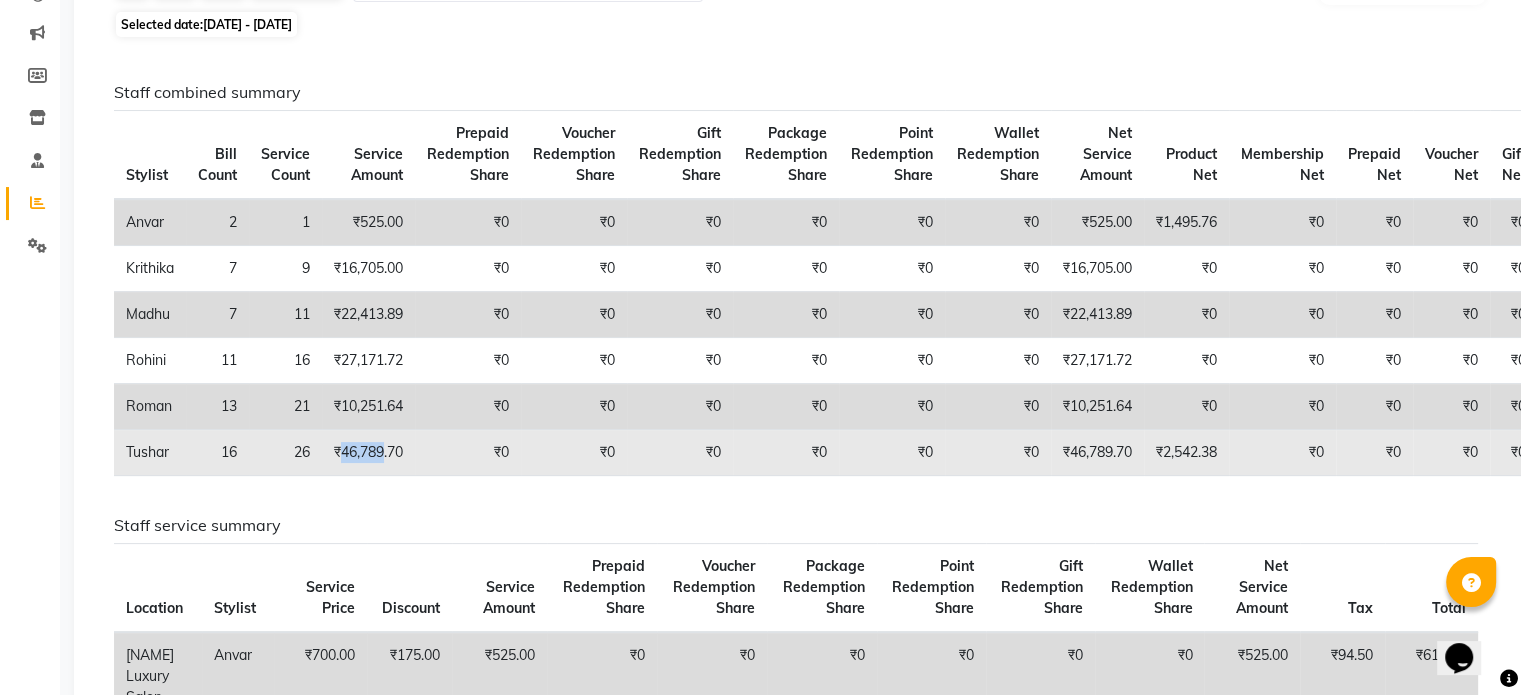 drag, startPoint x: 343, startPoint y: 447, endPoint x: 388, endPoint y: 446, distance: 45.01111 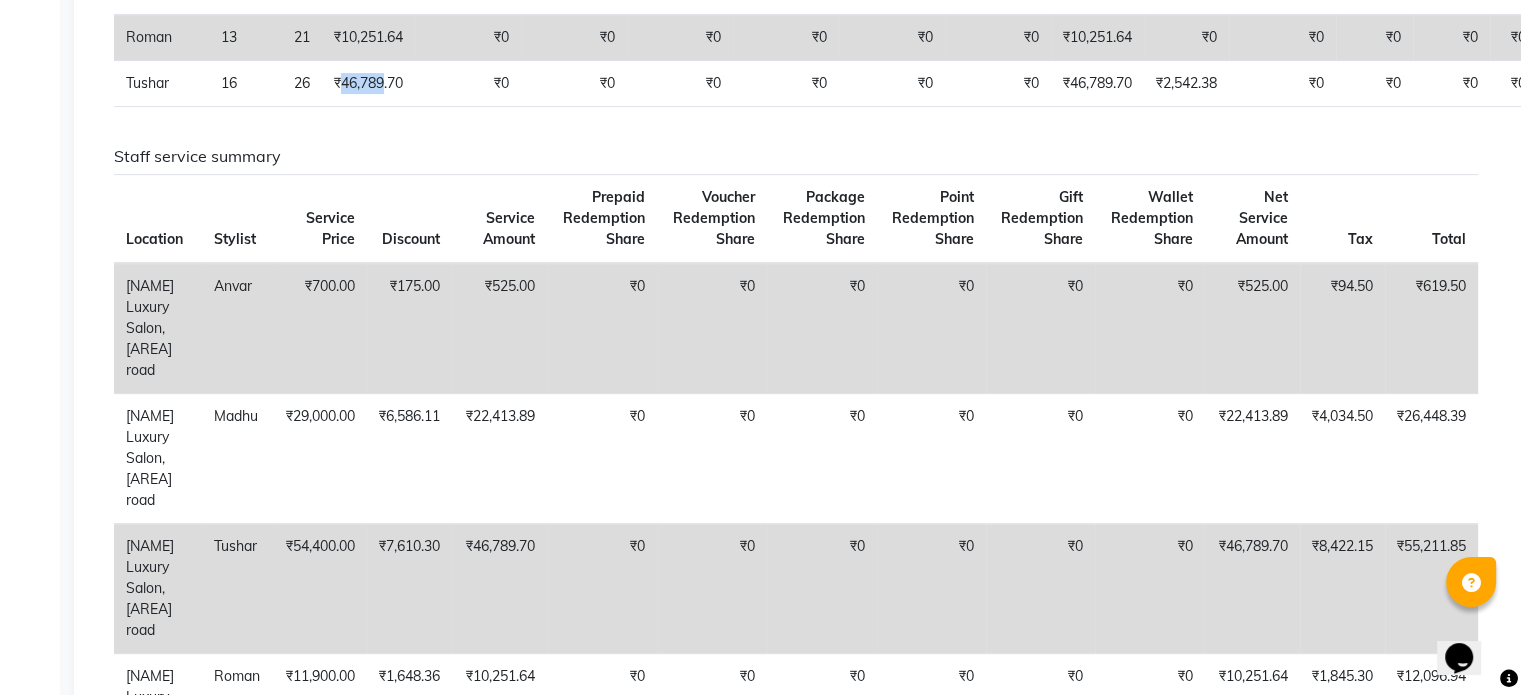 scroll, scrollTop: 626, scrollLeft: 0, axis: vertical 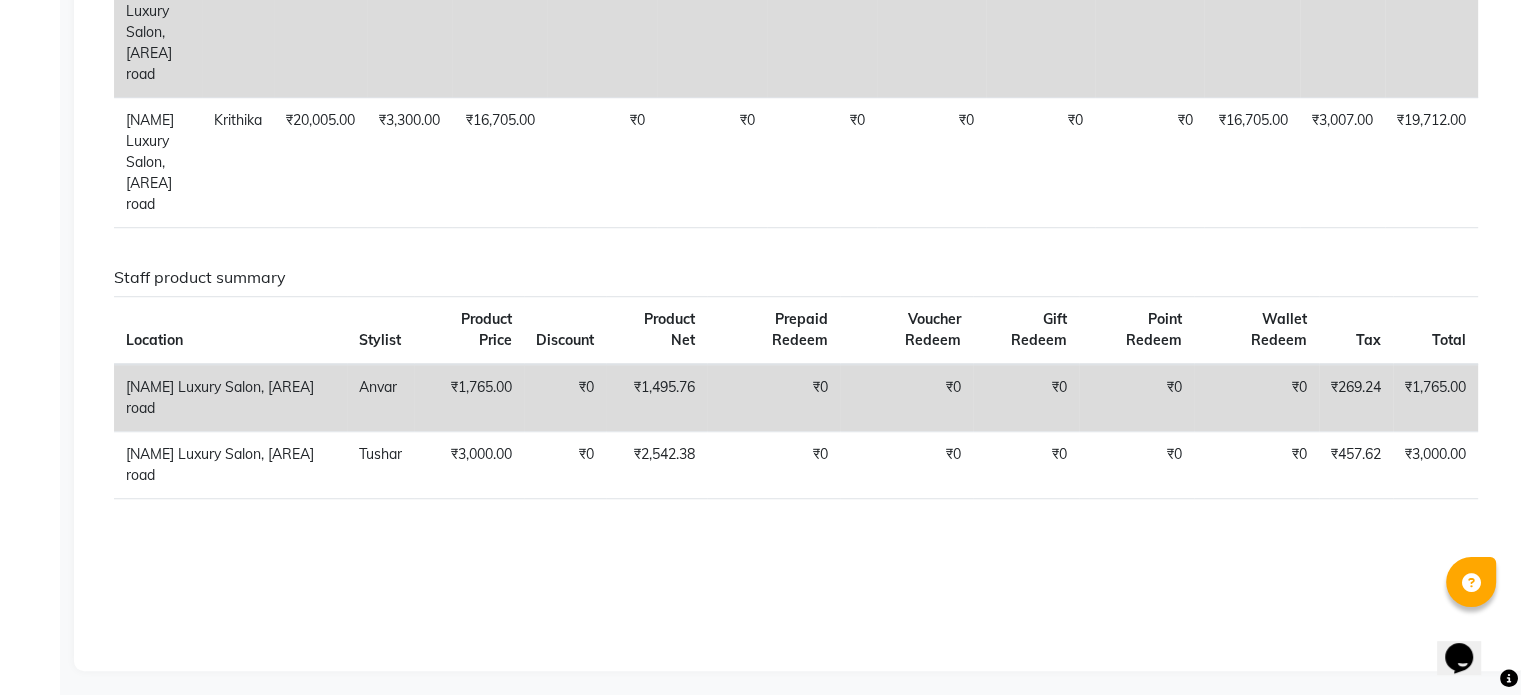 drag, startPoint x: 1232, startPoint y: 674, endPoint x: 1275, endPoint y: 671, distance: 43.104523 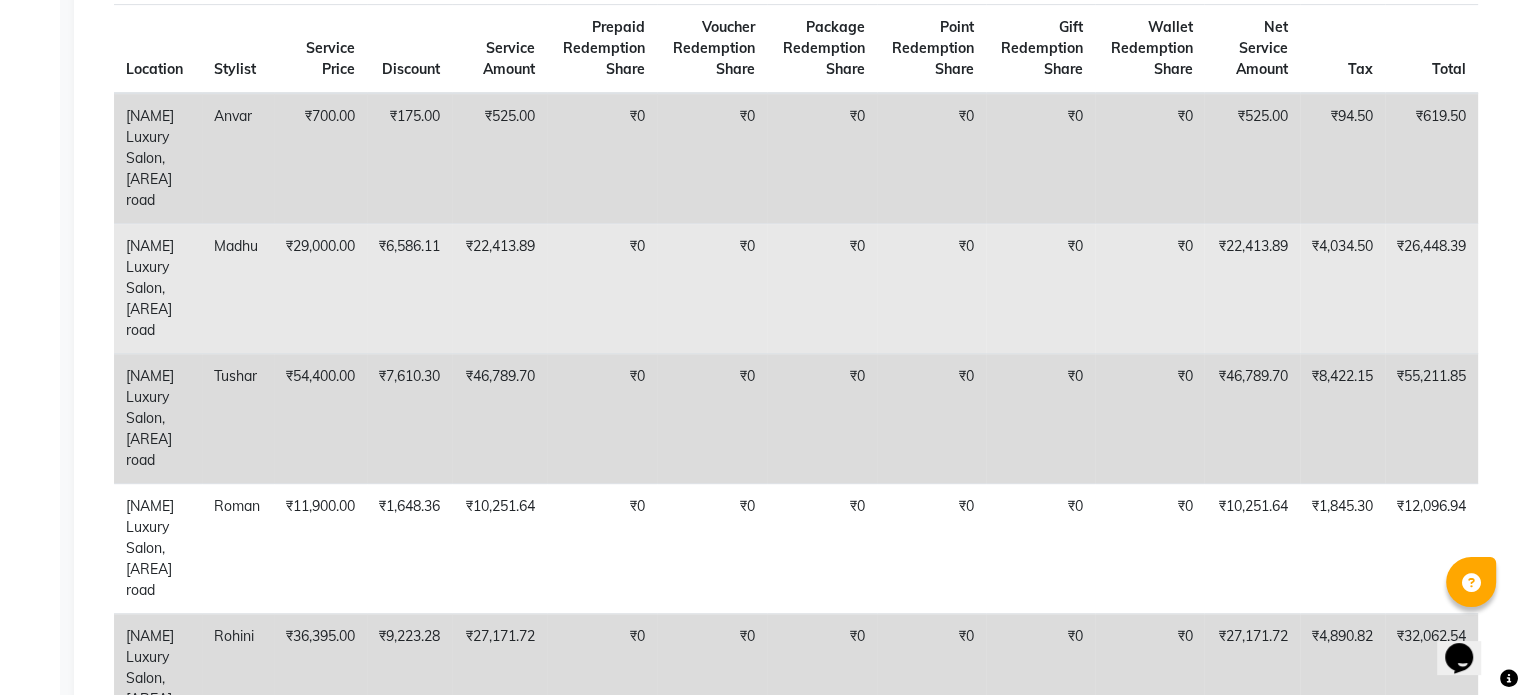 scroll, scrollTop: 771, scrollLeft: 0, axis: vertical 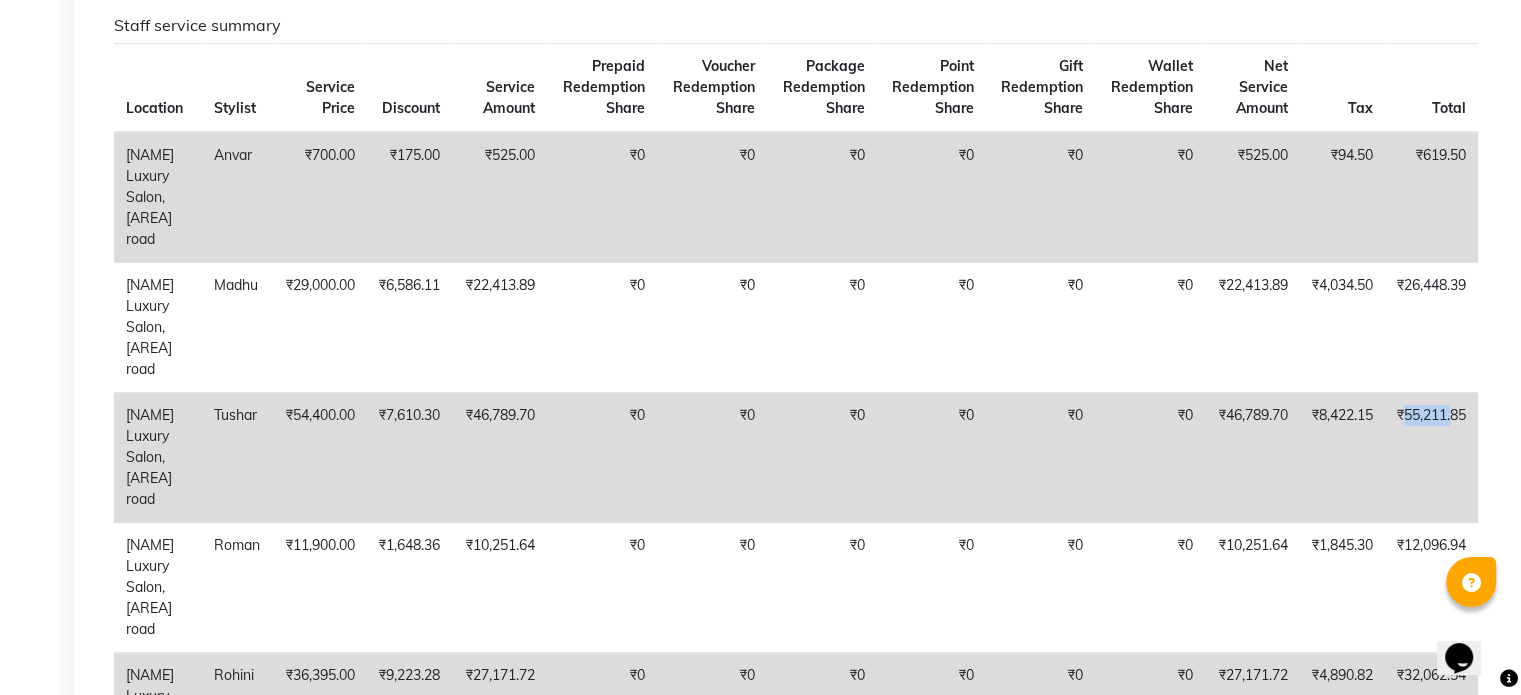 drag, startPoint x: 1405, startPoint y: 412, endPoint x: 1452, endPoint y: 414, distance: 47.042534 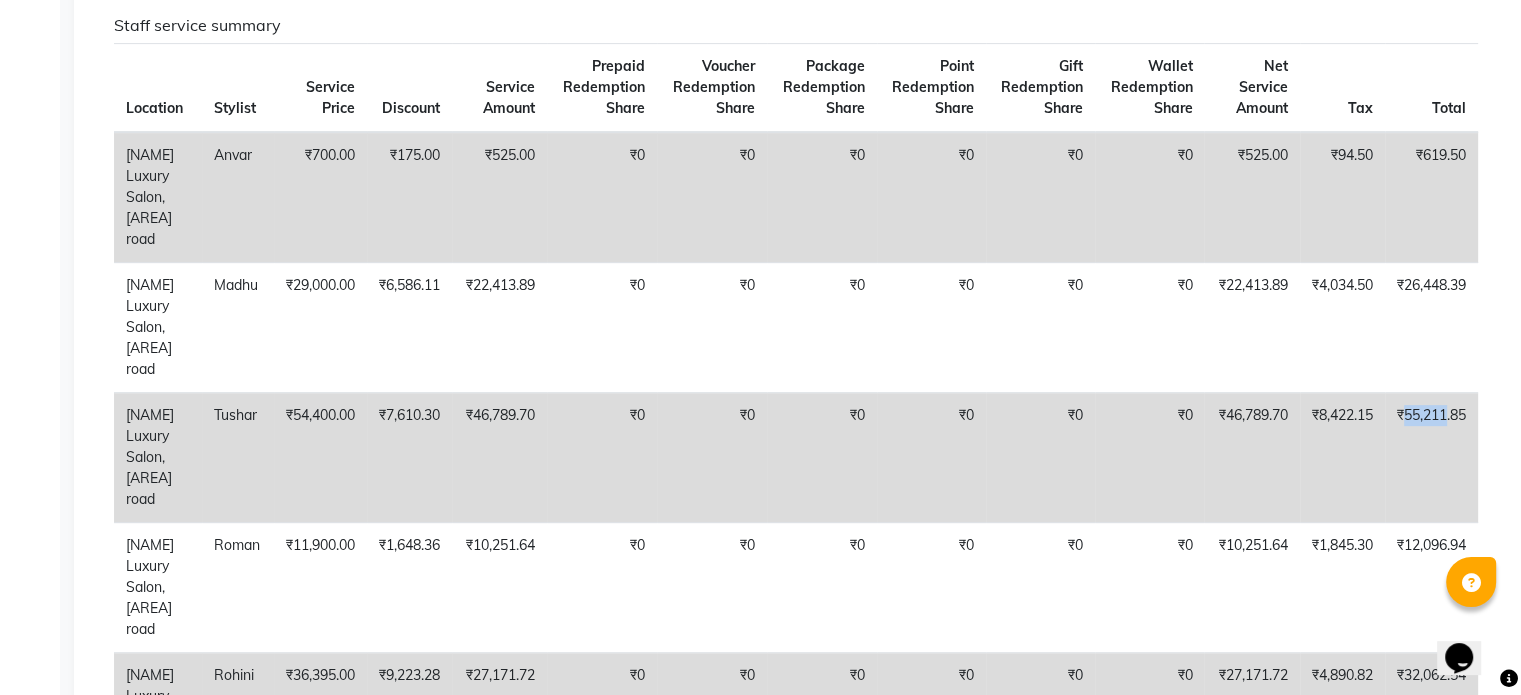 copy on "55,211" 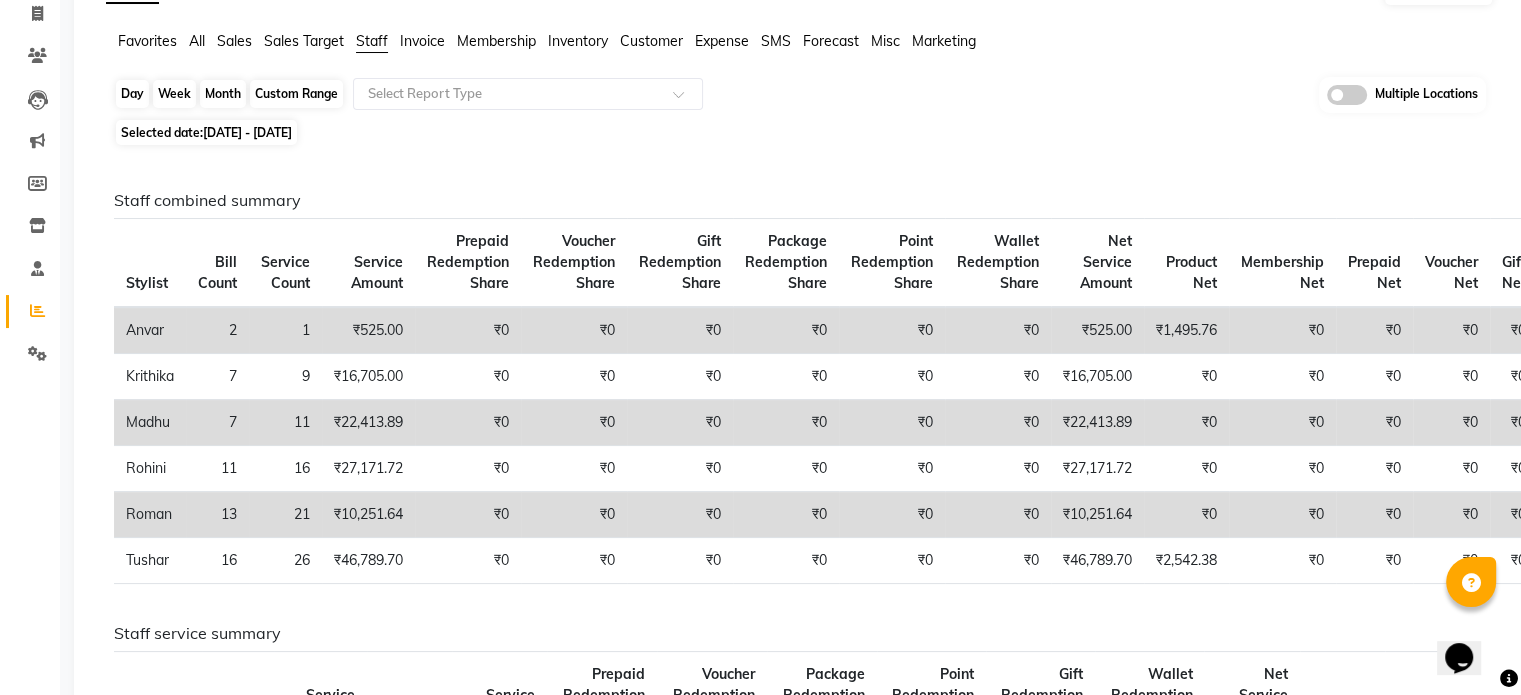 click on "Custom Range" 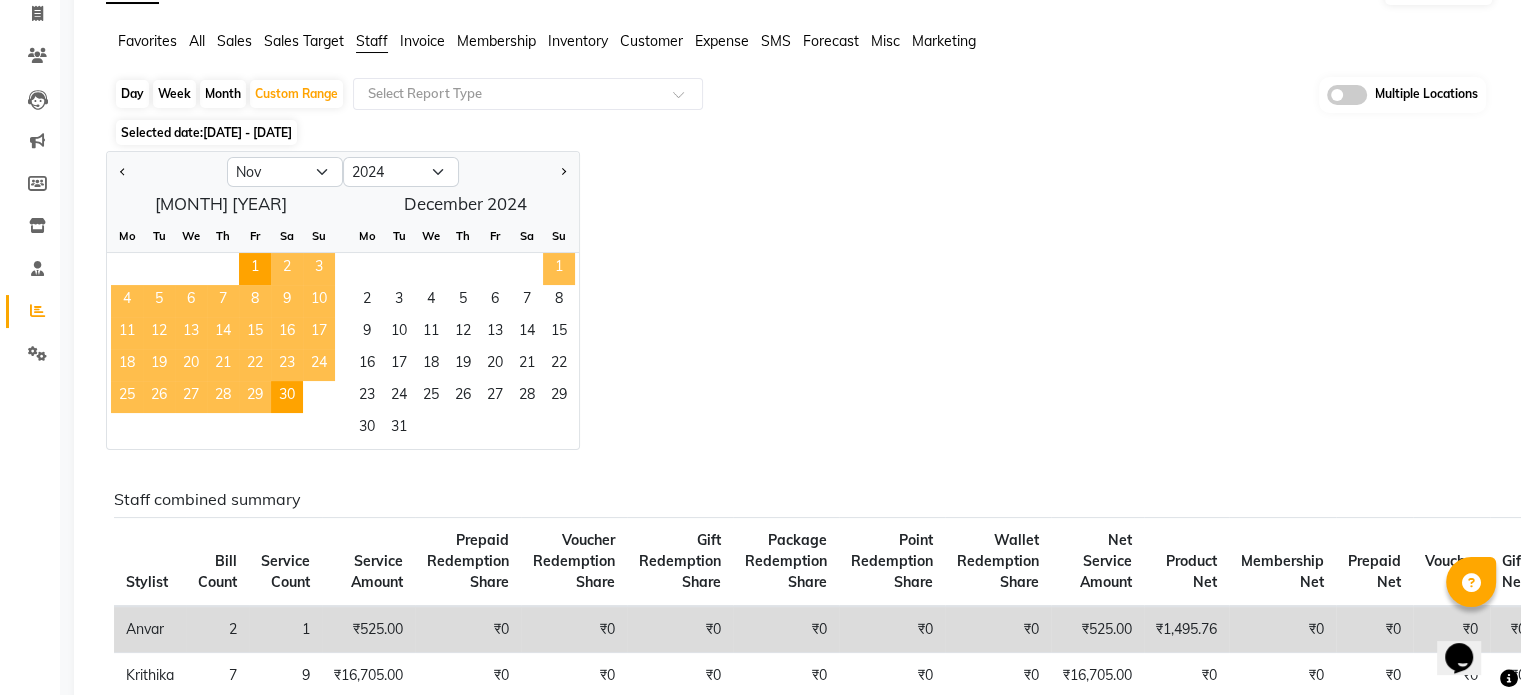 click on "1" 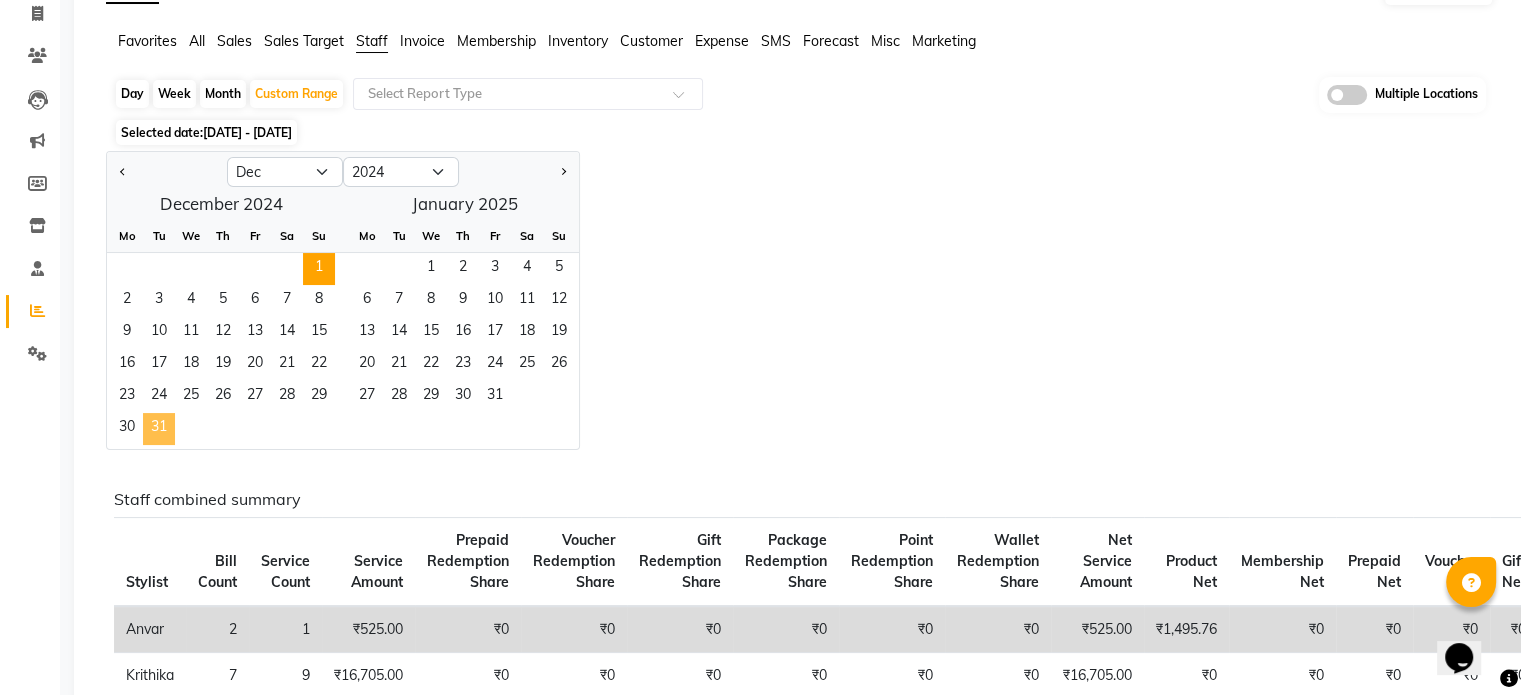 click on "31" 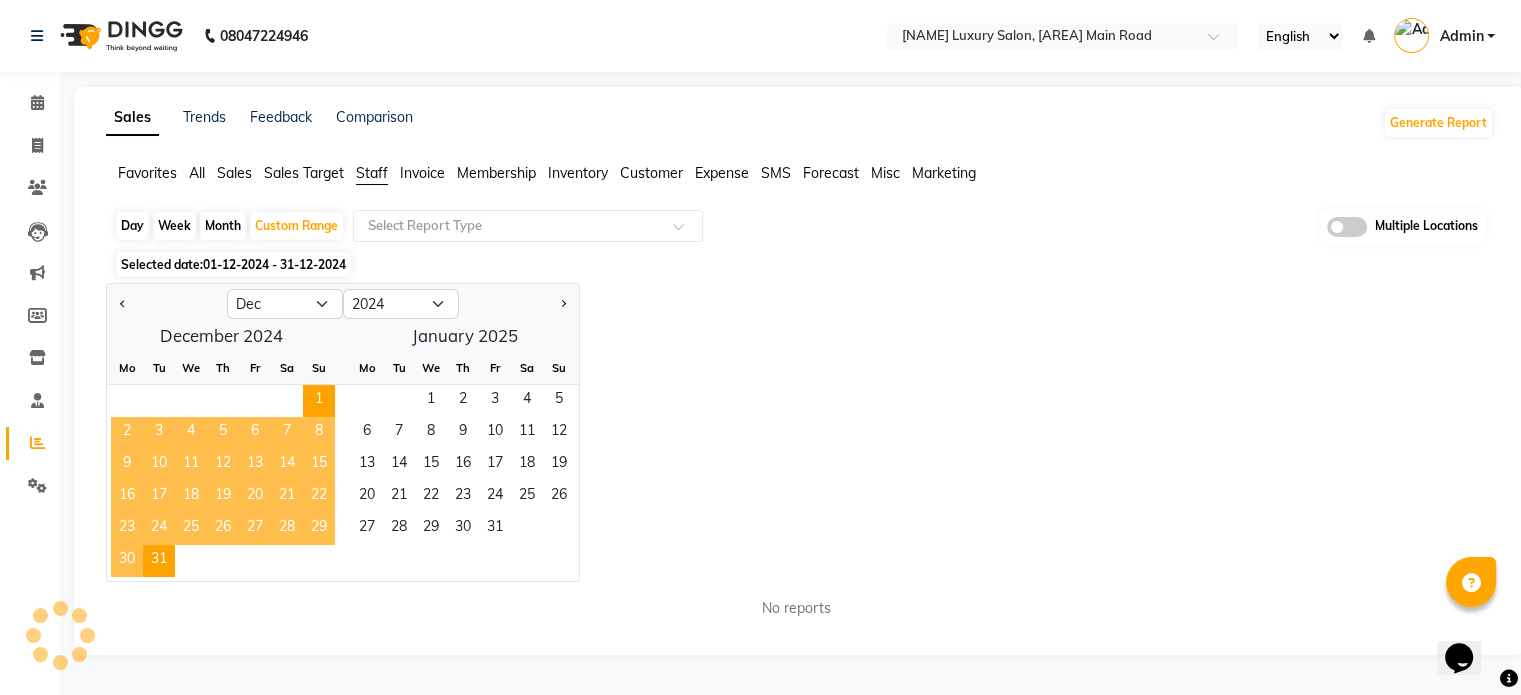 scroll, scrollTop: 0, scrollLeft: 0, axis: both 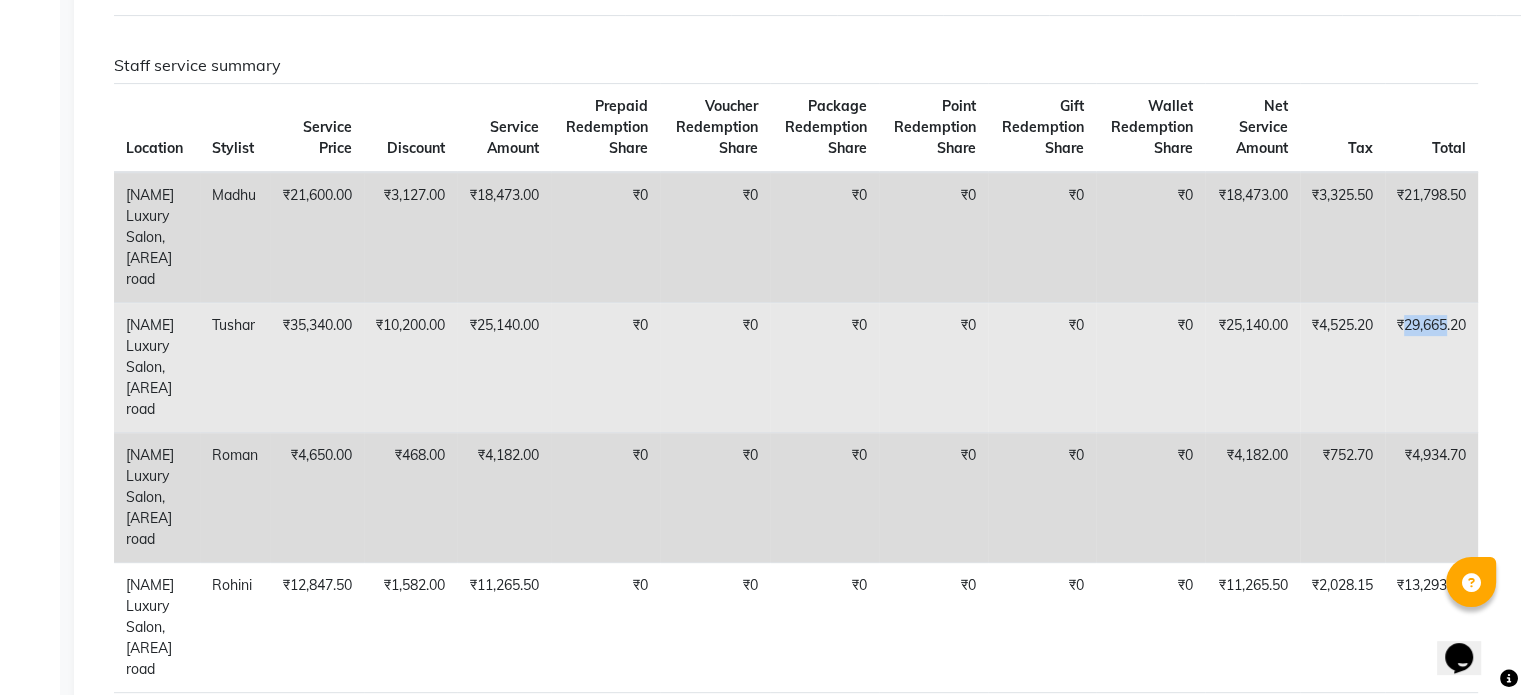 drag, startPoint x: 1412, startPoint y: 323, endPoint x: 1452, endPoint y: 329, distance: 40.4475 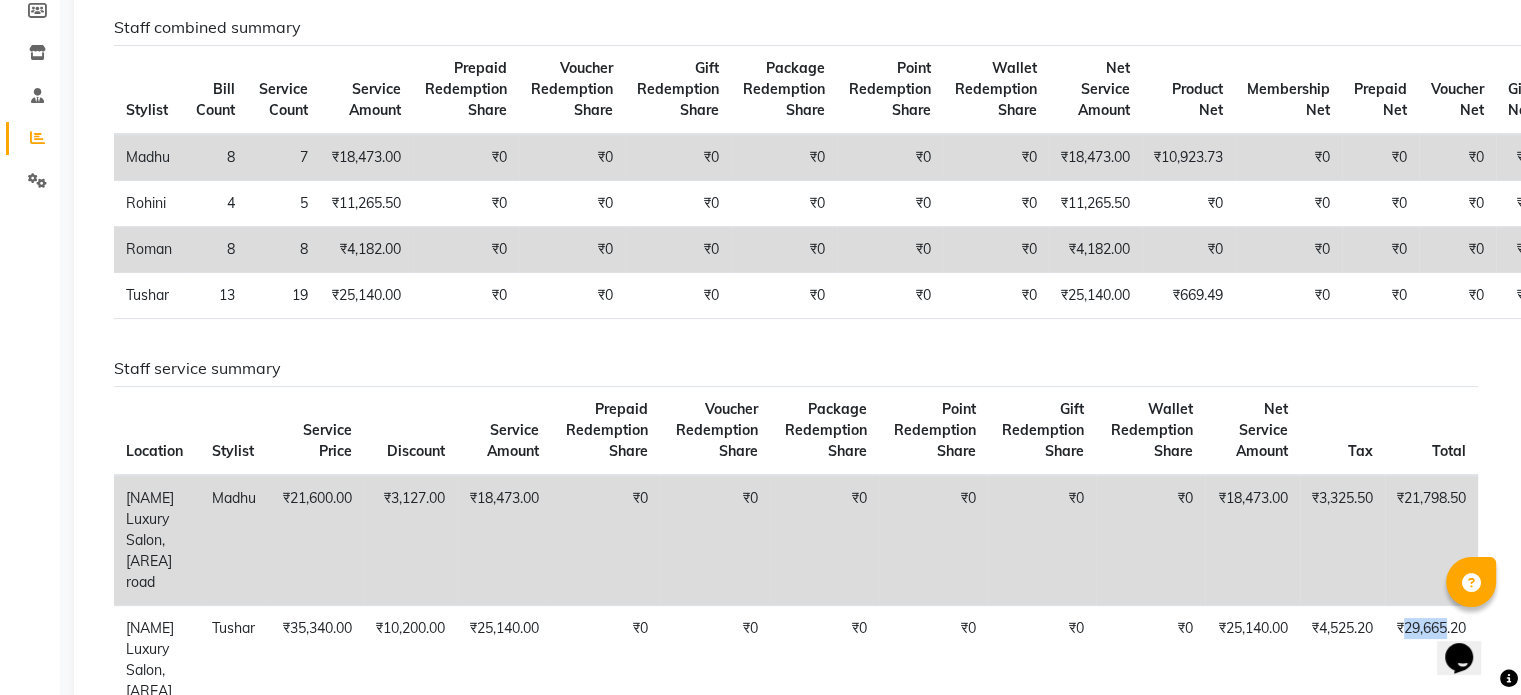 scroll, scrollTop: 258, scrollLeft: 0, axis: vertical 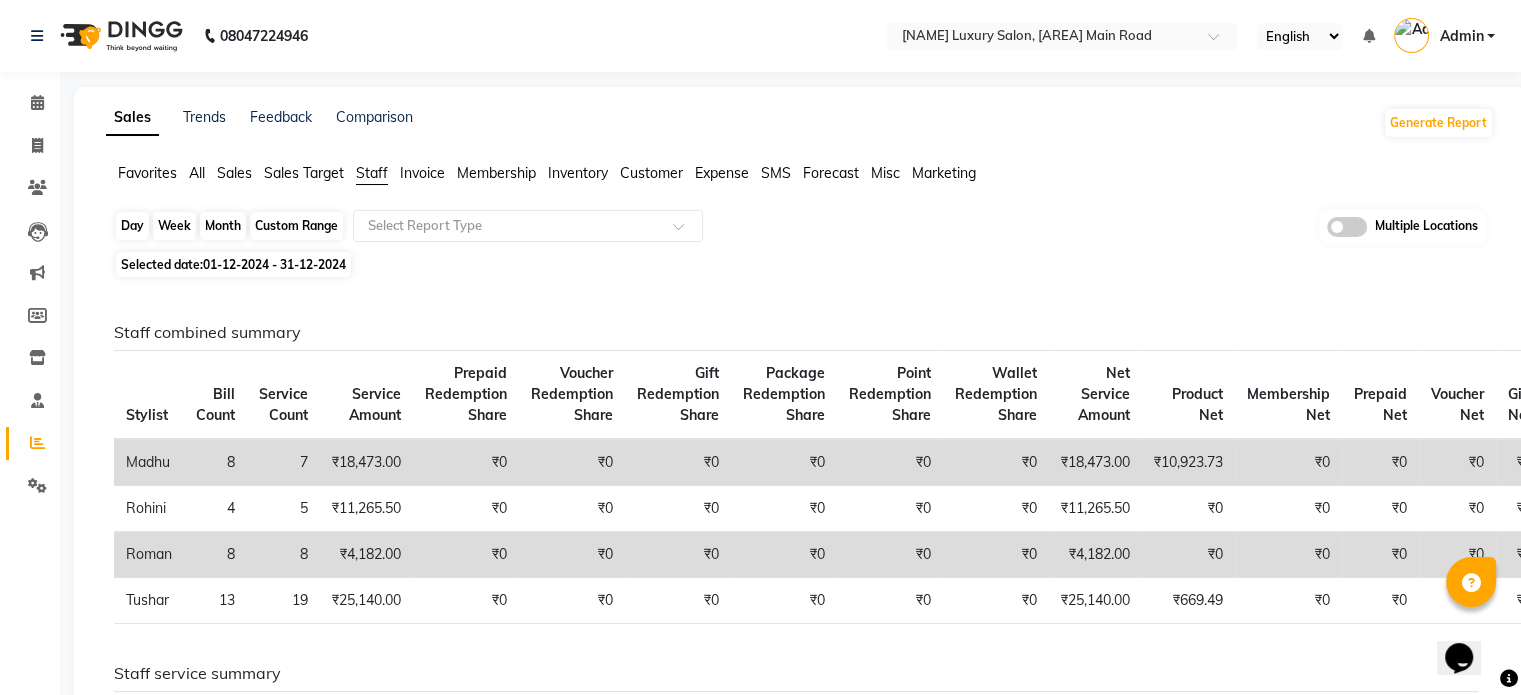 click on "Custom Range" 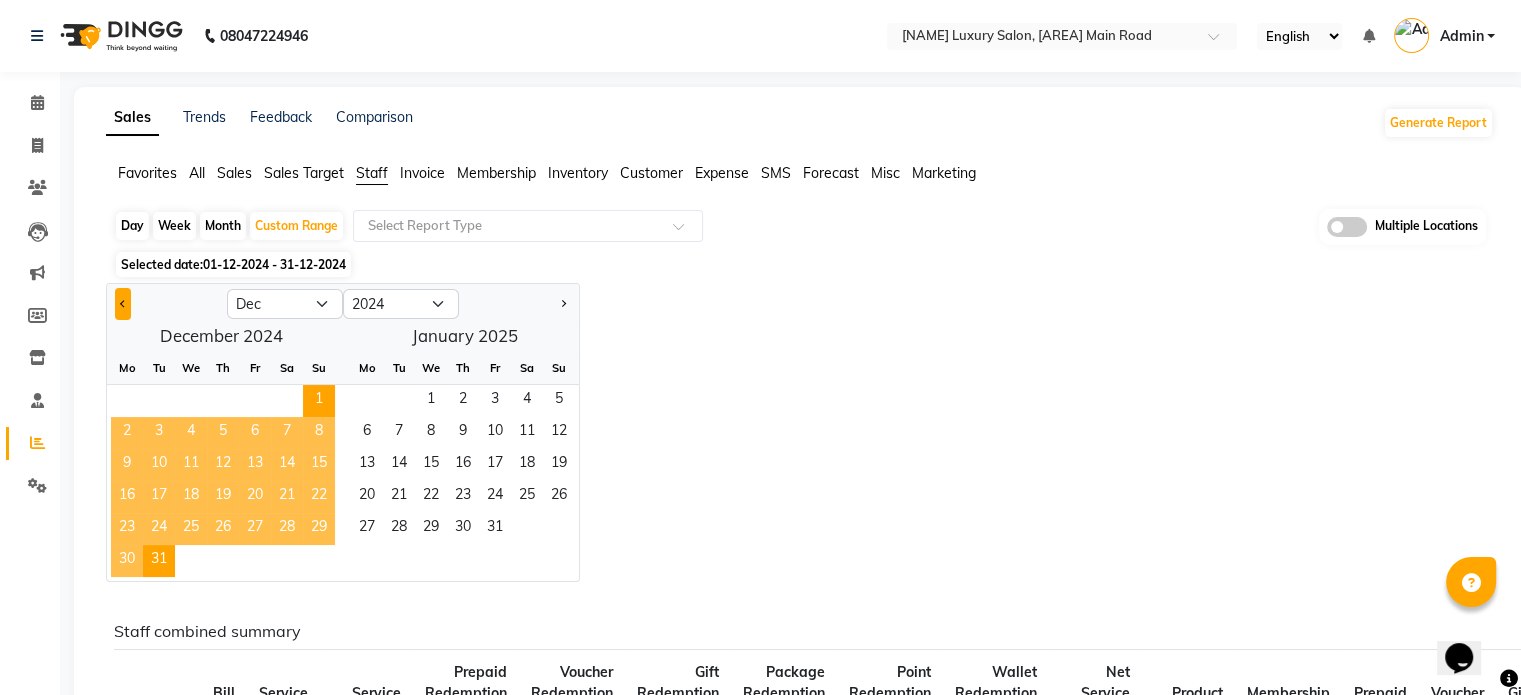 click 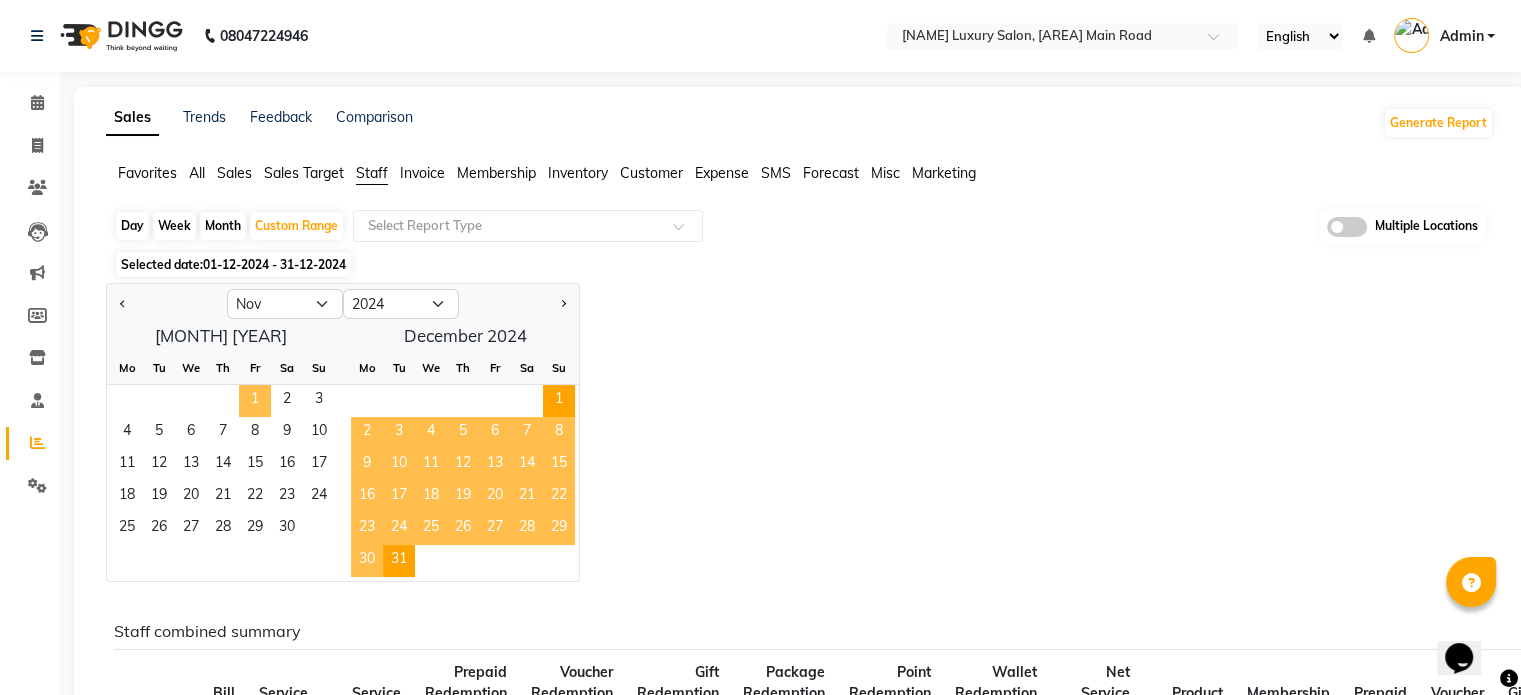 click on "1" 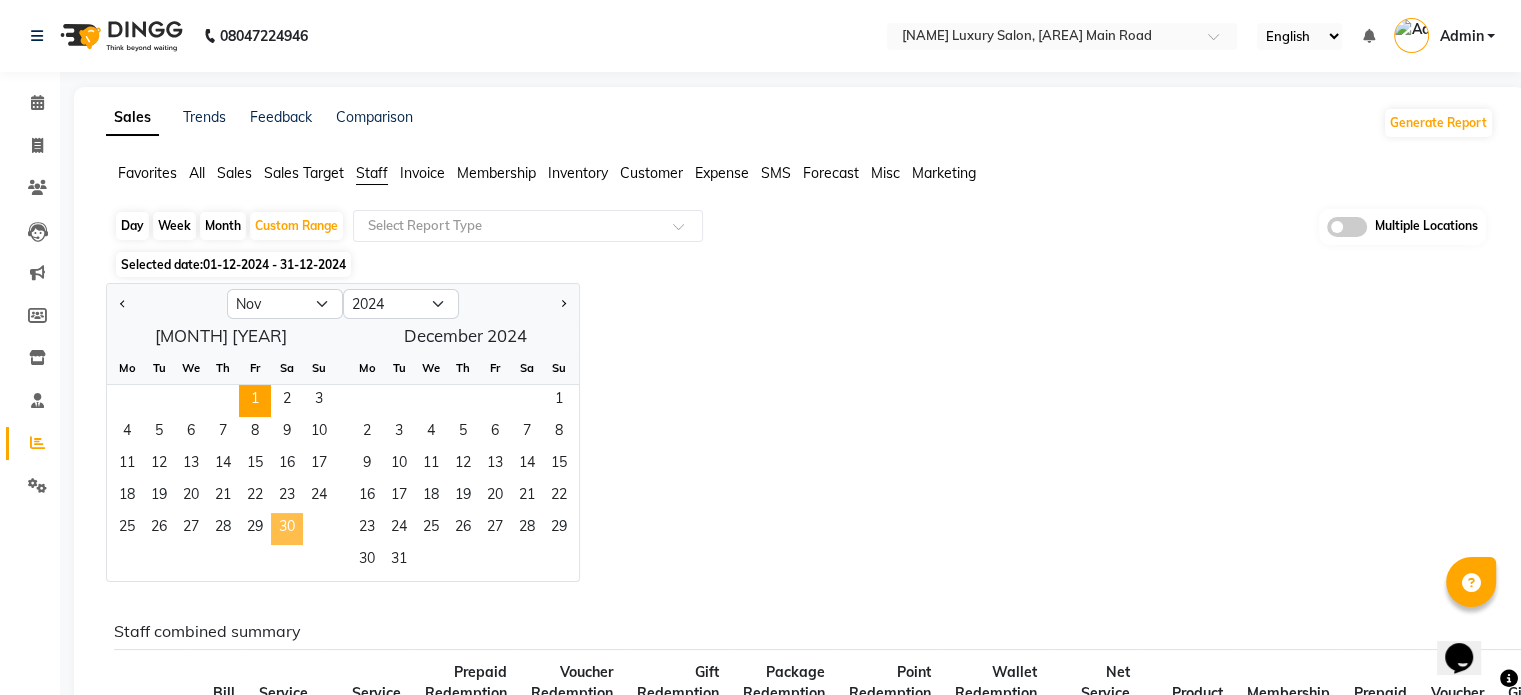 click on "30" 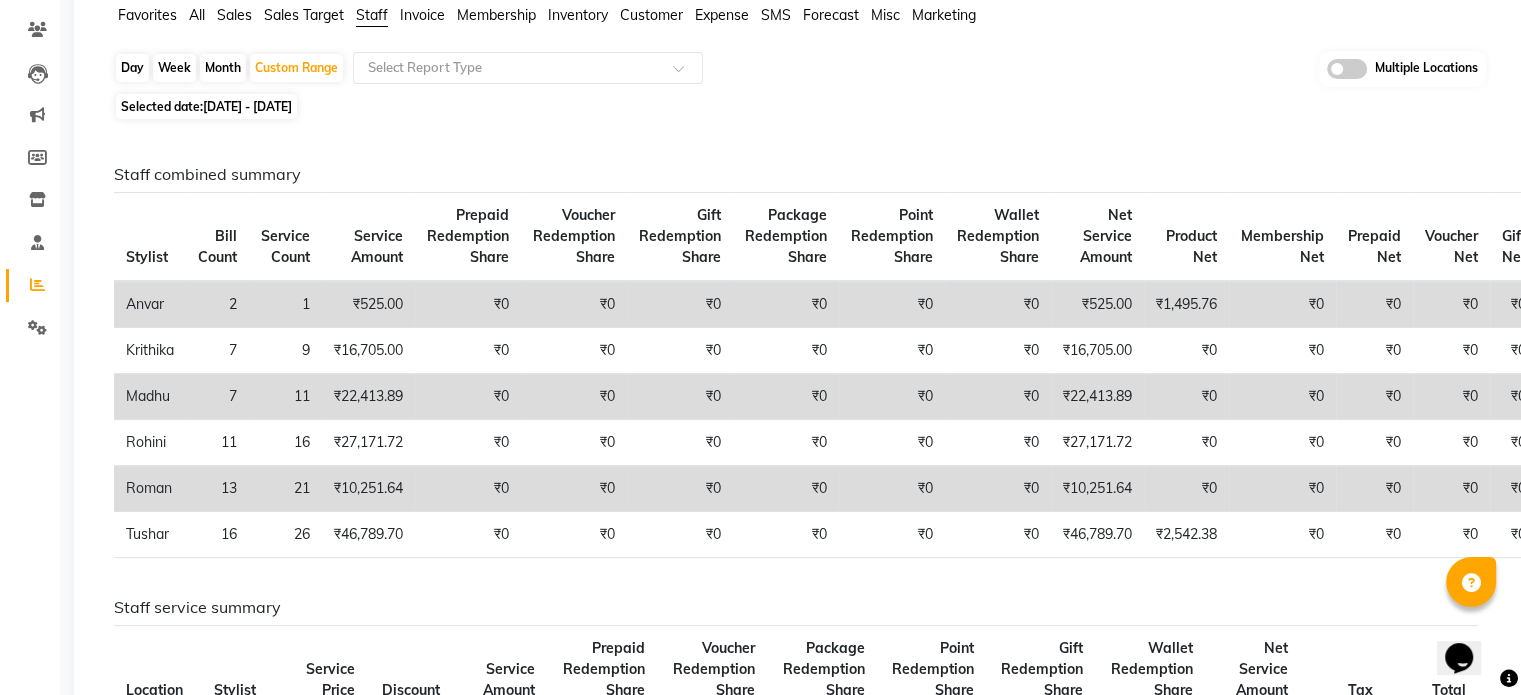 scroll, scrollTop: 160, scrollLeft: 0, axis: vertical 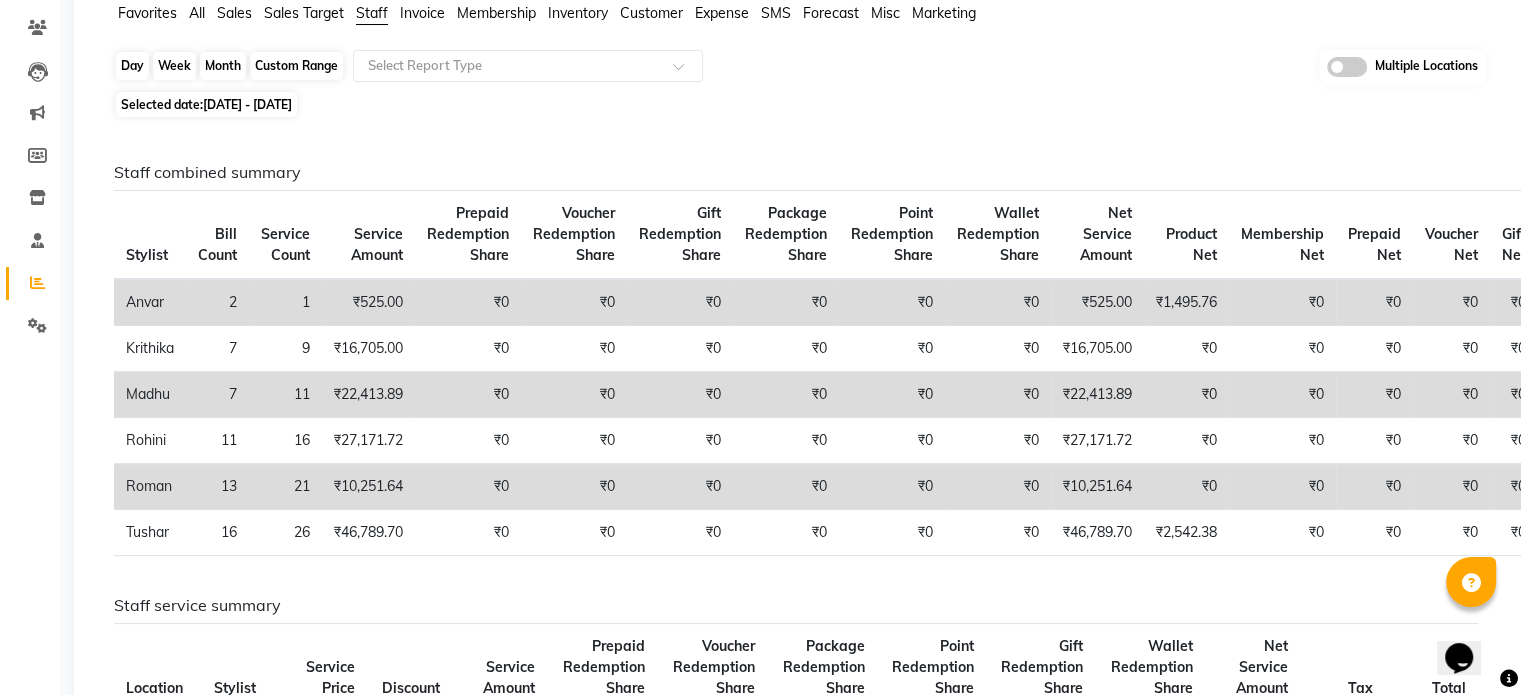 click on "Custom Range" 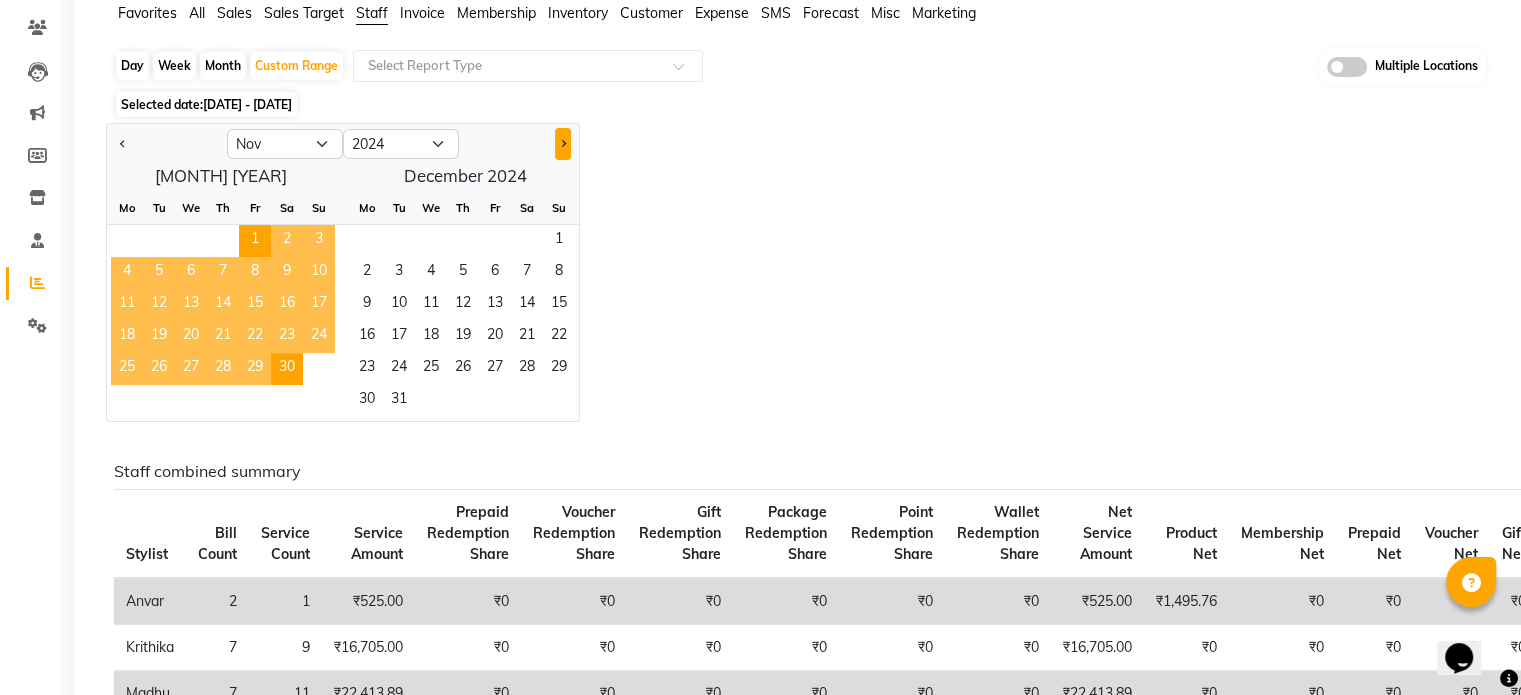 click 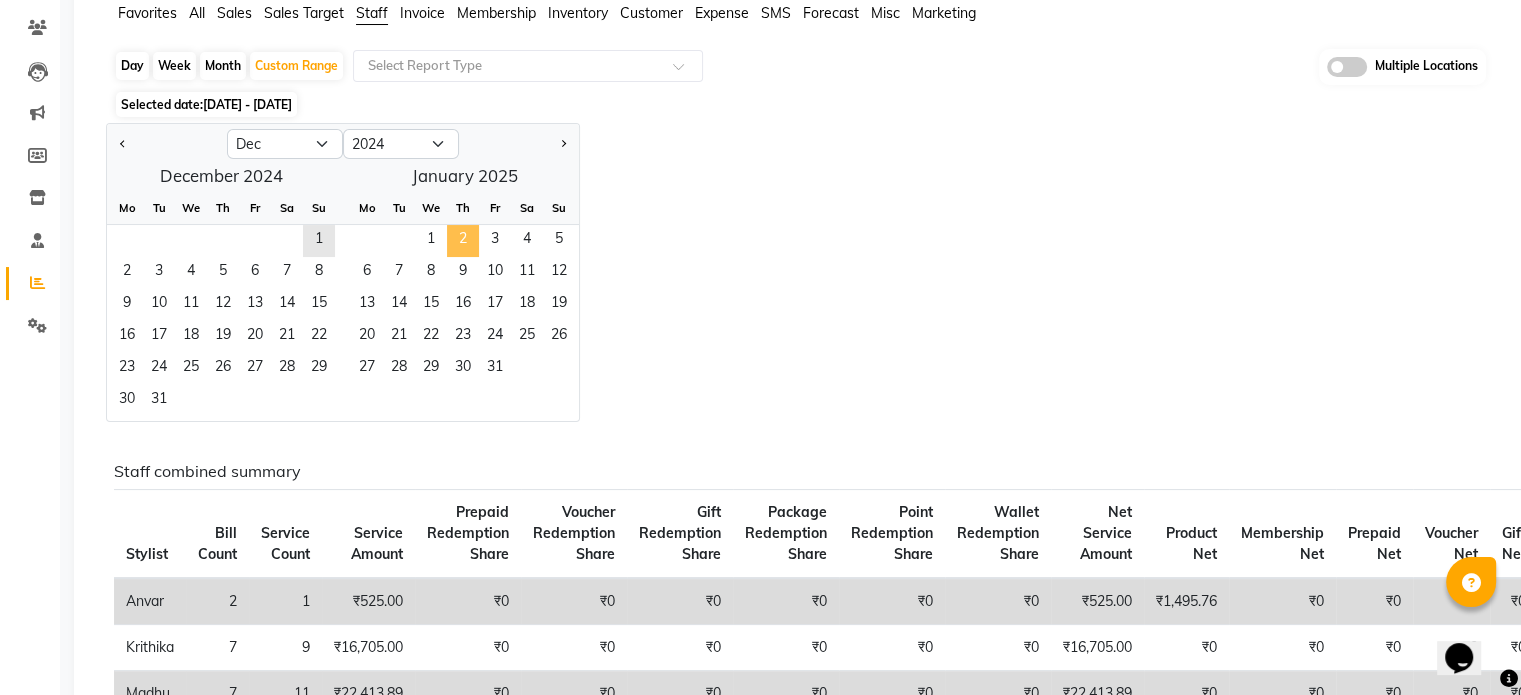 click on "2" 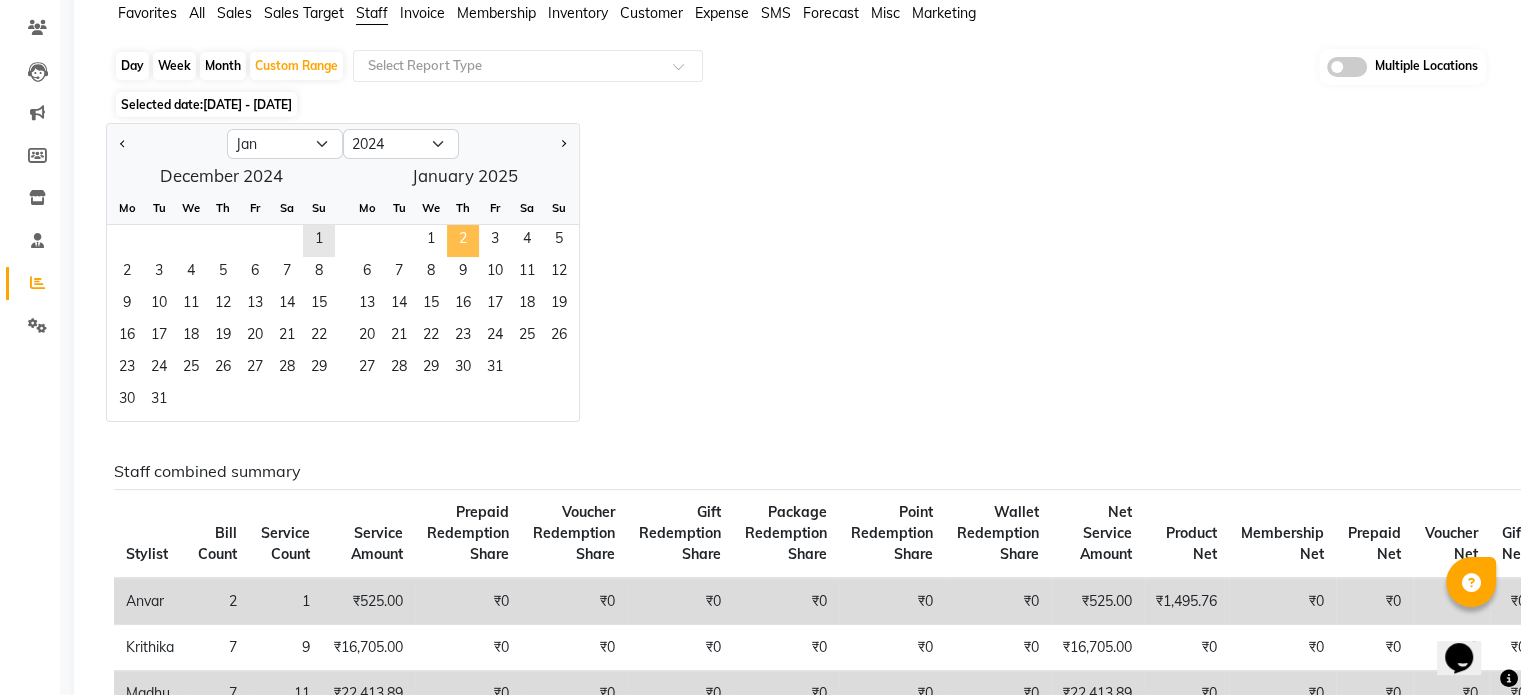 select on "2025" 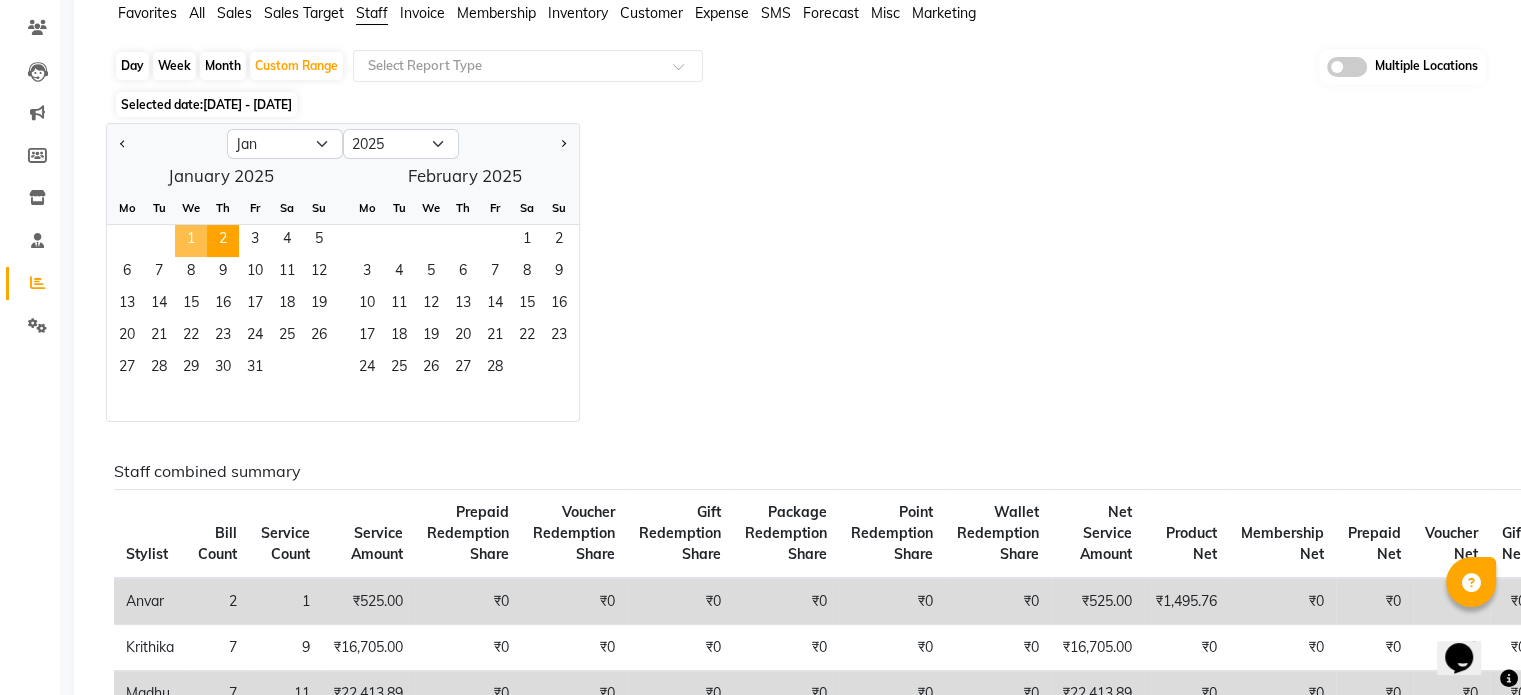 click on "1" 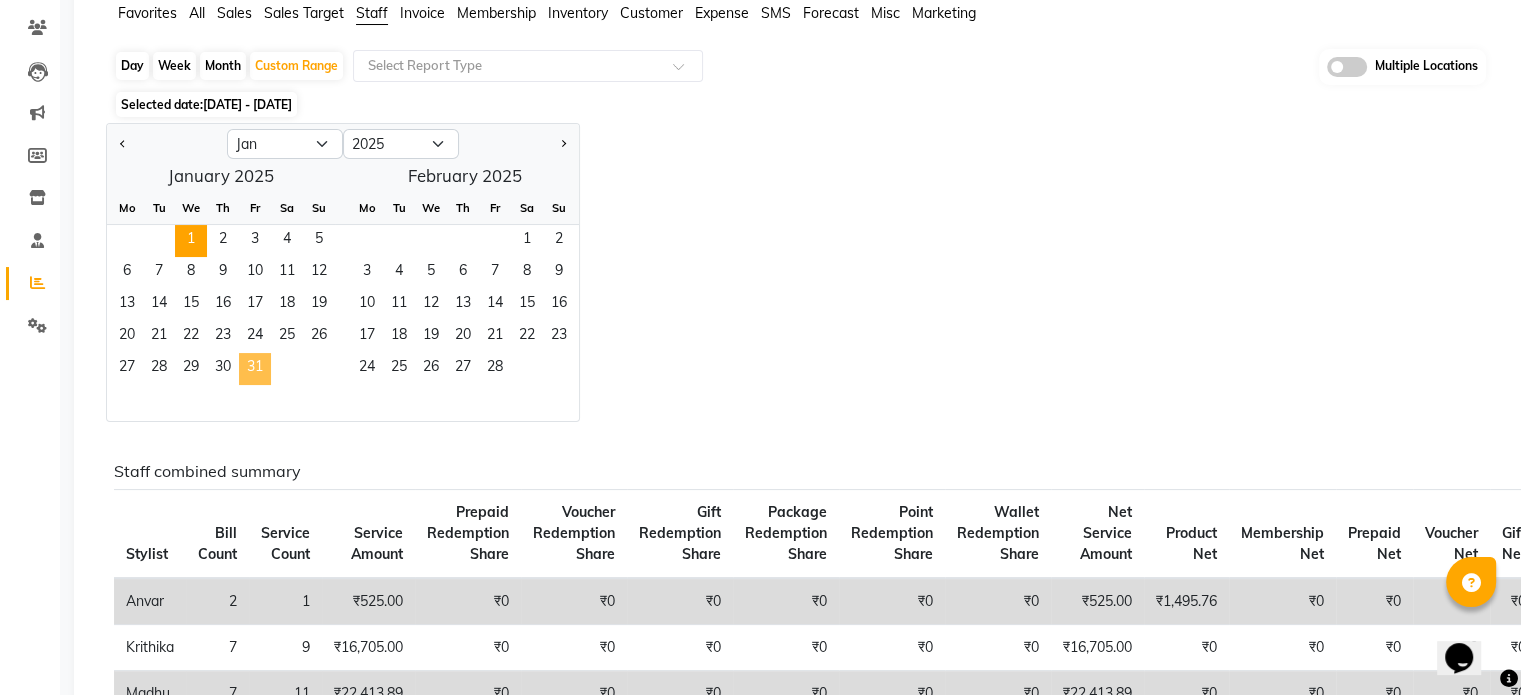 click on "31" 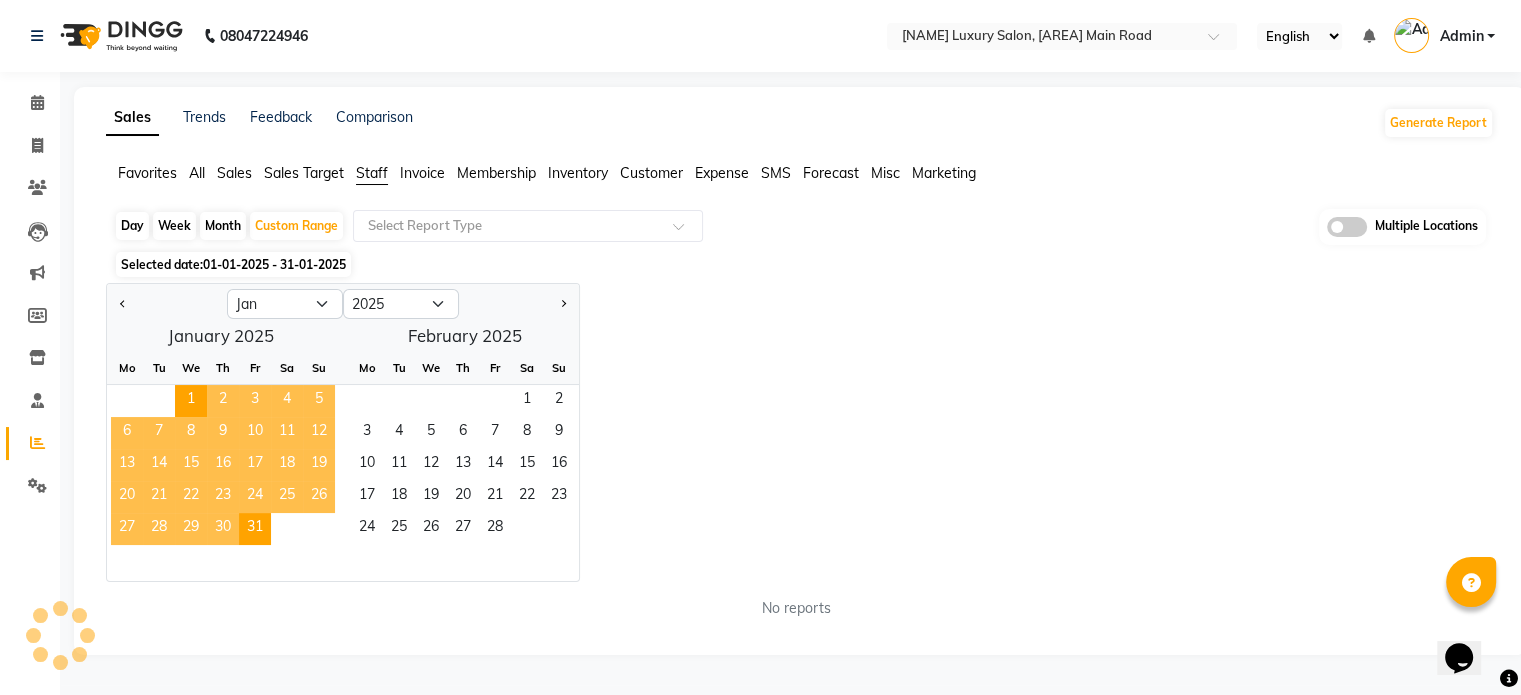 scroll, scrollTop: 0, scrollLeft: 0, axis: both 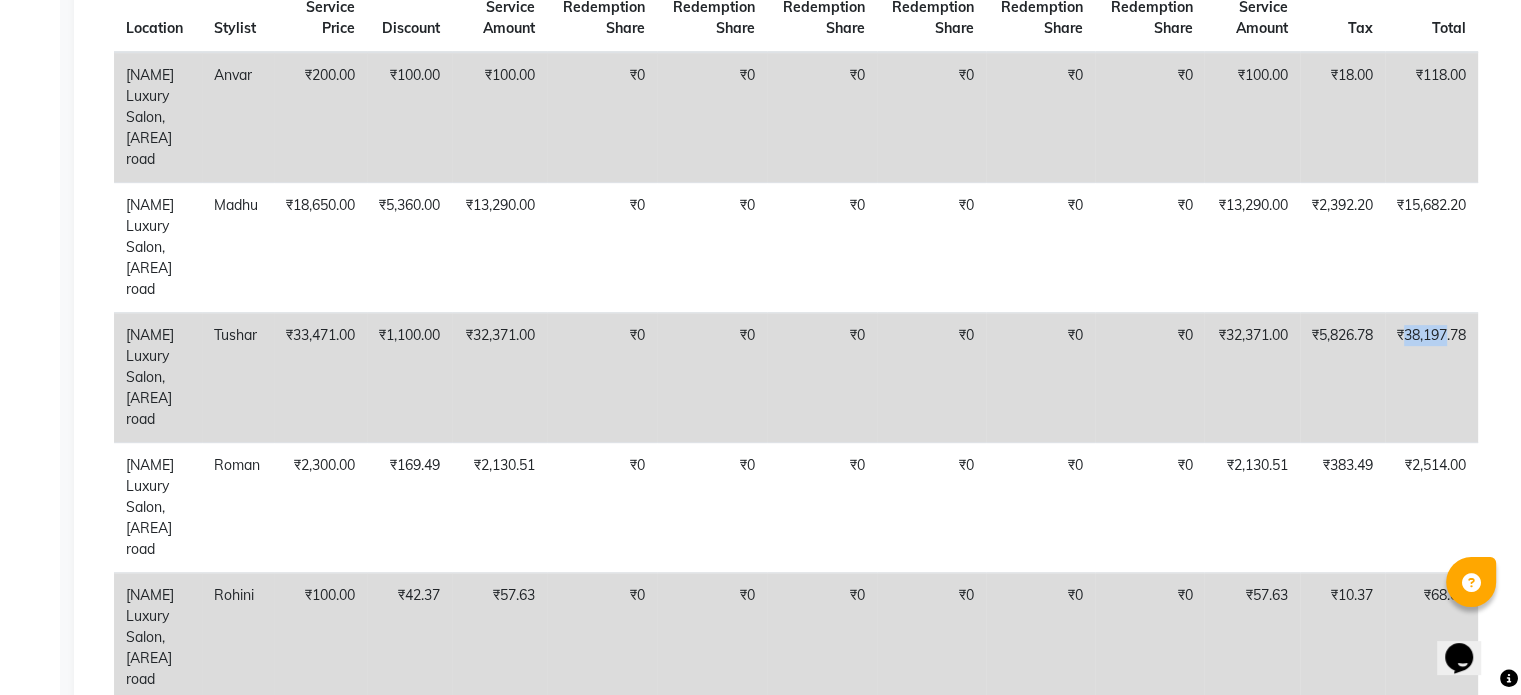 drag, startPoint x: 1405, startPoint y: 329, endPoint x: 1448, endPoint y: 327, distance: 43.046486 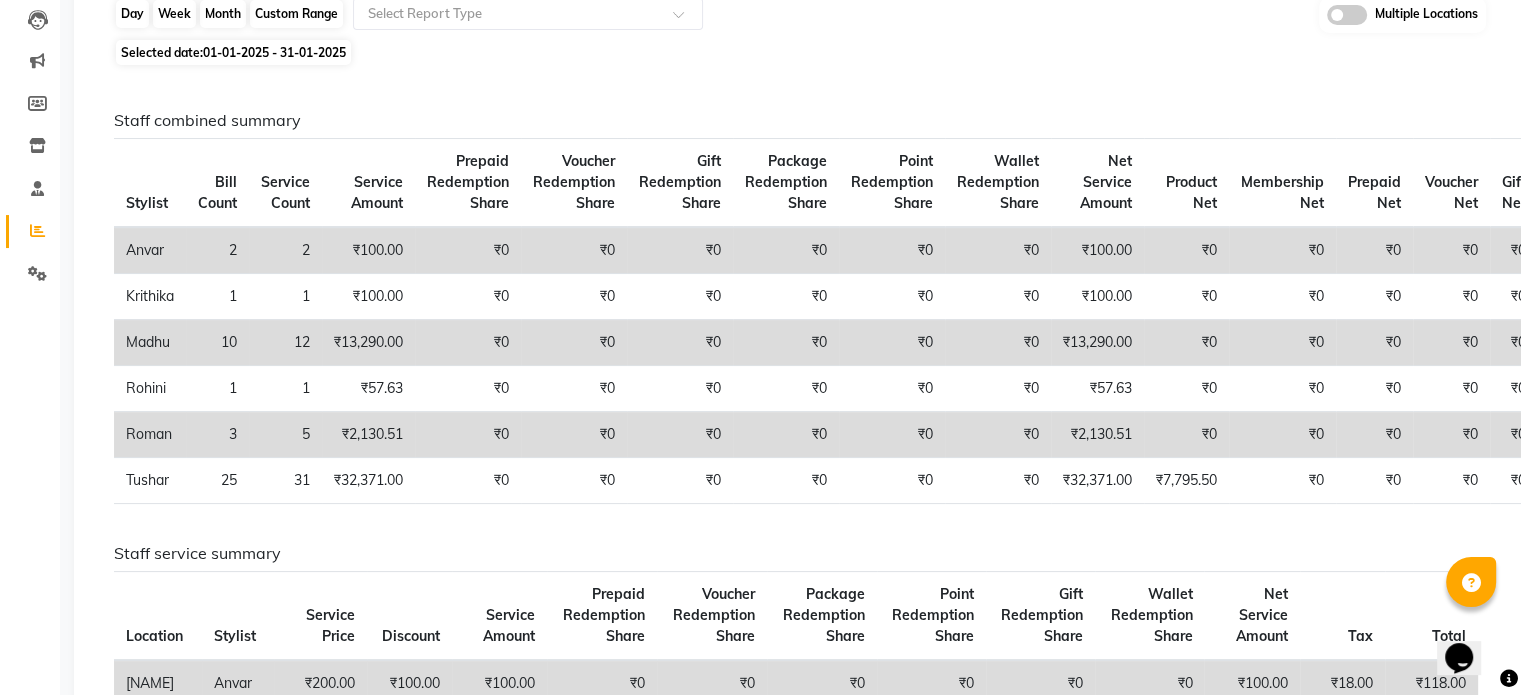 click on "Custom Range" 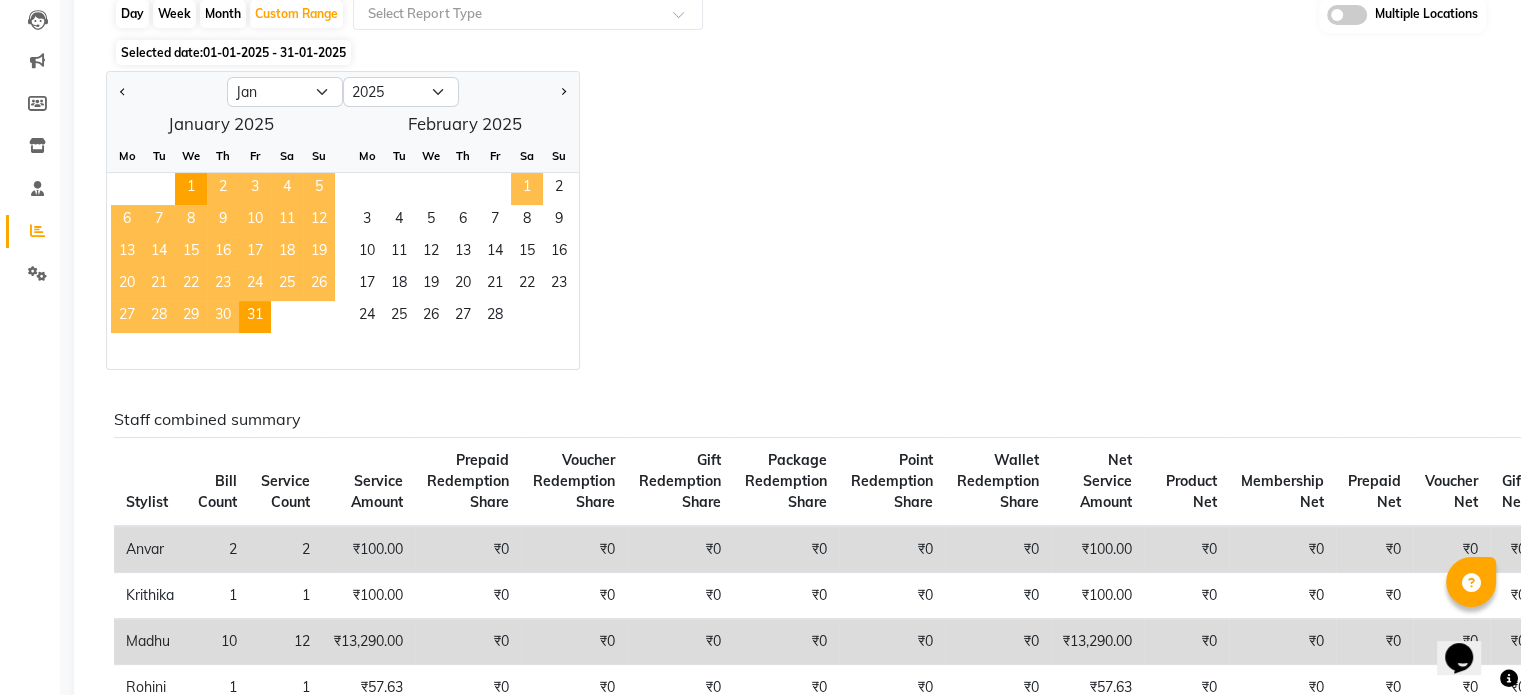 click on "1" 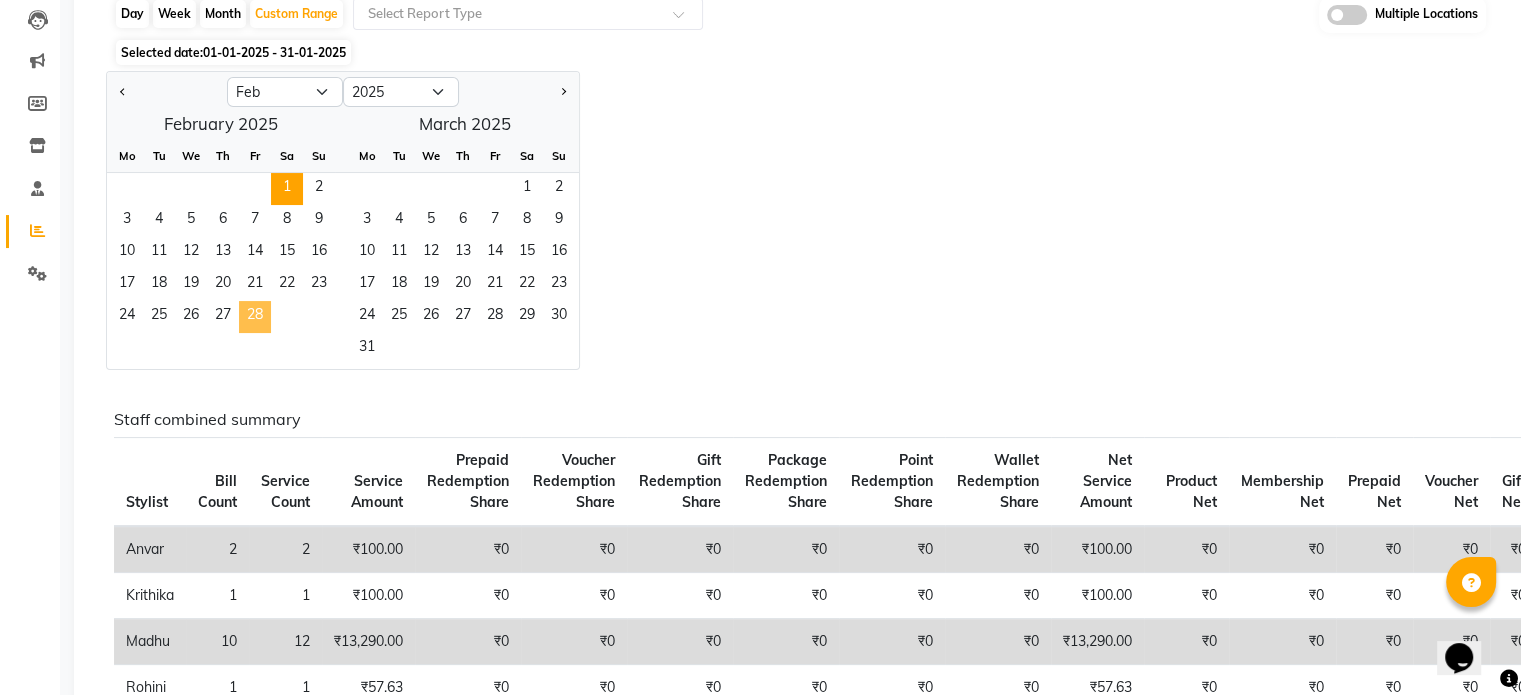 click on "28" 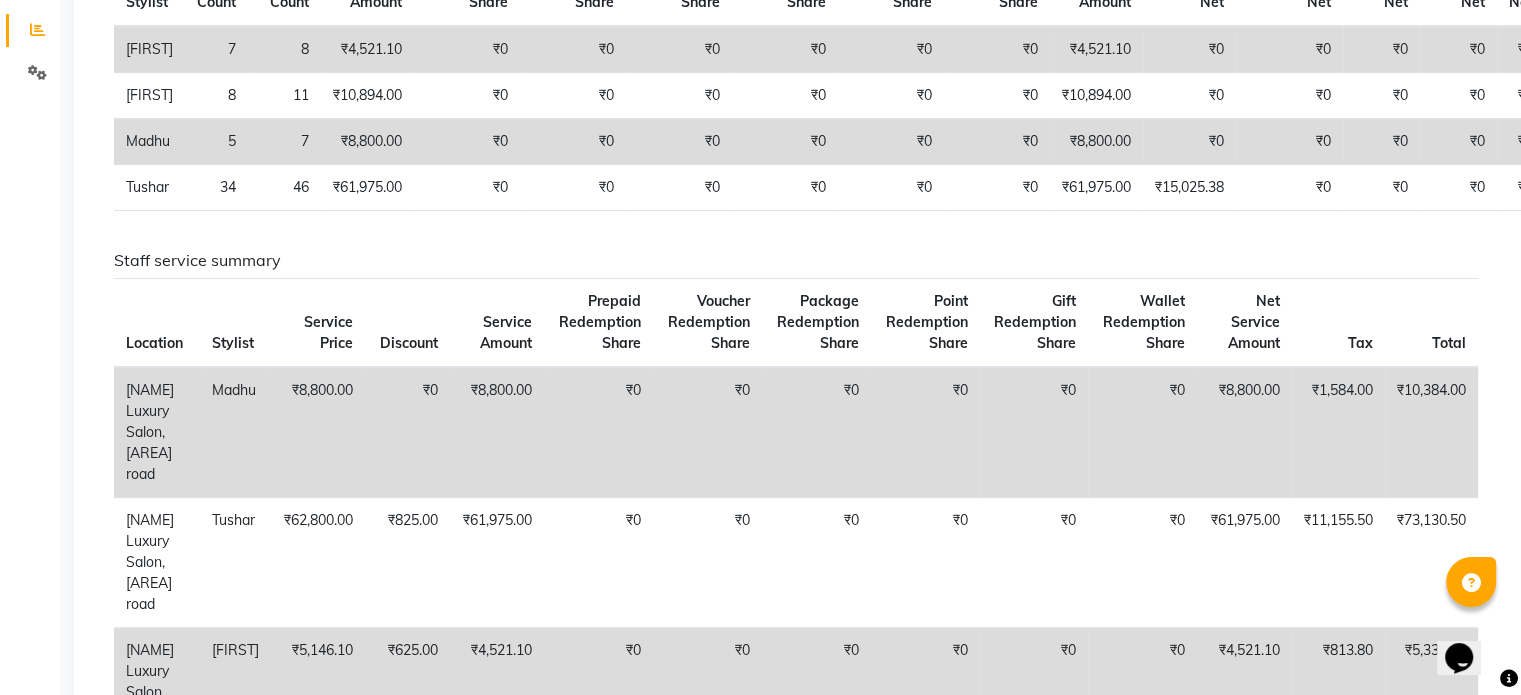 scroll, scrollTop: 467, scrollLeft: 0, axis: vertical 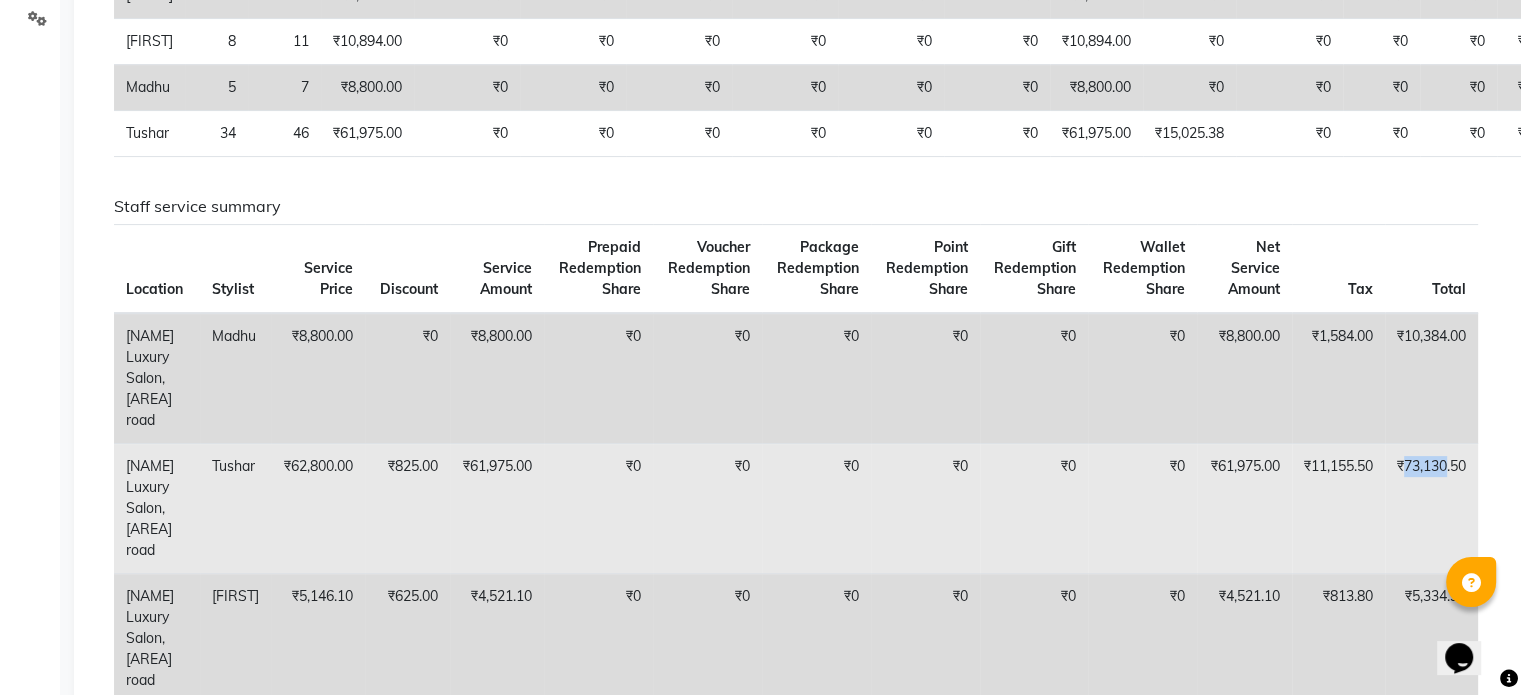 drag, startPoint x: 1411, startPoint y: 467, endPoint x: 1451, endPoint y: 471, distance: 40.1995 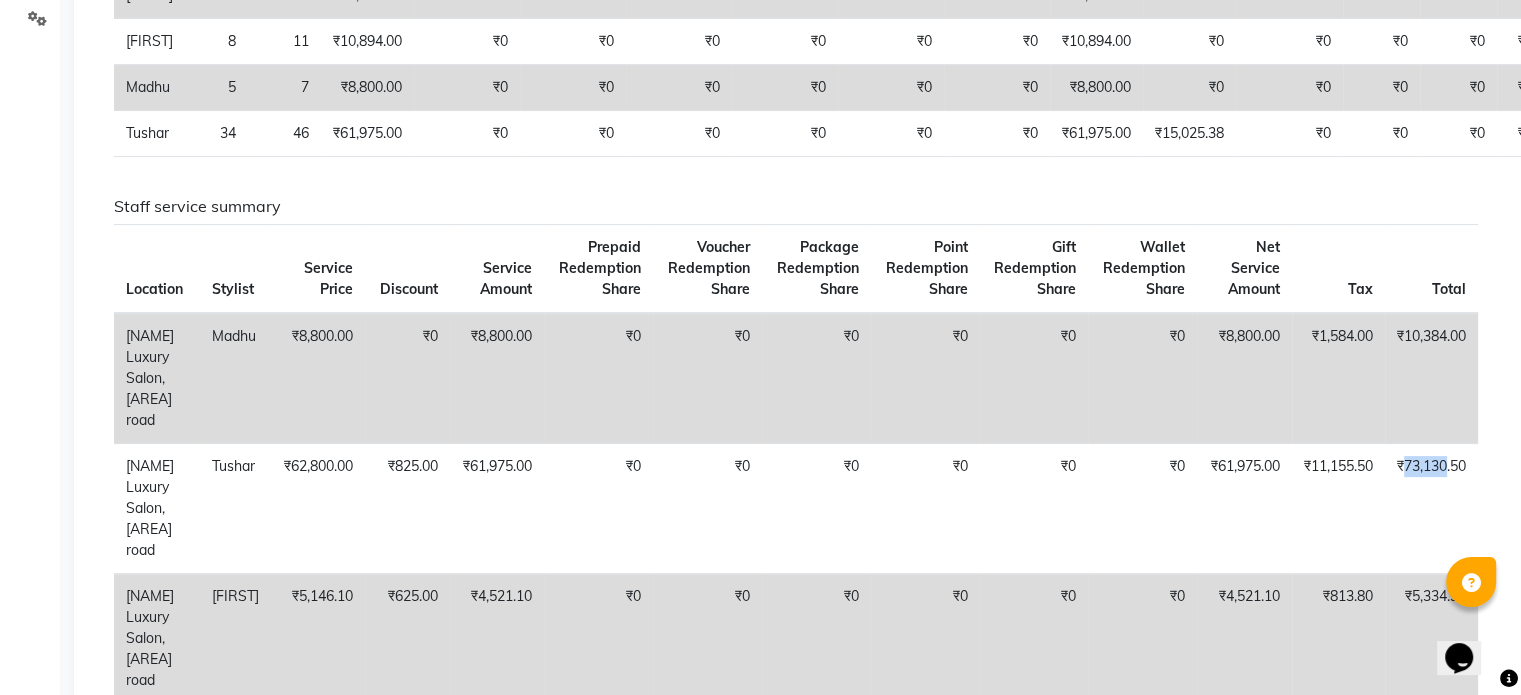 scroll, scrollTop: 0, scrollLeft: 0, axis: both 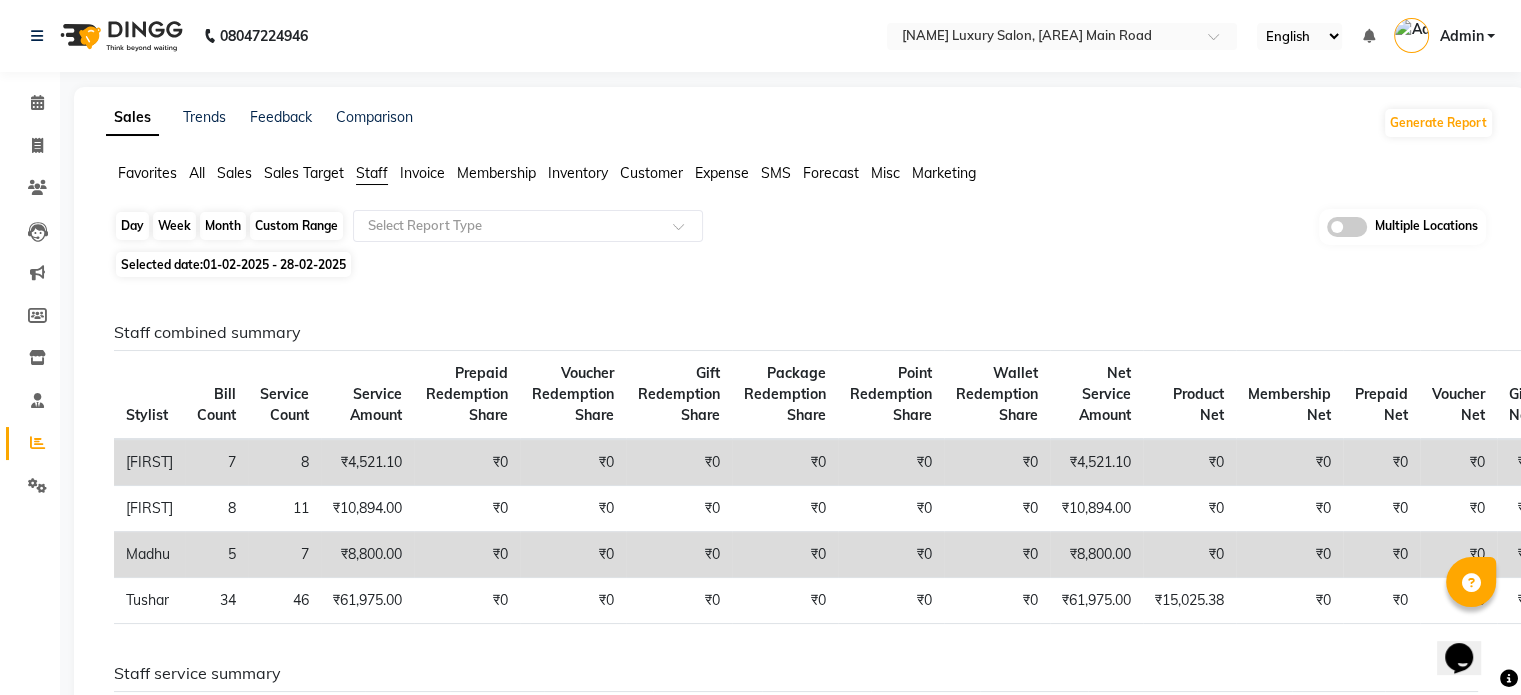 click on "Custom Range" 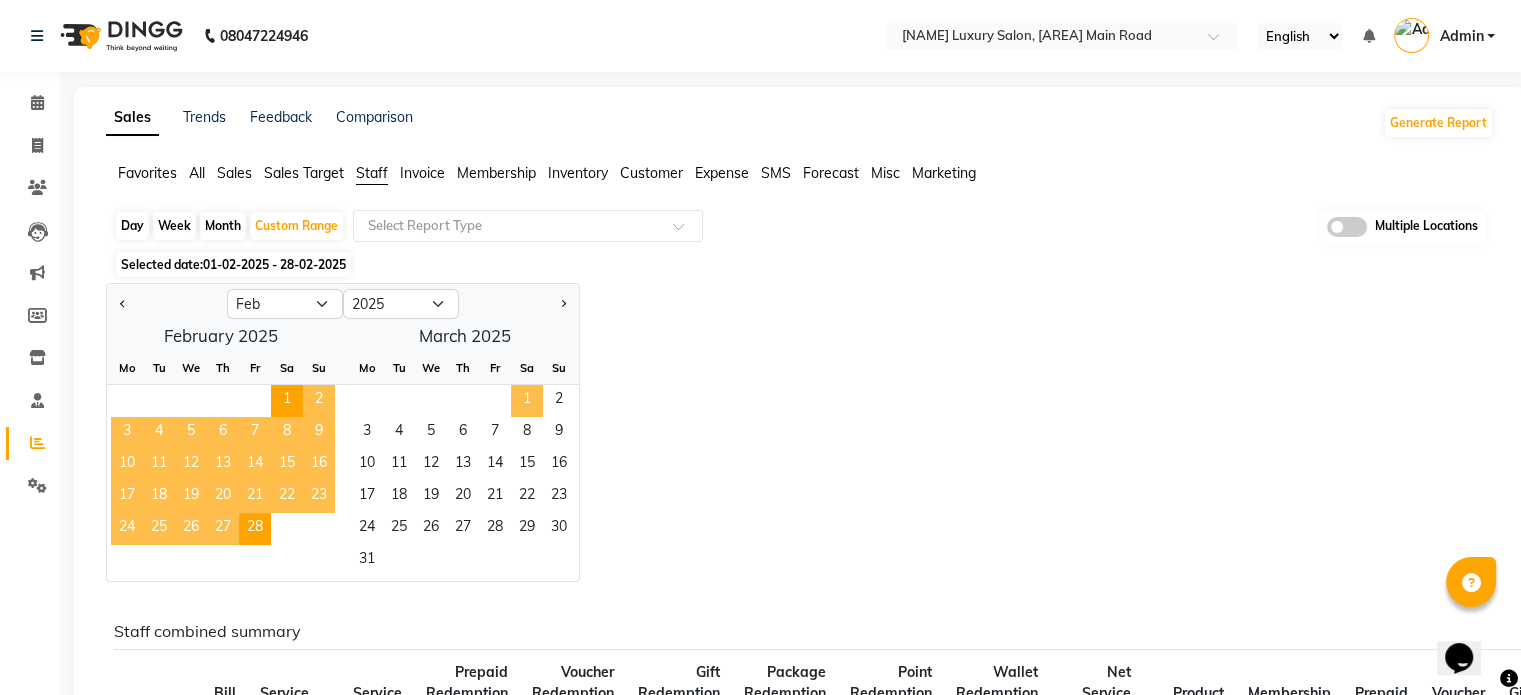 click on "1" 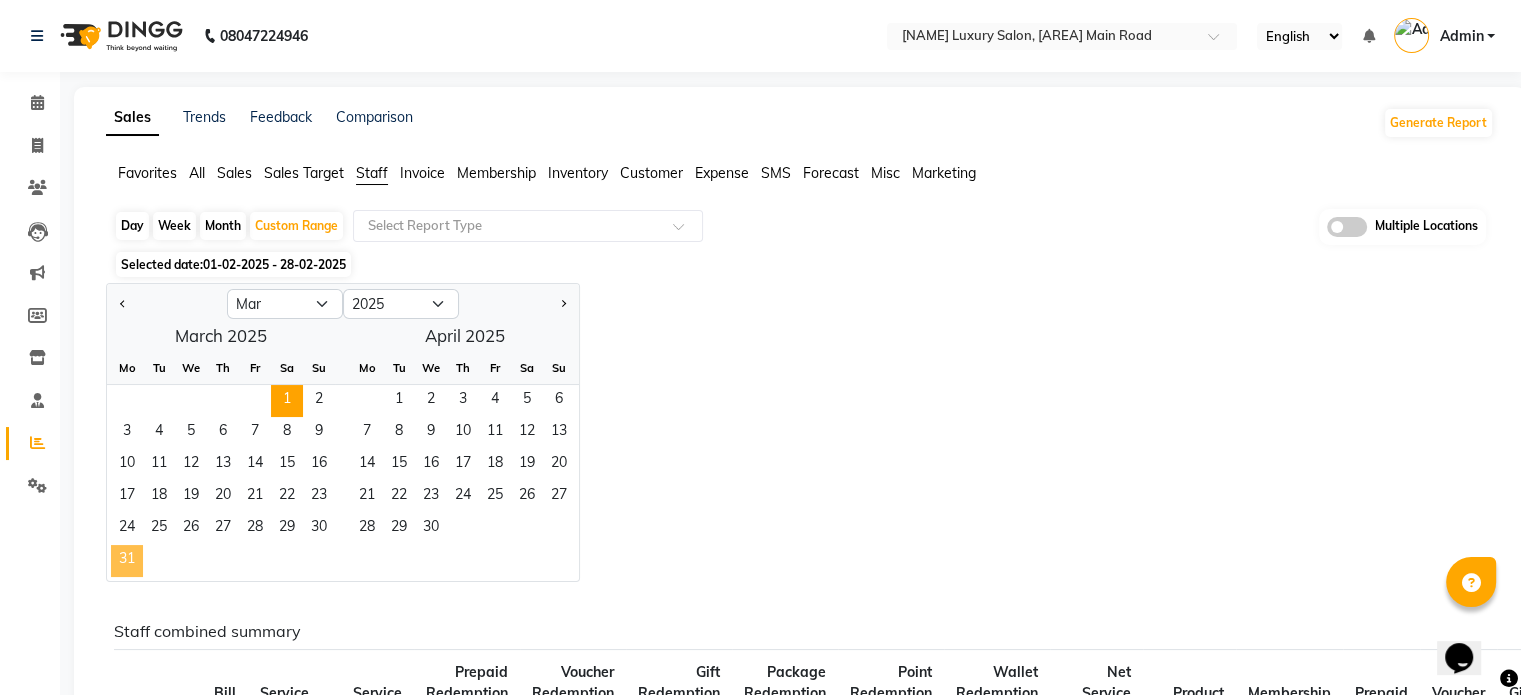click on "31" 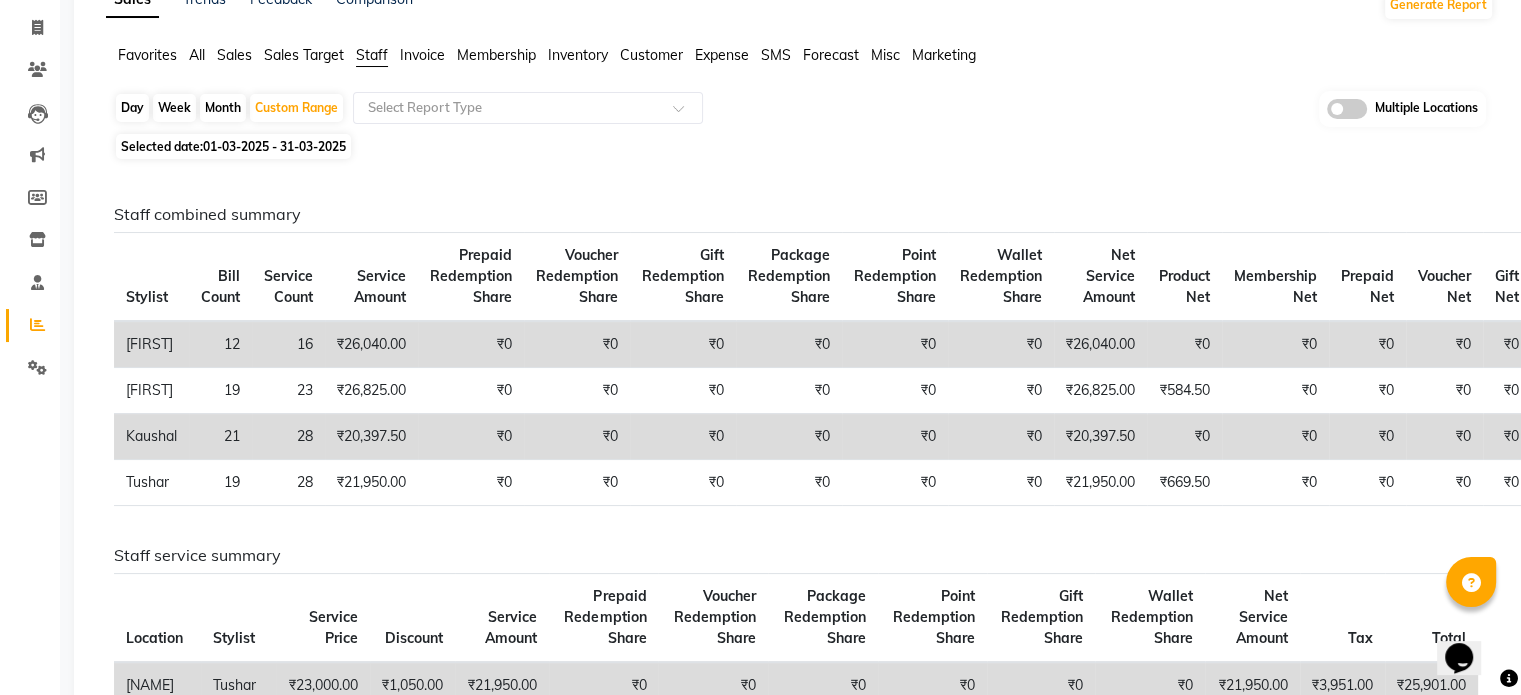 scroll, scrollTop: 120, scrollLeft: 0, axis: vertical 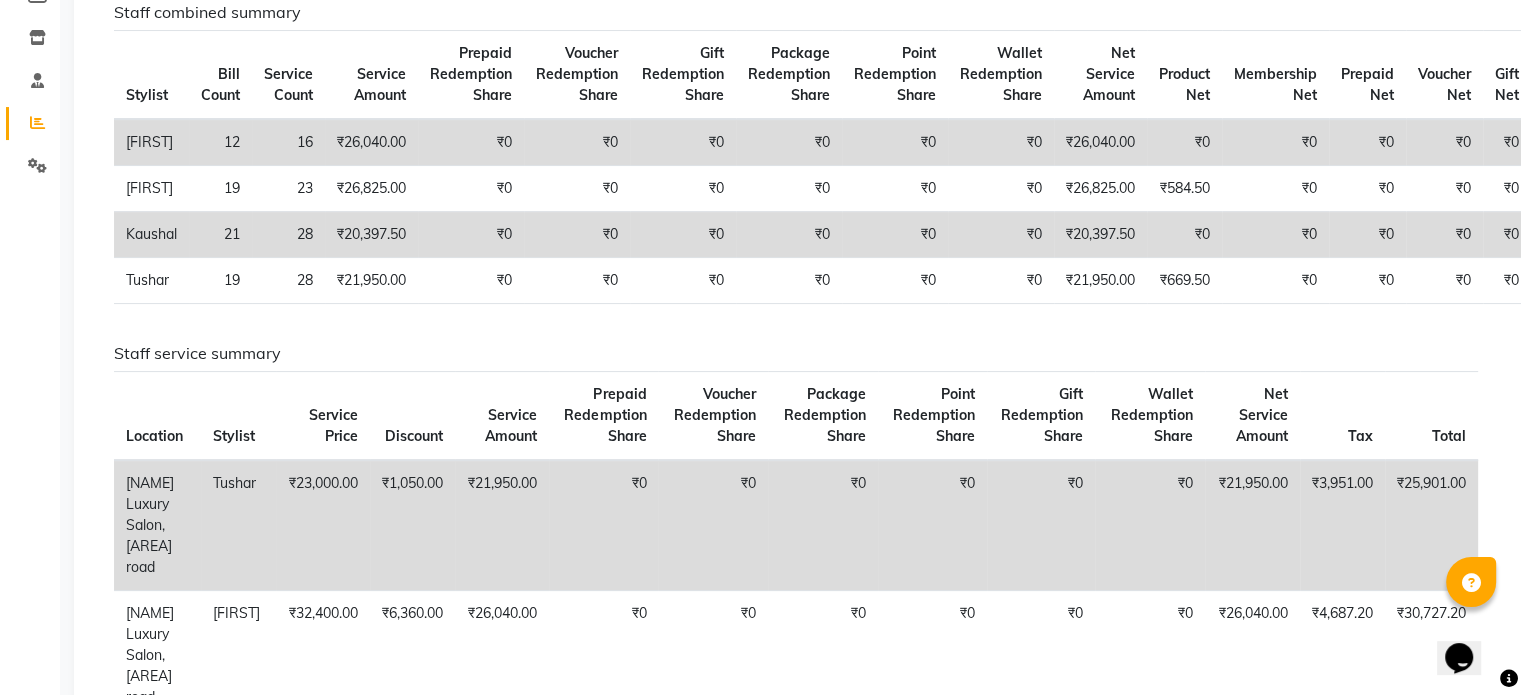 click on "Sales Trends Feedback Comparison Generate Report Favorites All Sales Sales Target Staff Invoice Membership Inventory Customer Expense SMS Forecast Misc Marketing  Day   Week   Month   Custom Range  Select Report Type Multiple Locations Selected date:  01-03-2025 - 31-03-2025  Staff combined summary Stylist Bill Count Service Count Service Amount Prepaid Redemption Share Voucher Redemption Share Gift Redemption Share Package Redemption Share Point Redemption Share Wallet Redemption Share Net Service Amount Product Net Membership Net Prepaid Net Voucher Net Gift Net Package Net  Eshara 12 16 ₹26,040.00 ₹0 ₹0 ₹0 ₹0 ₹0 ₹0 ₹26,040.00 ₹0 ₹0 ₹0 ₹0 ₹0 ₹0  Kabya 19 23 ₹26,825.00 ₹0 ₹0 ₹0 ₹0 ₹0 ₹0 ₹26,825.00 ₹584.50 ₹0 ₹0 ₹0 ₹0 ₹0  Kaushal 21 28 ₹20,397.50 ₹0 ₹0 ₹0 ₹0 ₹0 ₹0 ₹20,397.50 ₹0 ₹0 ₹0 ₹0 ₹0 ₹0  Tushar 19 28 ₹21,950.00 ₹0 ₹0 ₹0 ₹0 ₹0 ₹0 ₹21,950.00 ₹669.50 ₹0 ₹0 ₹0 ₹0 ₹0 Staff service summary Location" 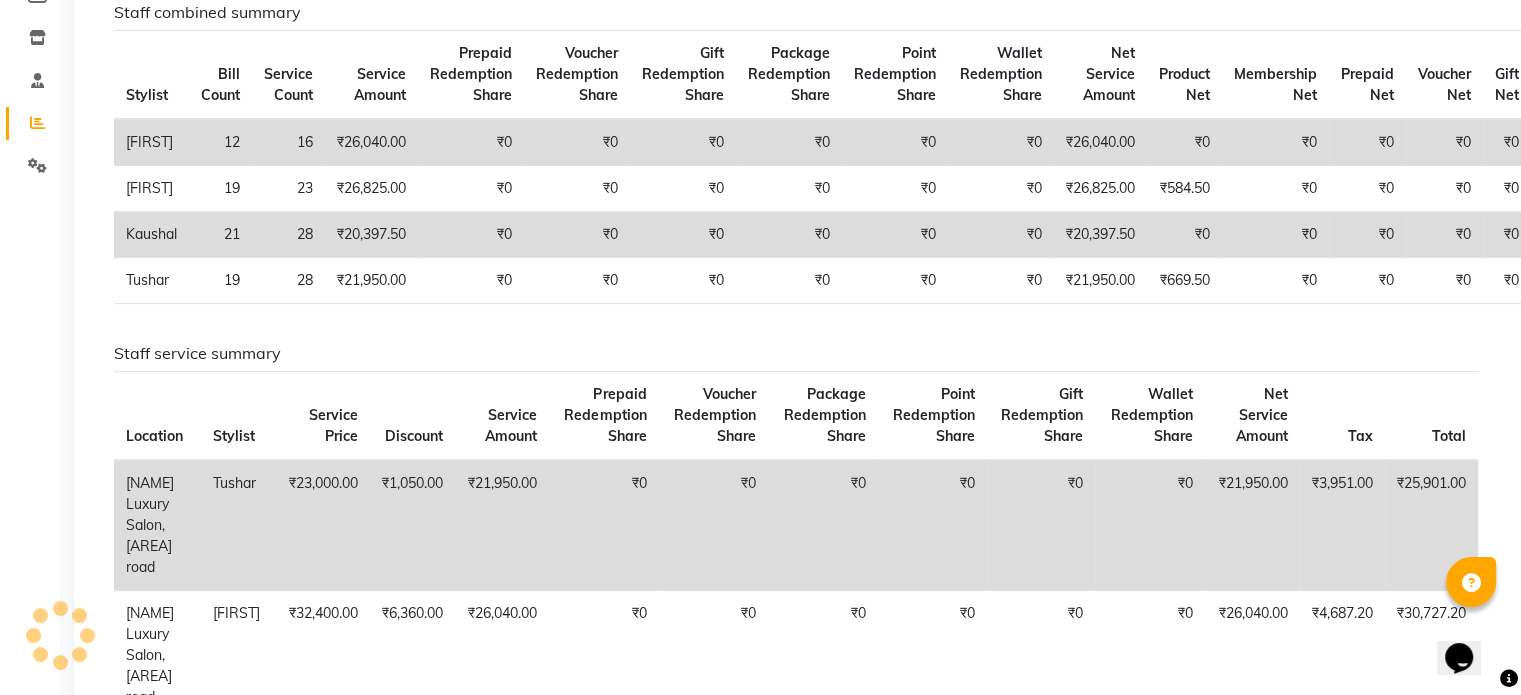 scroll, scrollTop: 928, scrollLeft: 0, axis: vertical 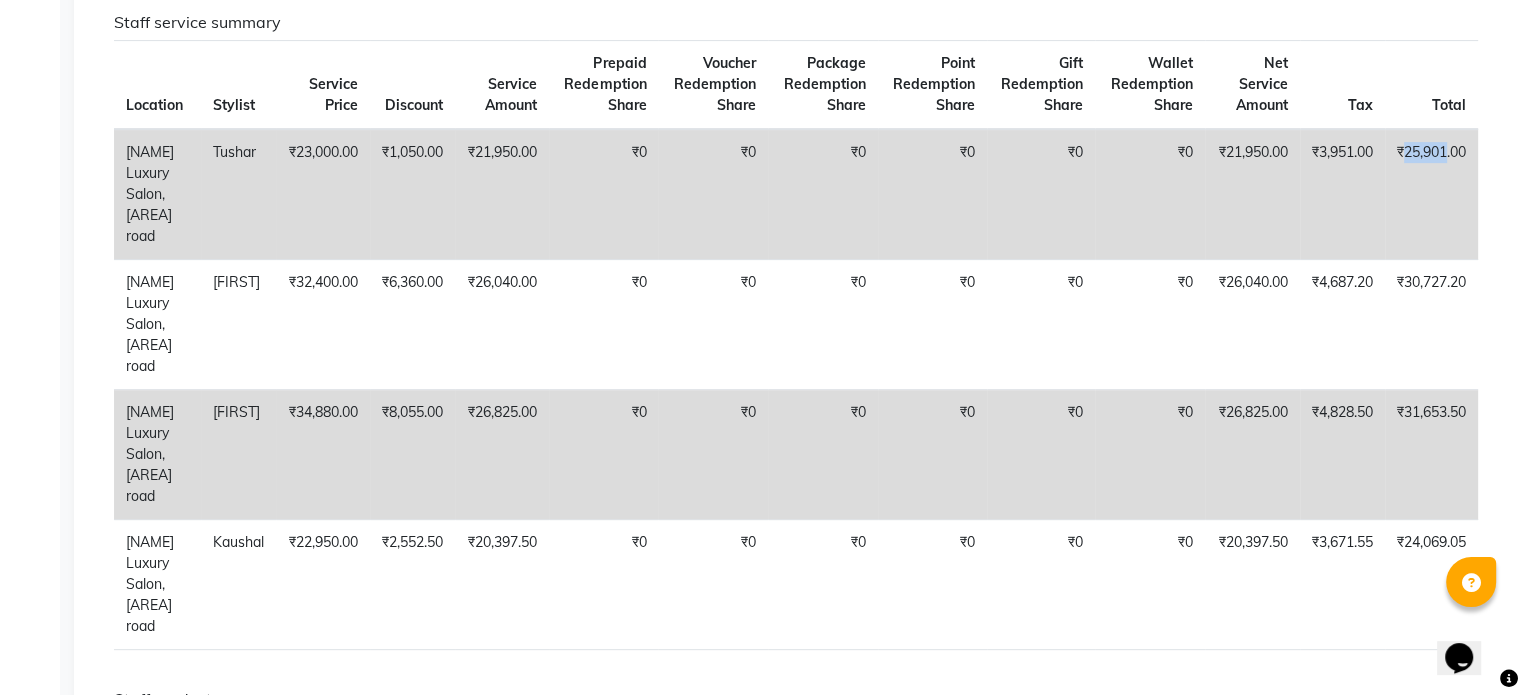 drag, startPoint x: 1411, startPoint y: 147, endPoint x: 1449, endPoint y: 148, distance: 38.013157 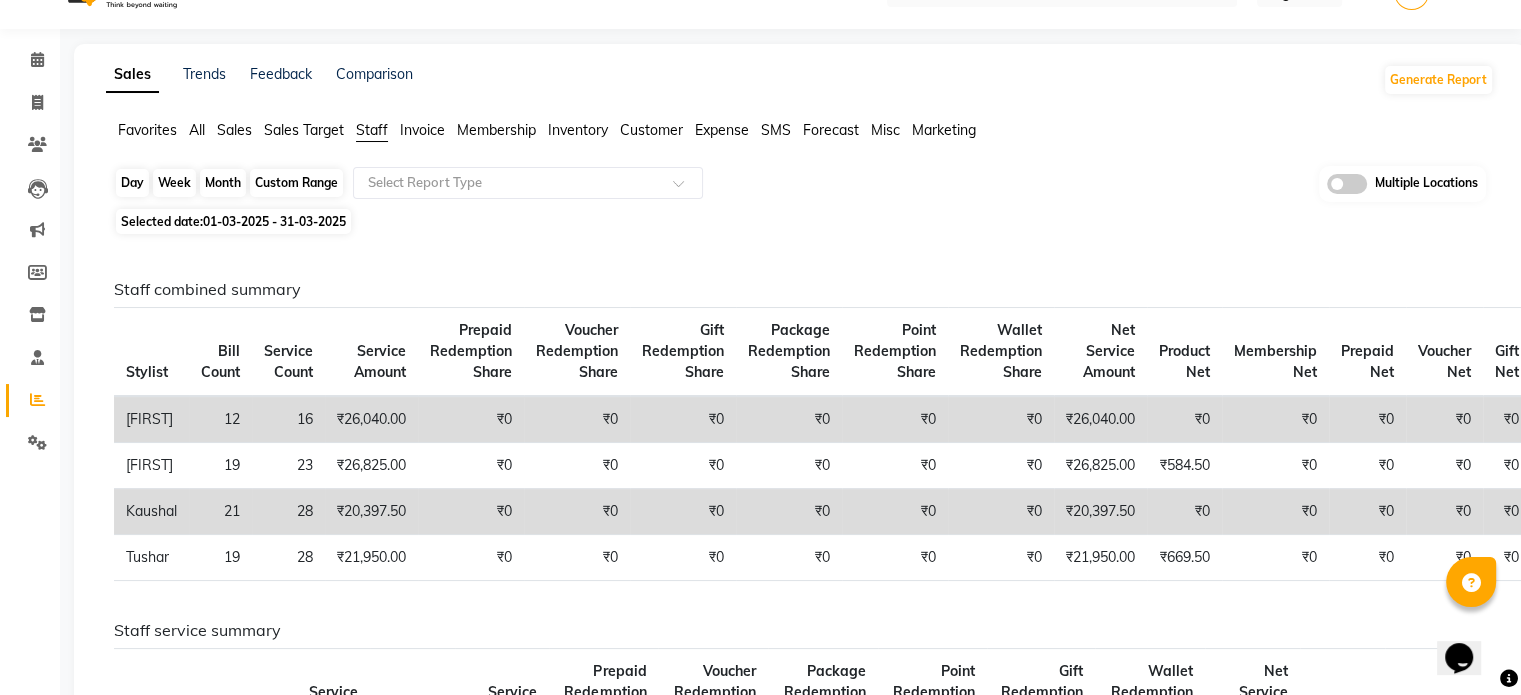 click on "Custom Range" 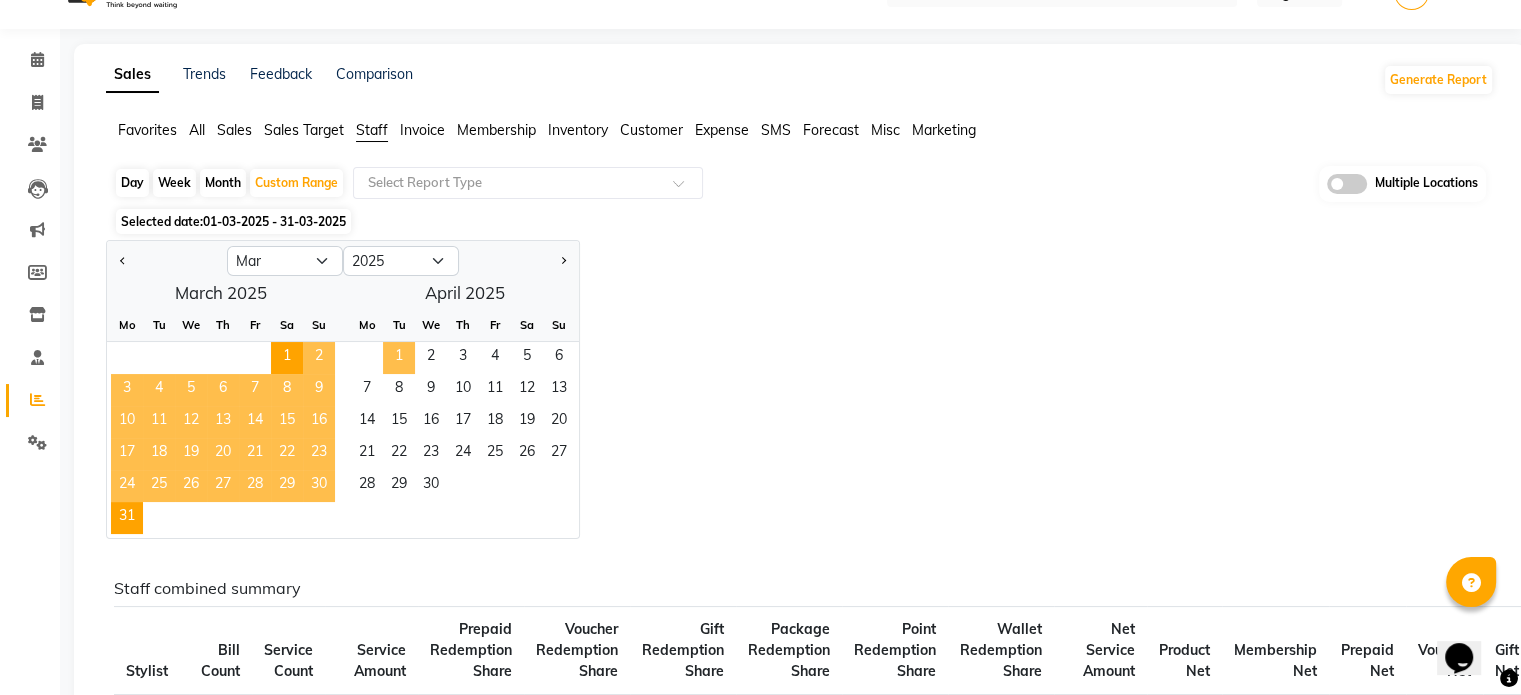 click on "1" 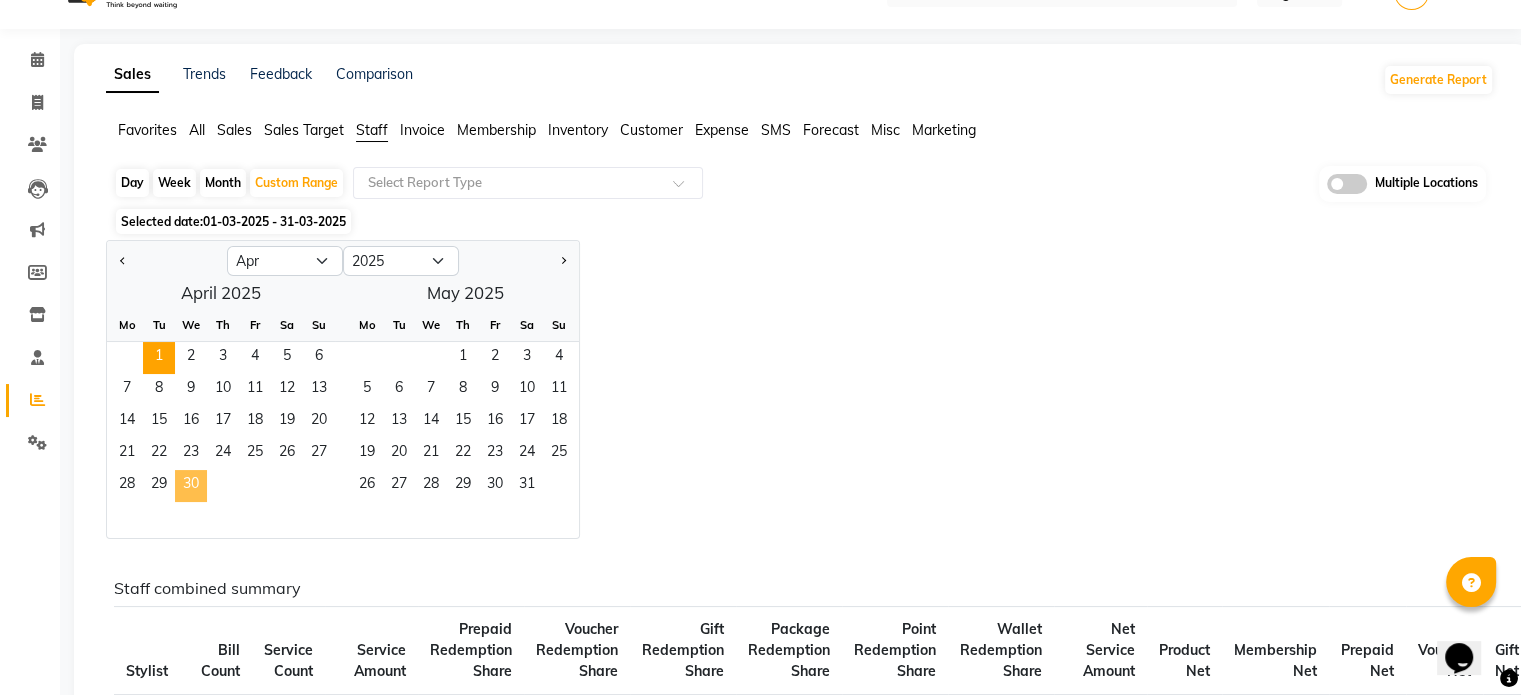 click on "30" 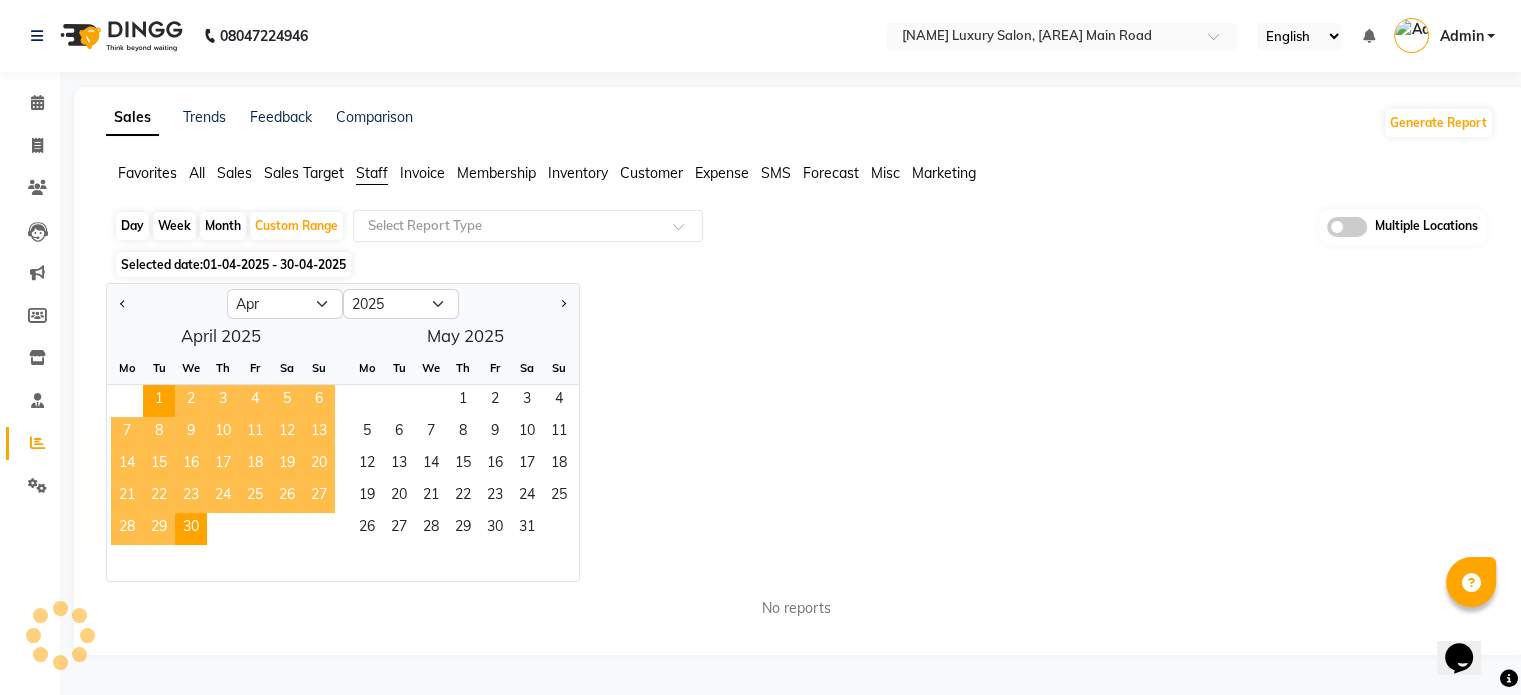 scroll, scrollTop: 0, scrollLeft: 0, axis: both 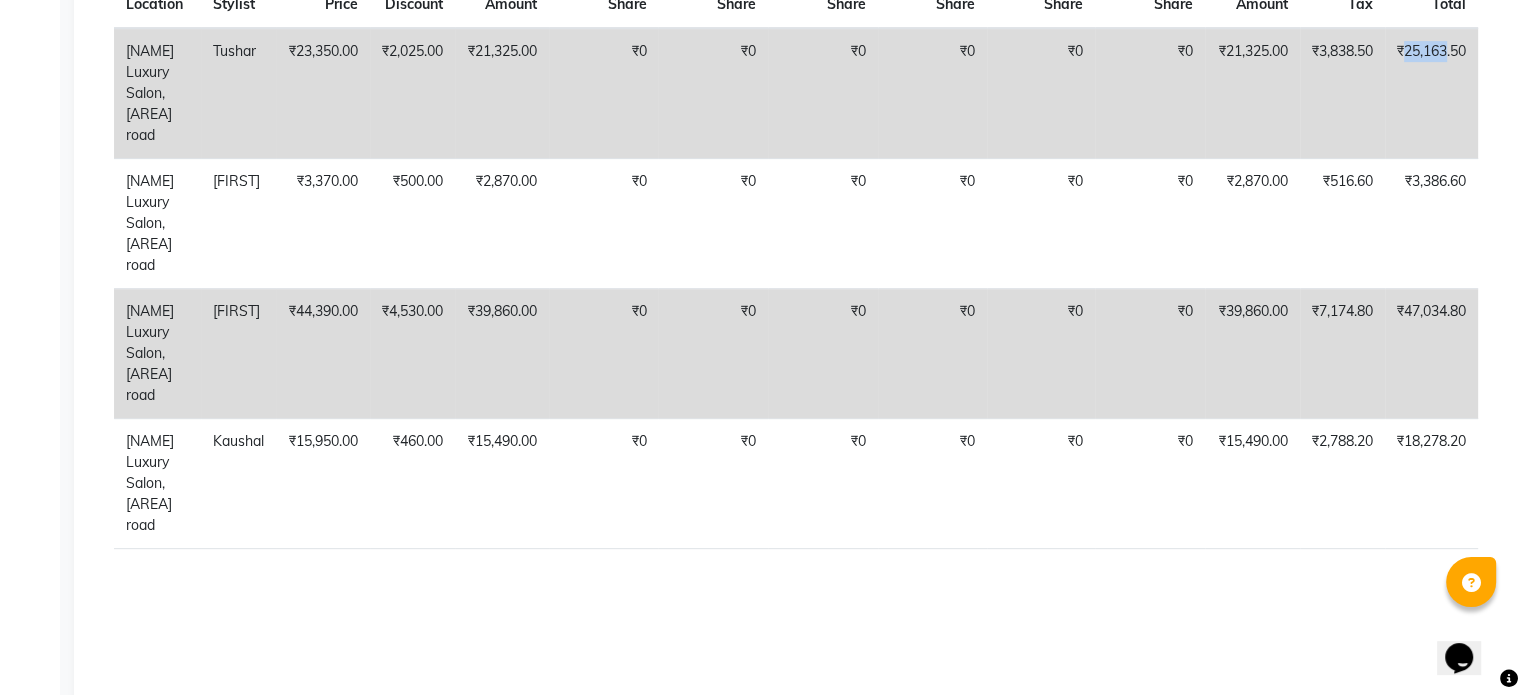 drag, startPoint x: 1408, startPoint y: 43, endPoint x: 1451, endPoint y: 43, distance: 43 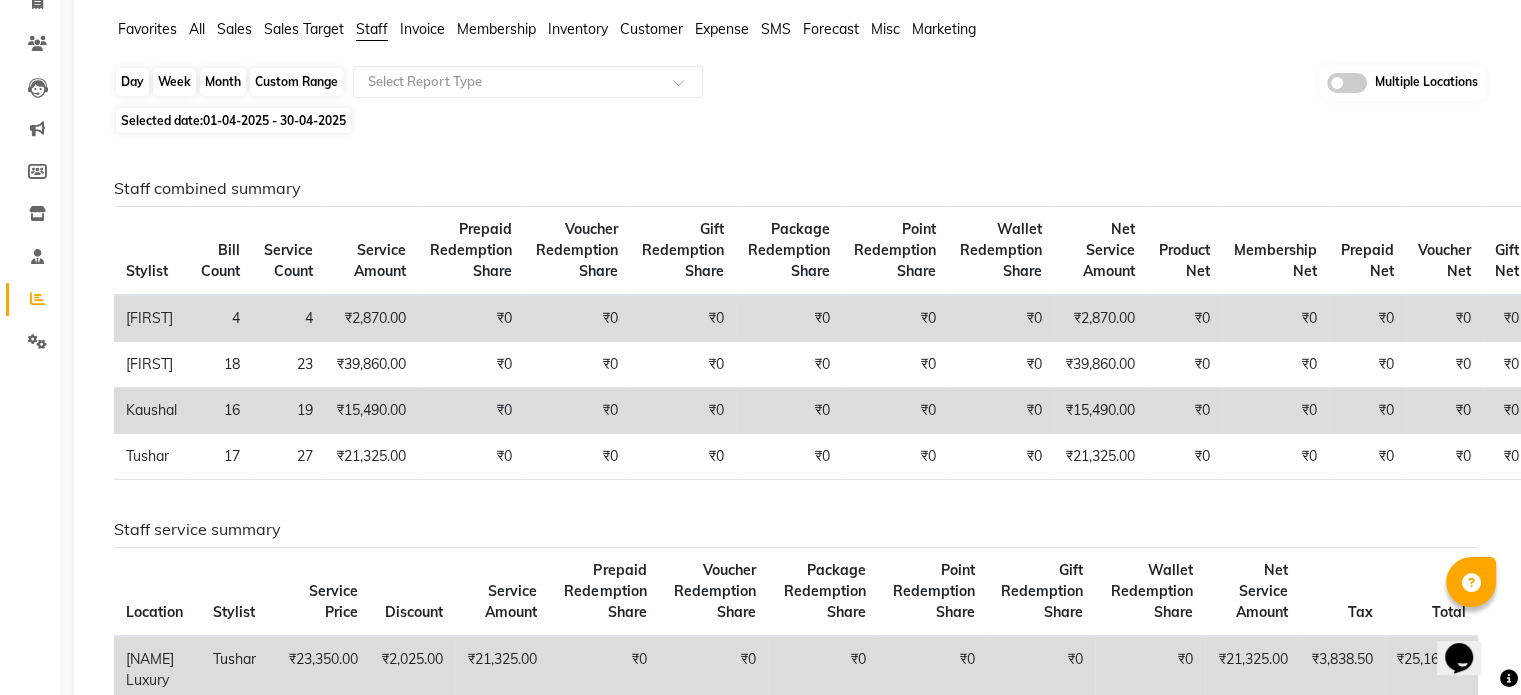 click on "Custom Range" 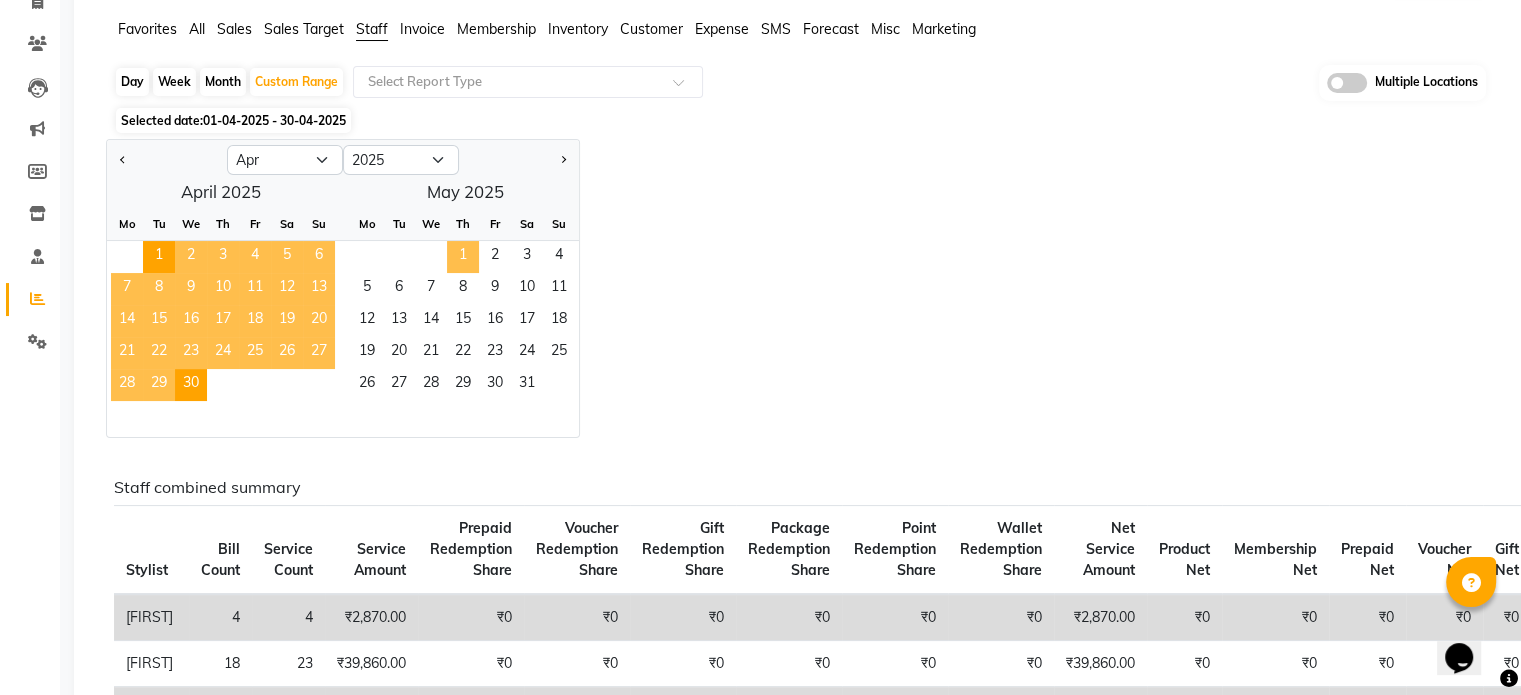 click on "1" 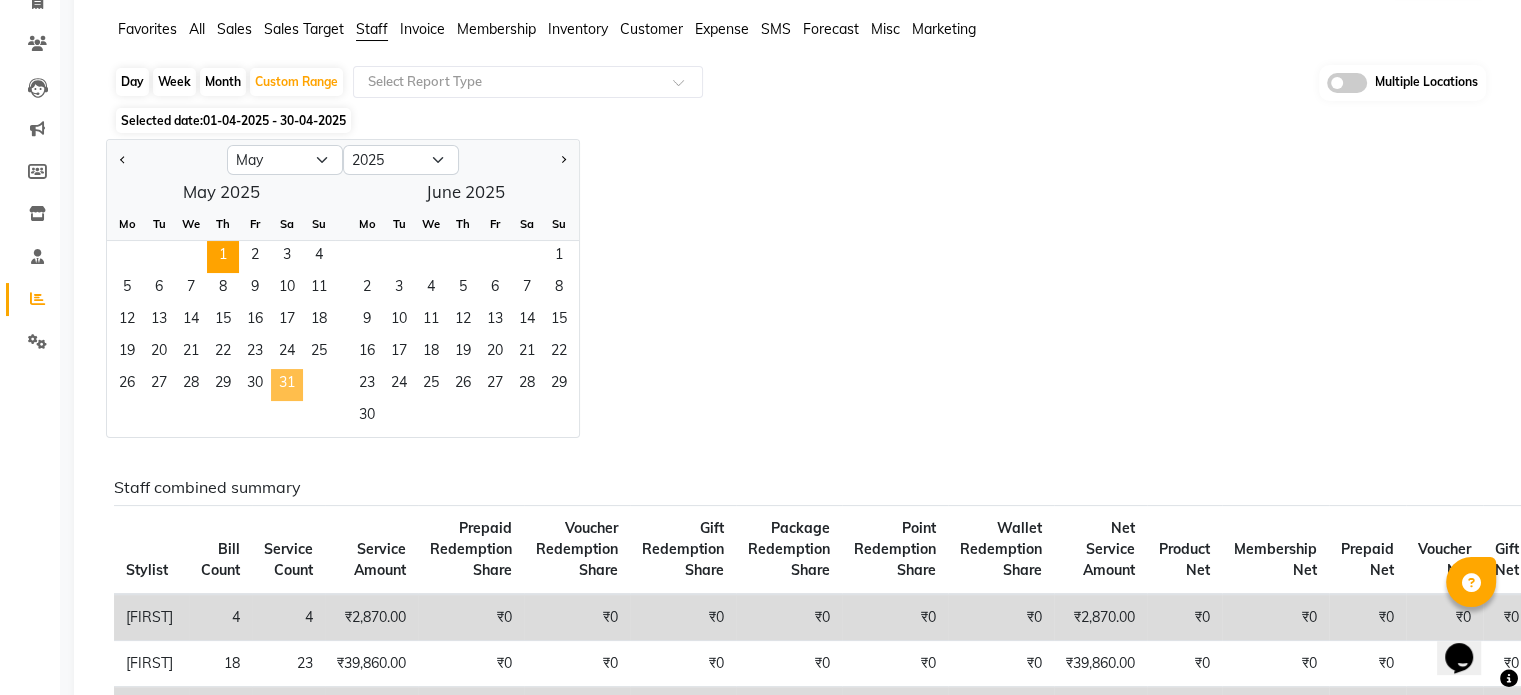 click on "31" 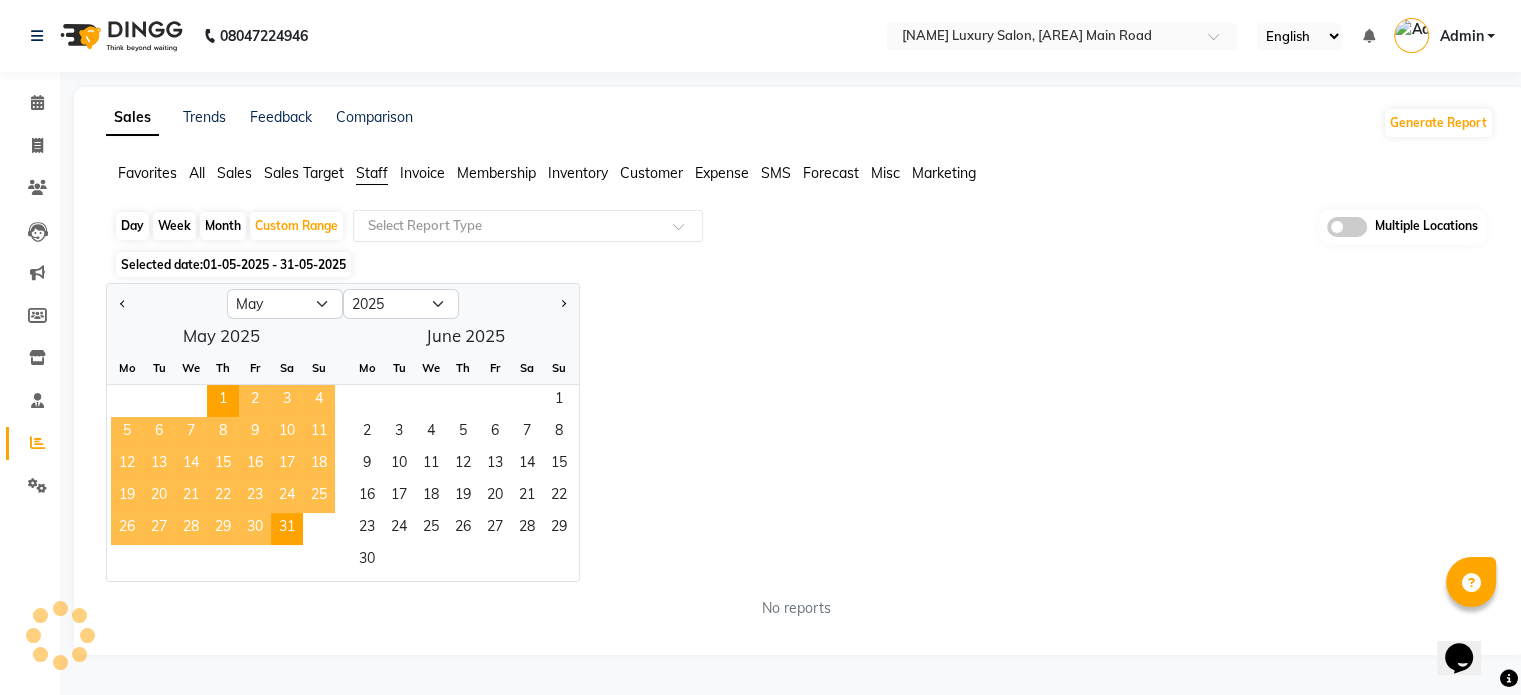 scroll, scrollTop: 0, scrollLeft: 0, axis: both 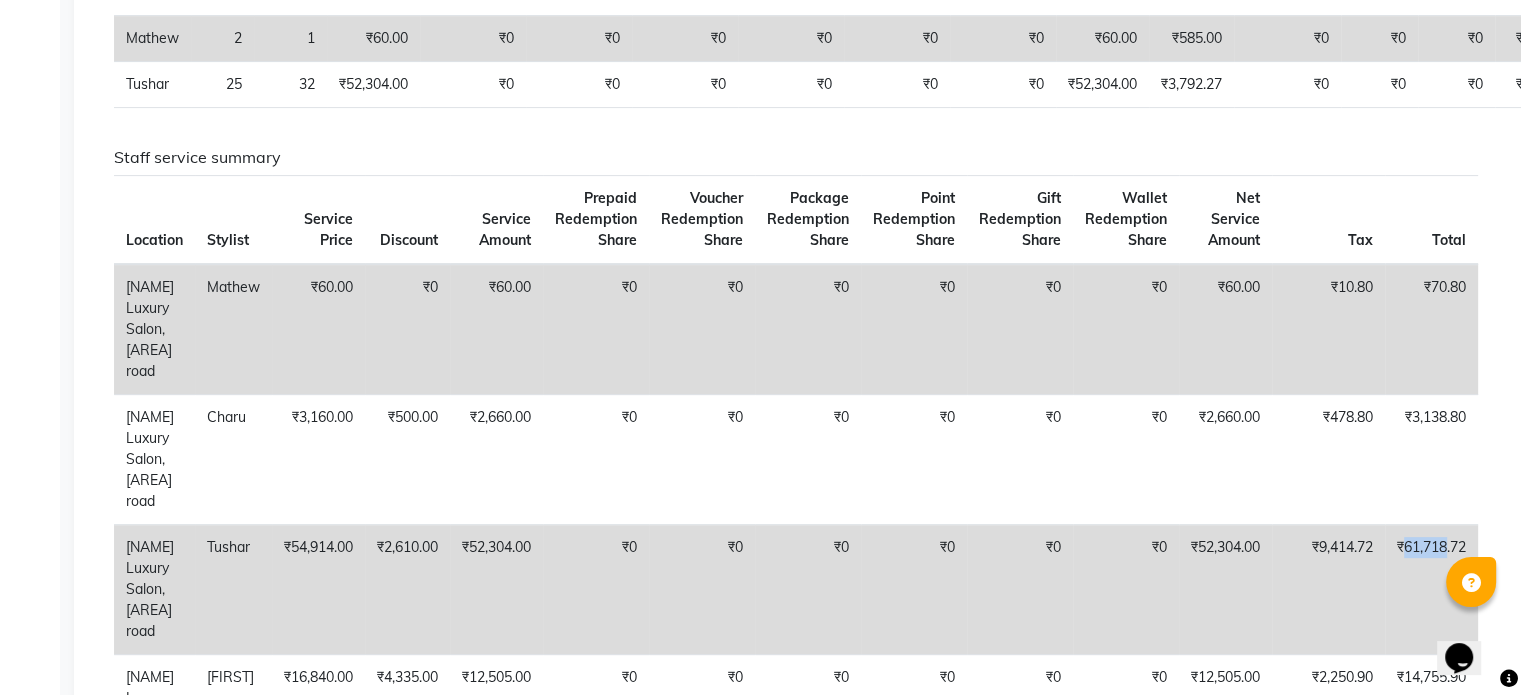 drag, startPoint x: 1409, startPoint y: 541, endPoint x: 1456, endPoint y: 543, distance: 47.042534 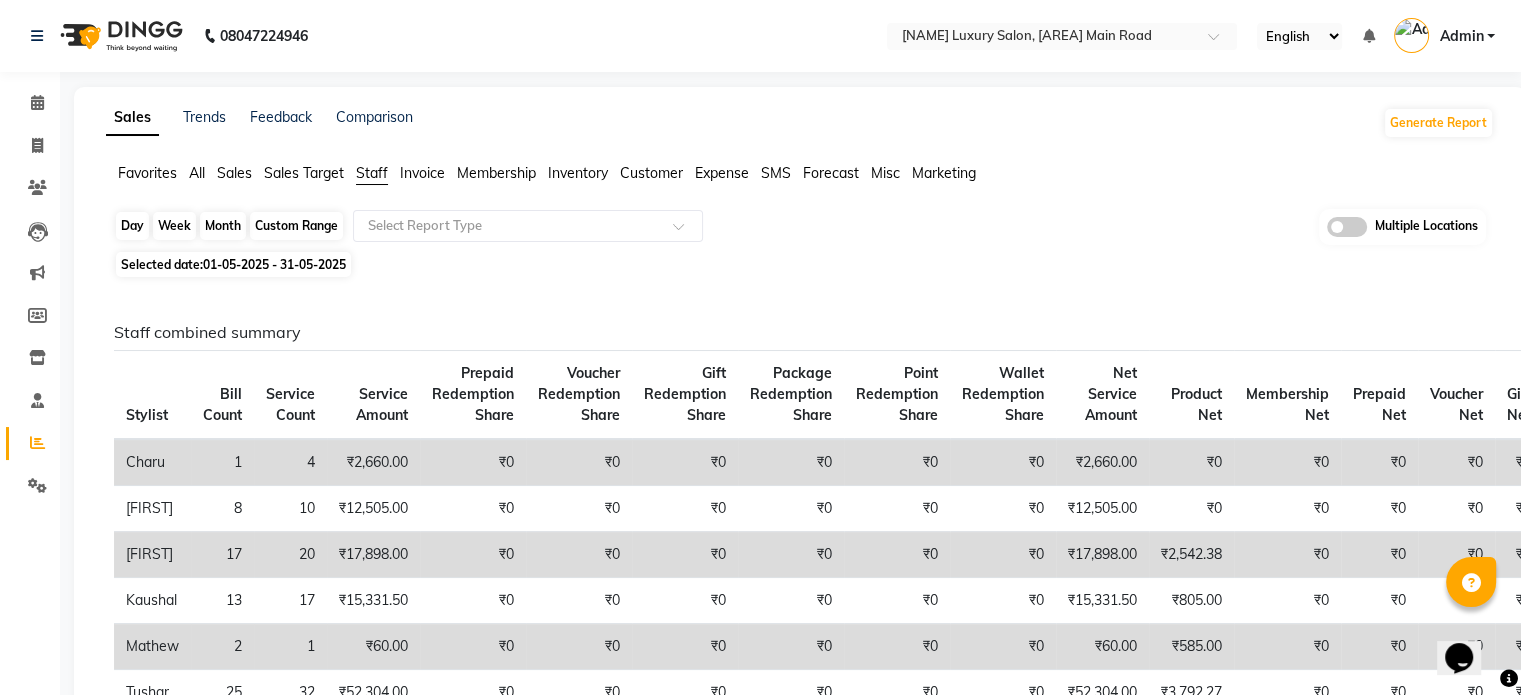 click on "Custom Range" 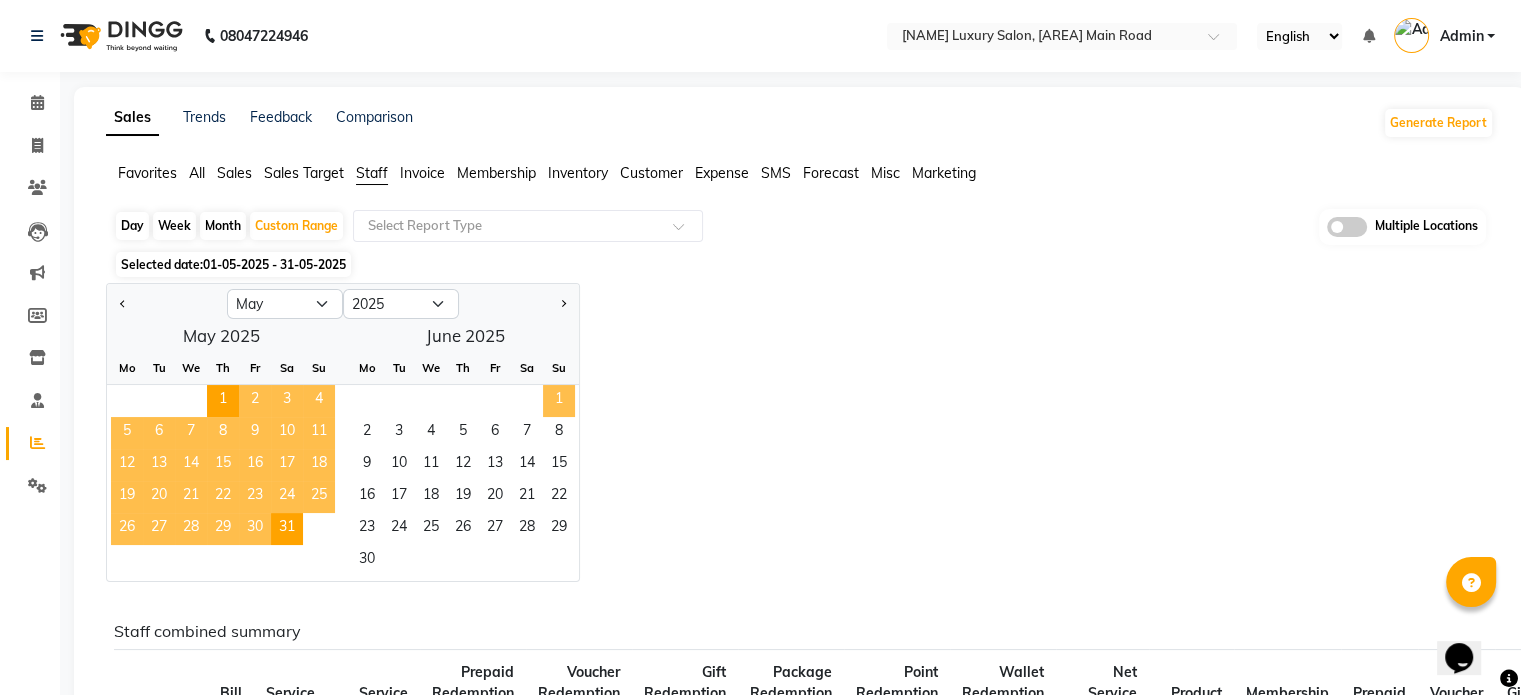click on "1" 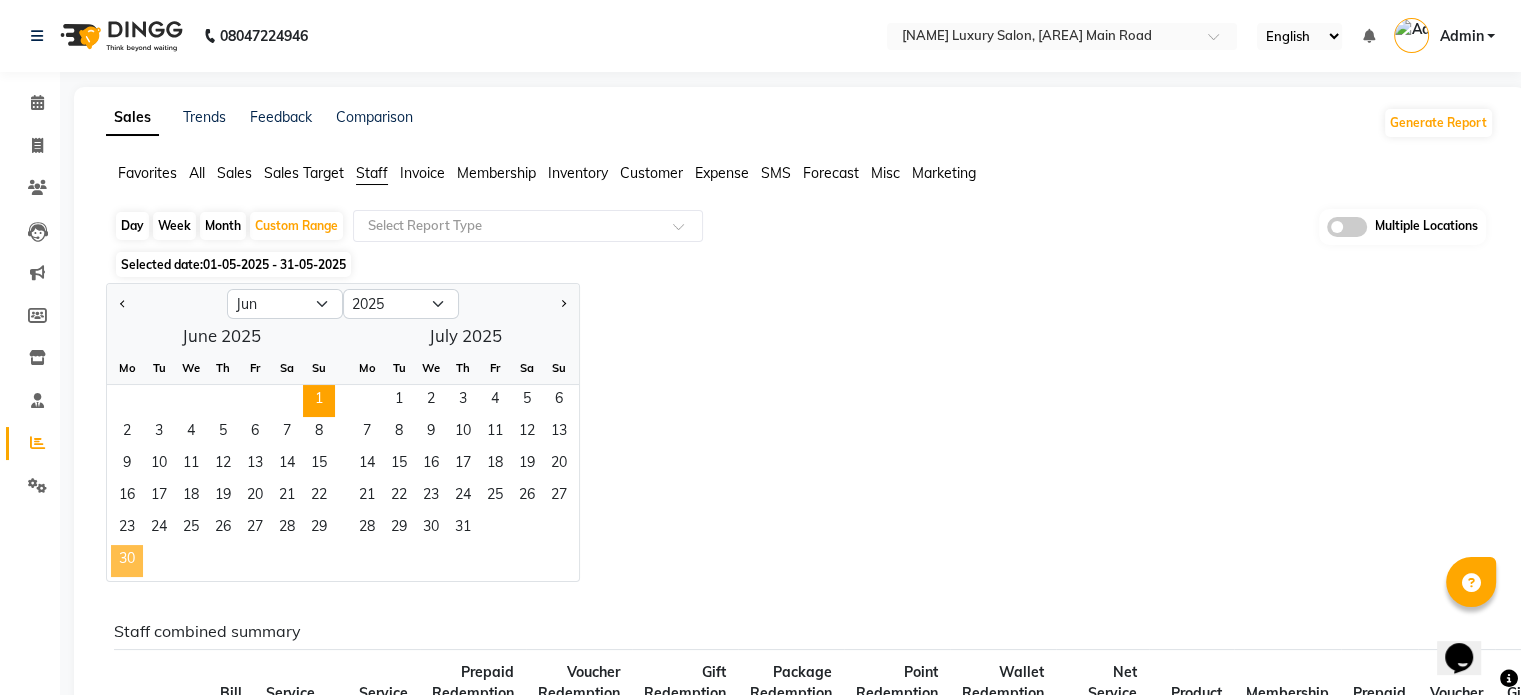 click on "30" 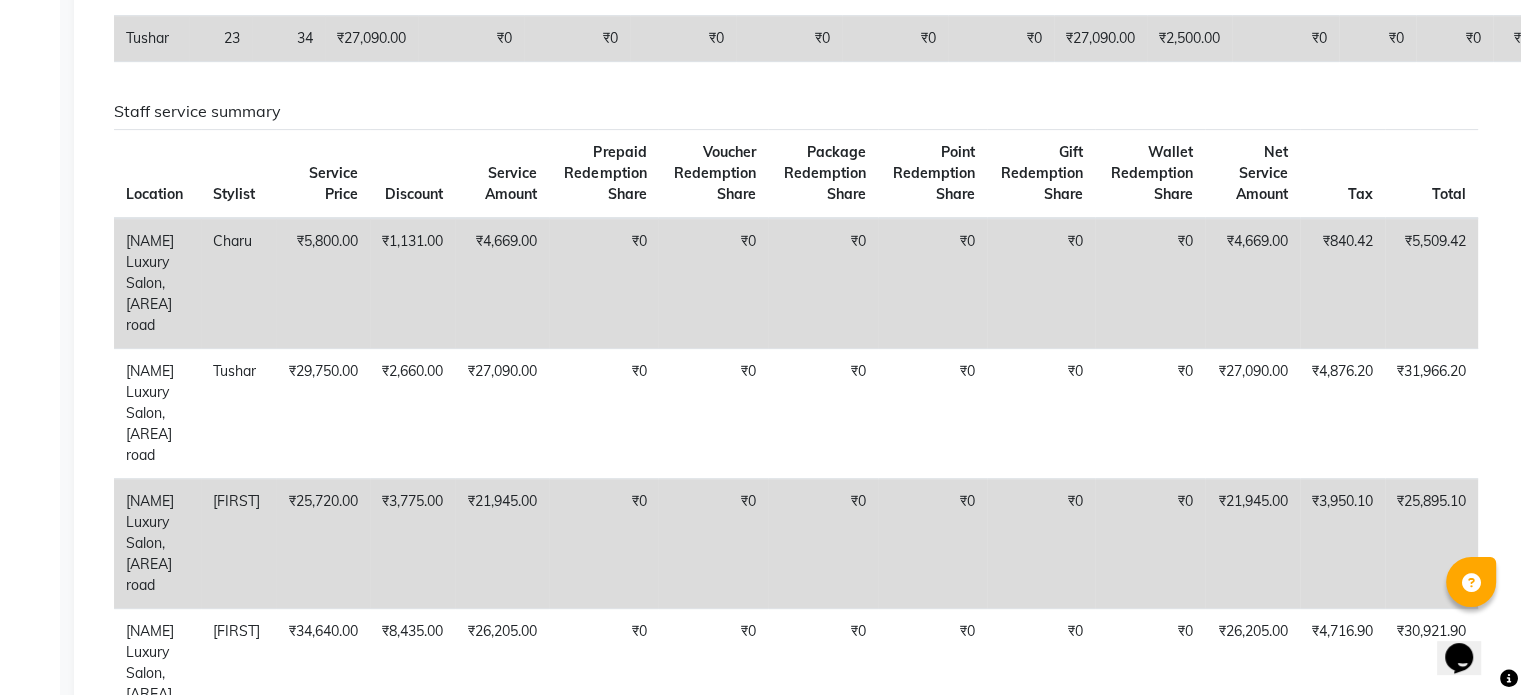 scroll, scrollTop: 1183, scrollLeft: 0, axis: vertical 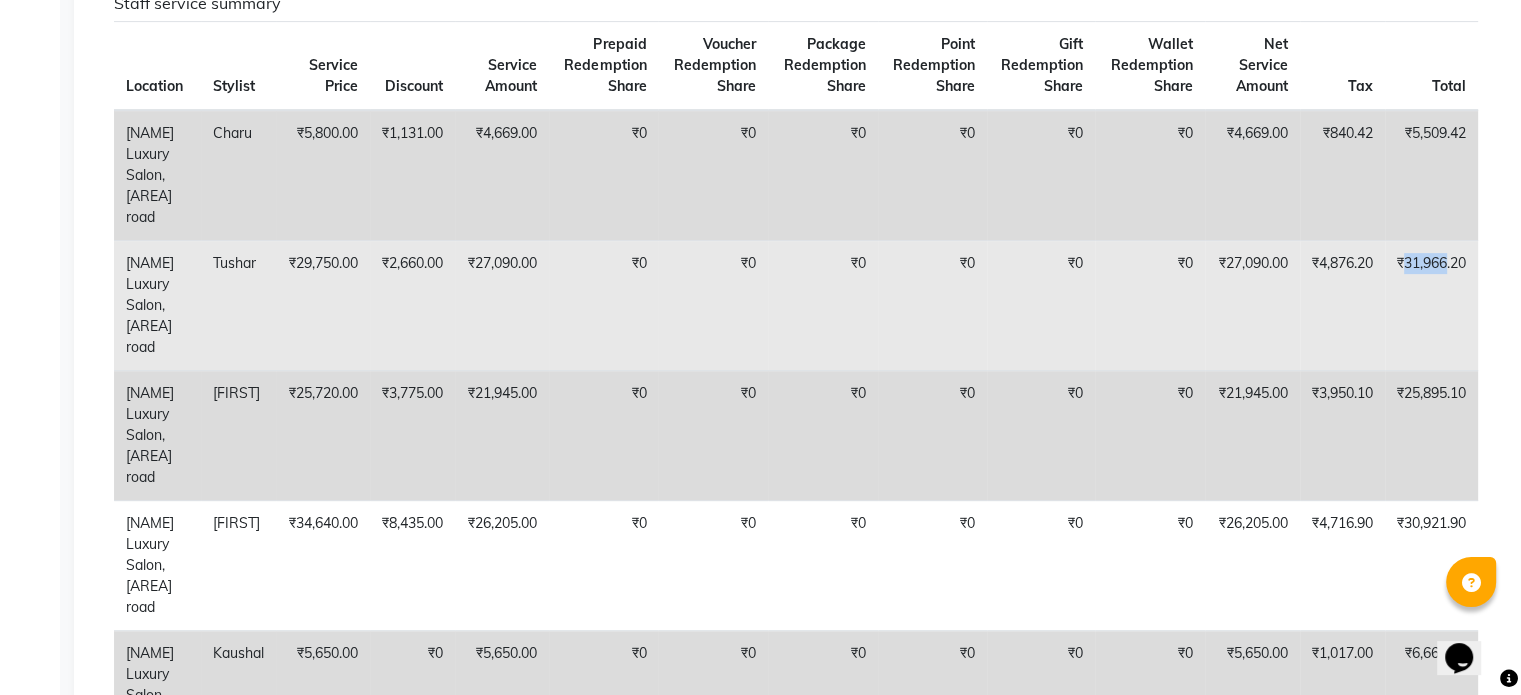drag, startPoint x: 1408, startPoint y: 258, endPoint x: 1453, endPoint y: 256, distance: 45.044422 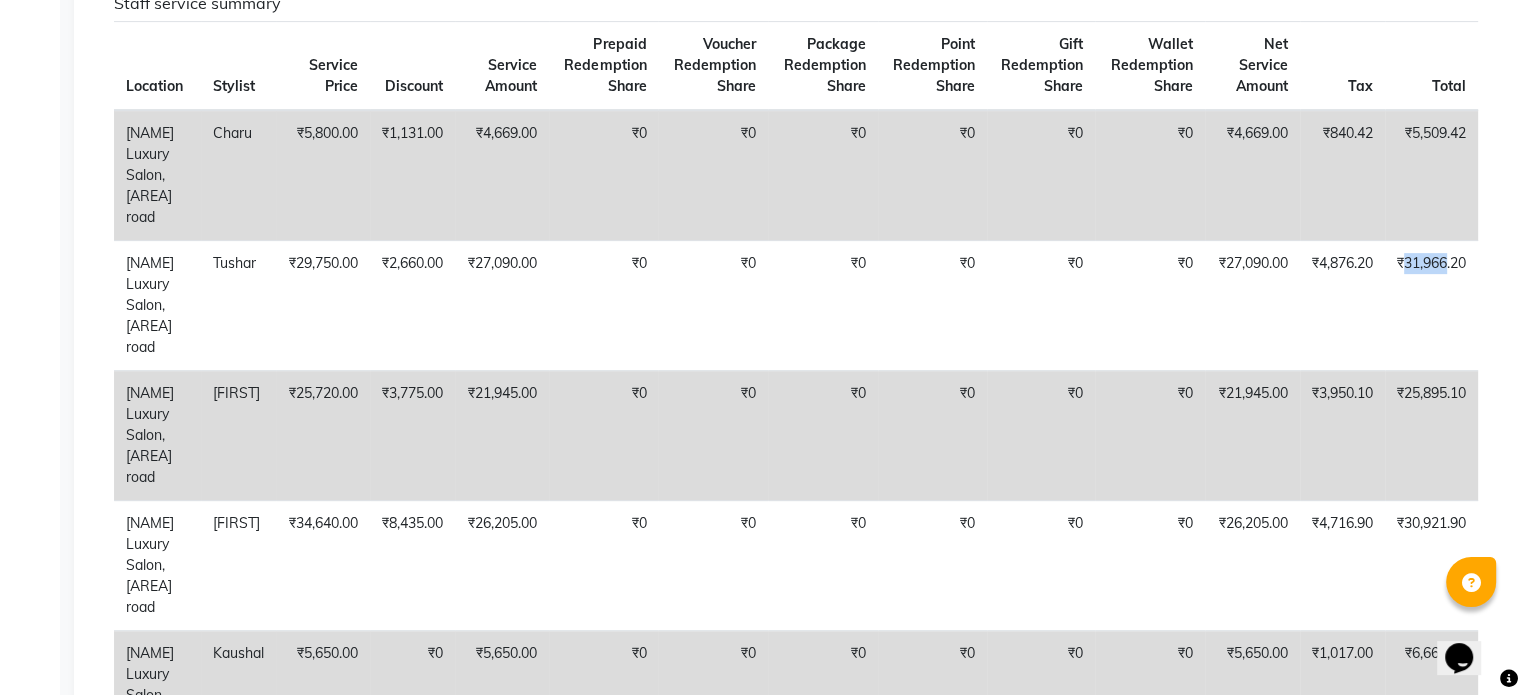 scroll, scrollTop: 108, scrollLeft: 0, axis: vertical 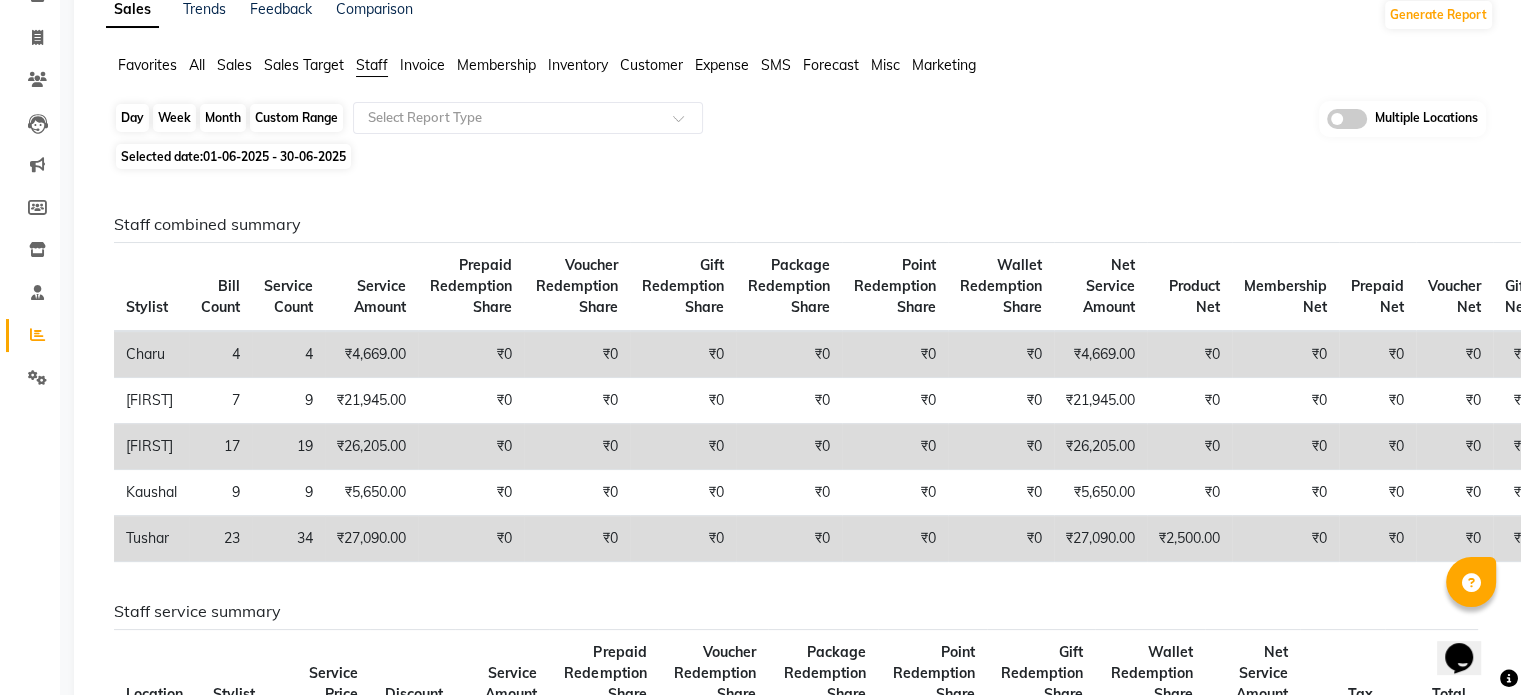 click on "Custom Range" 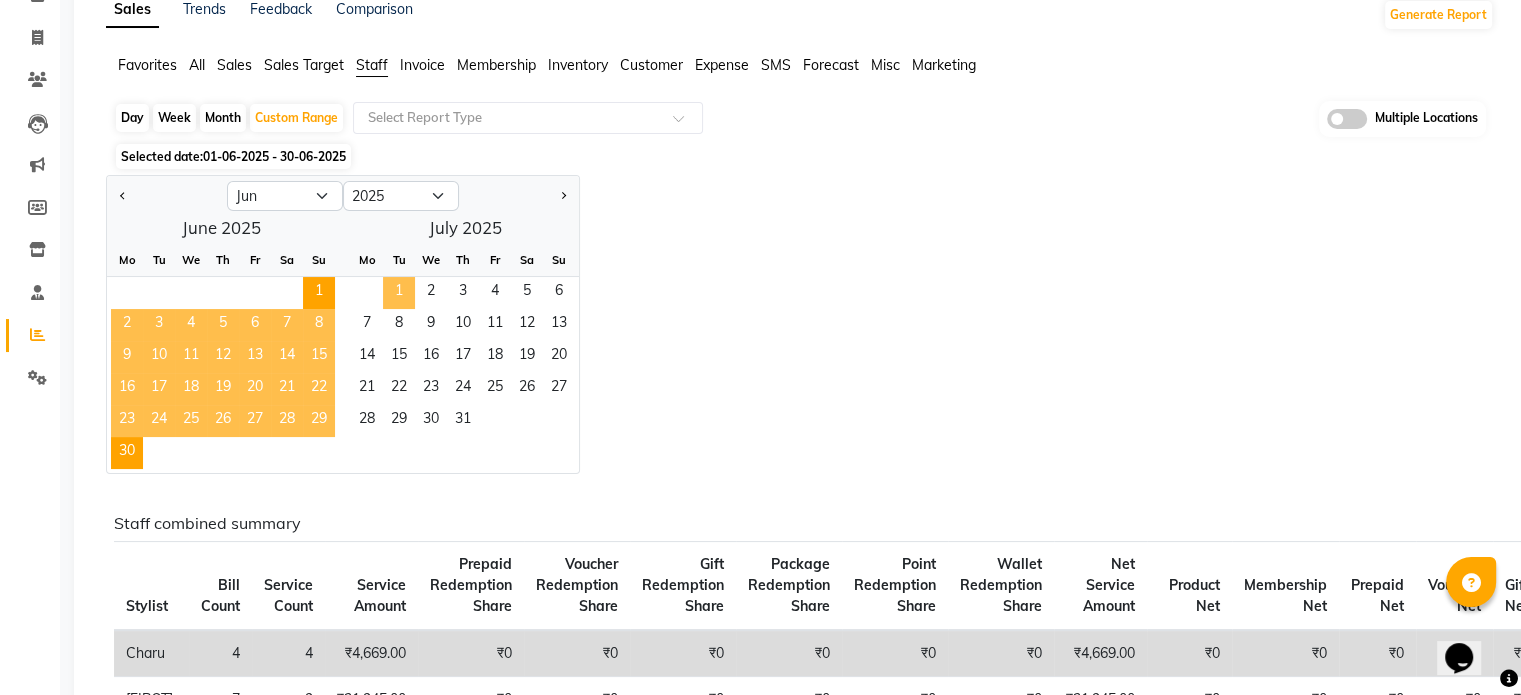click on "1" 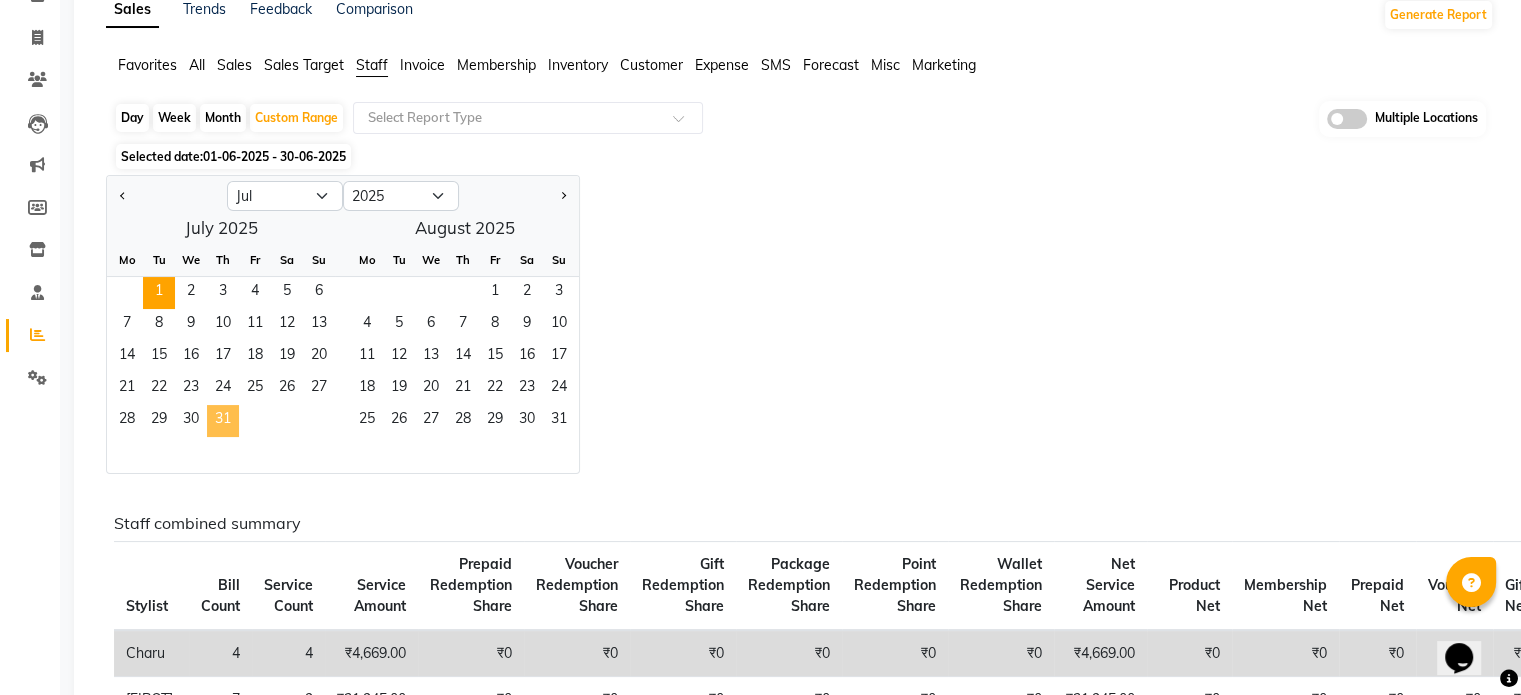 click on "31" 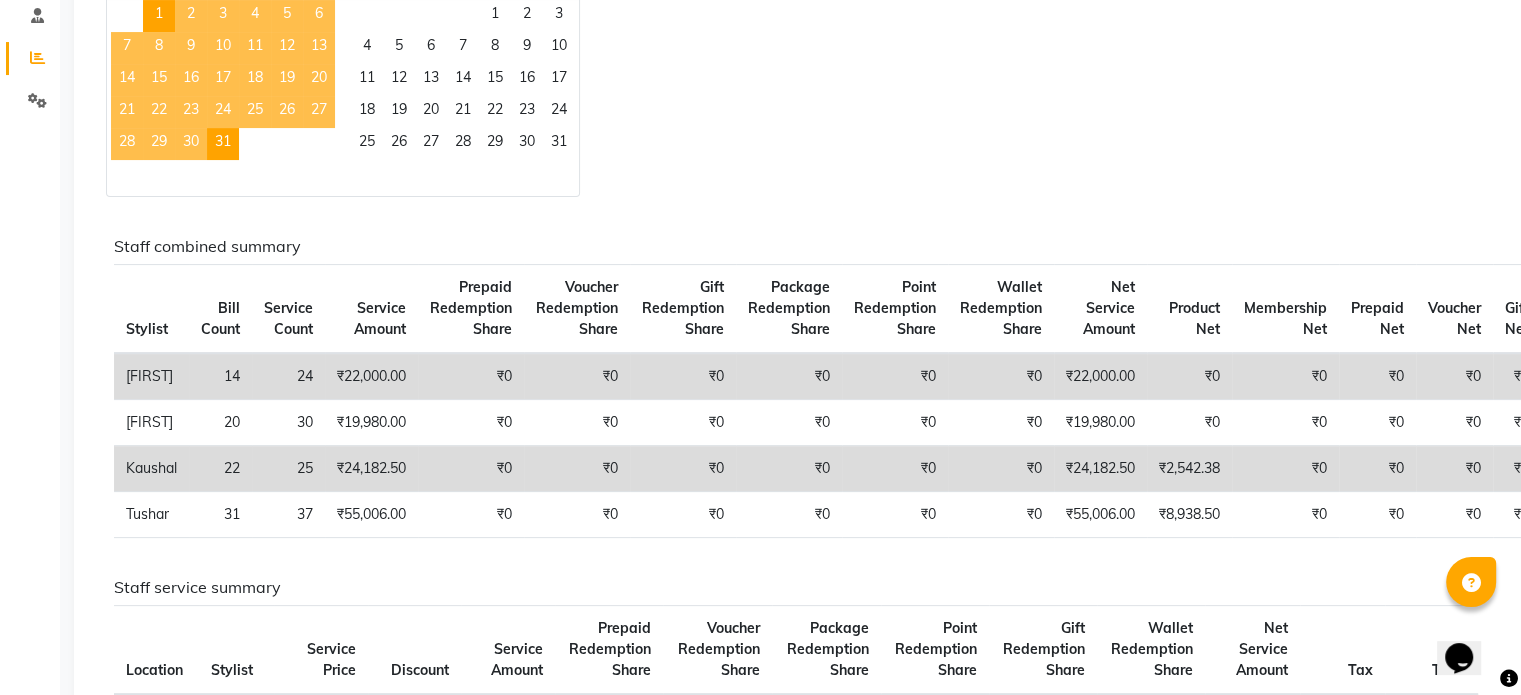 scroll, scrollTop: 393, scrollLeft: 0, axis: vertical 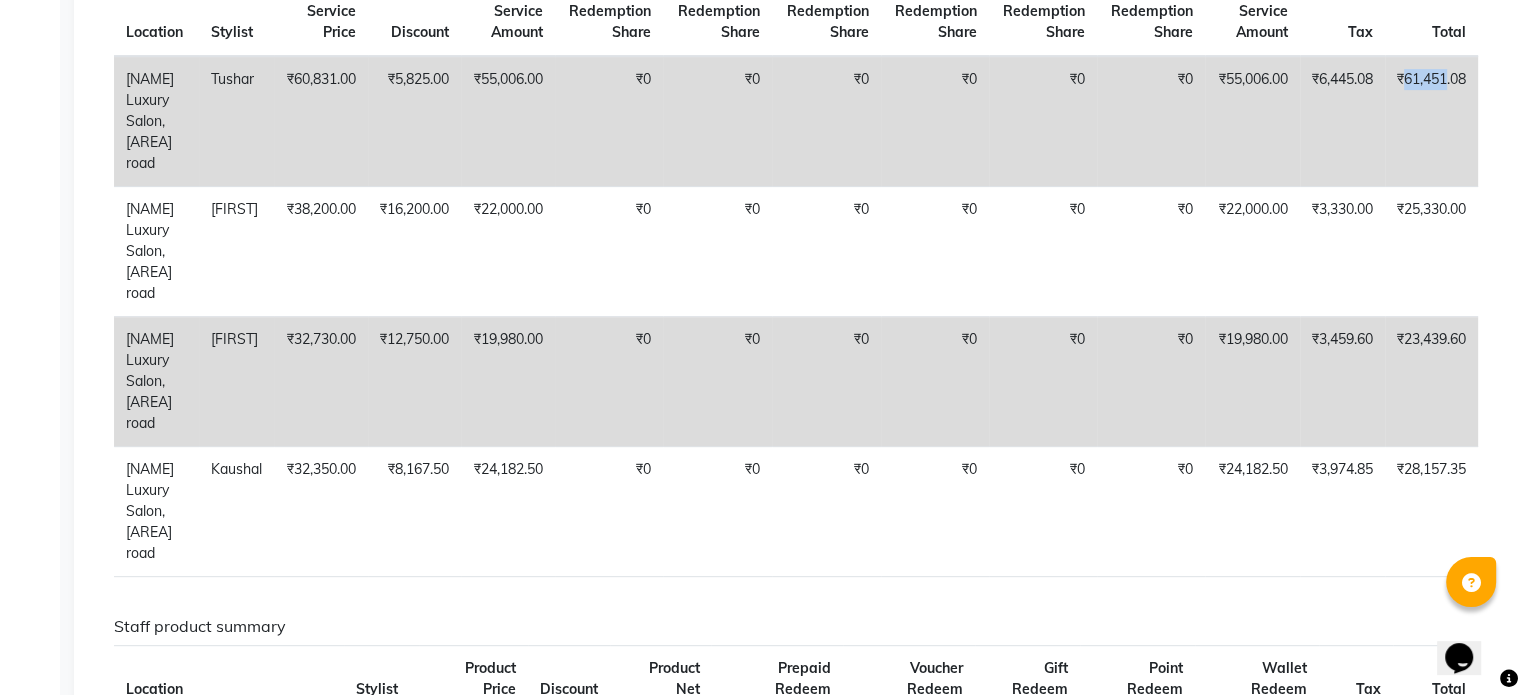drag, startPoint x: 1412, startPoint y: 75, endPoint x: 1463, endPoint y: 88, distance: 52.63079 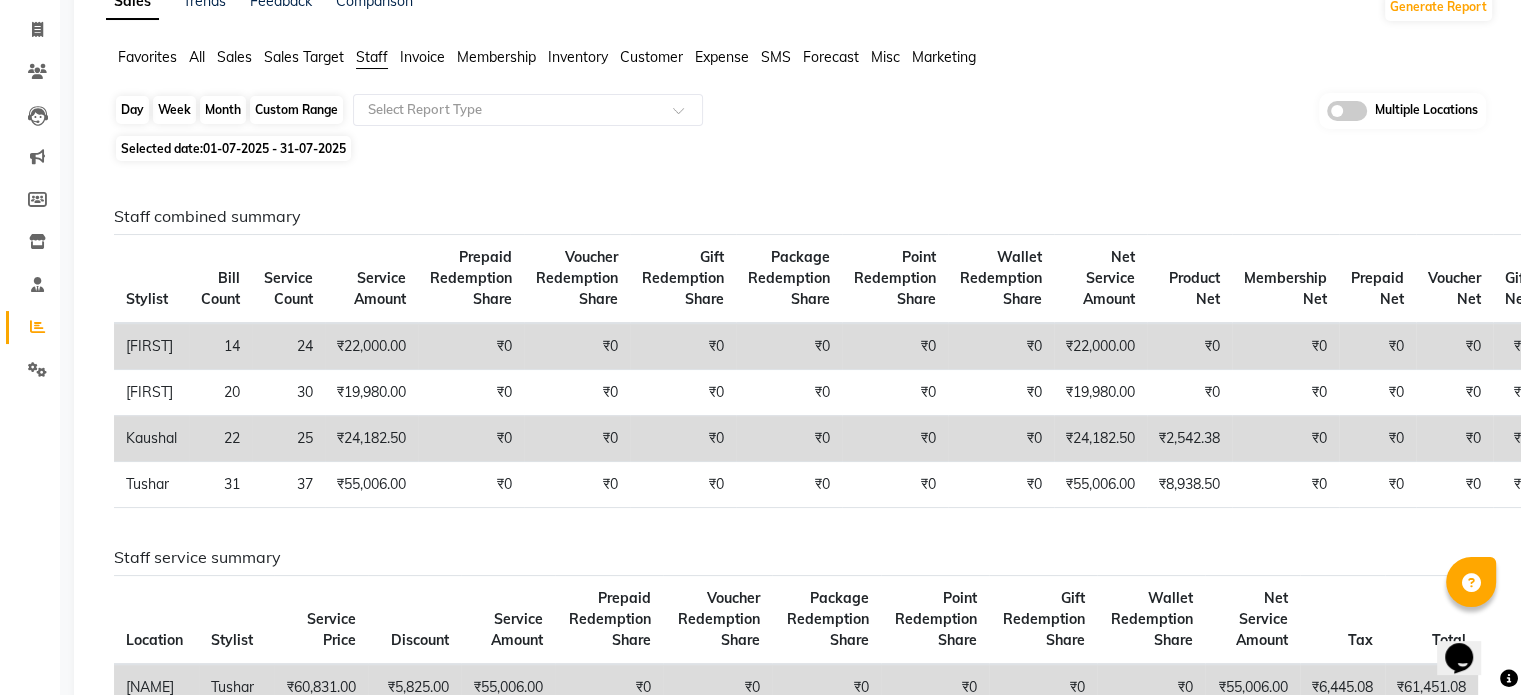 click on "Custom Range" 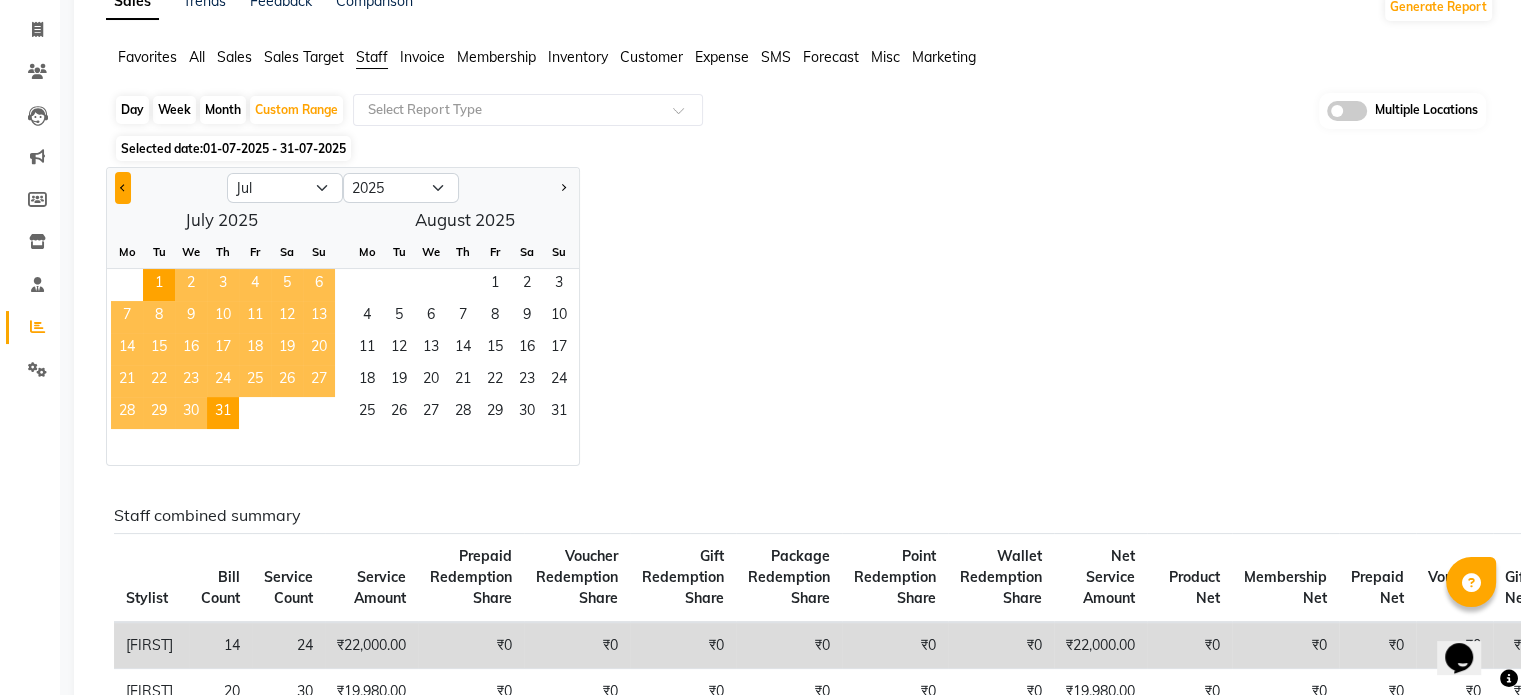 click 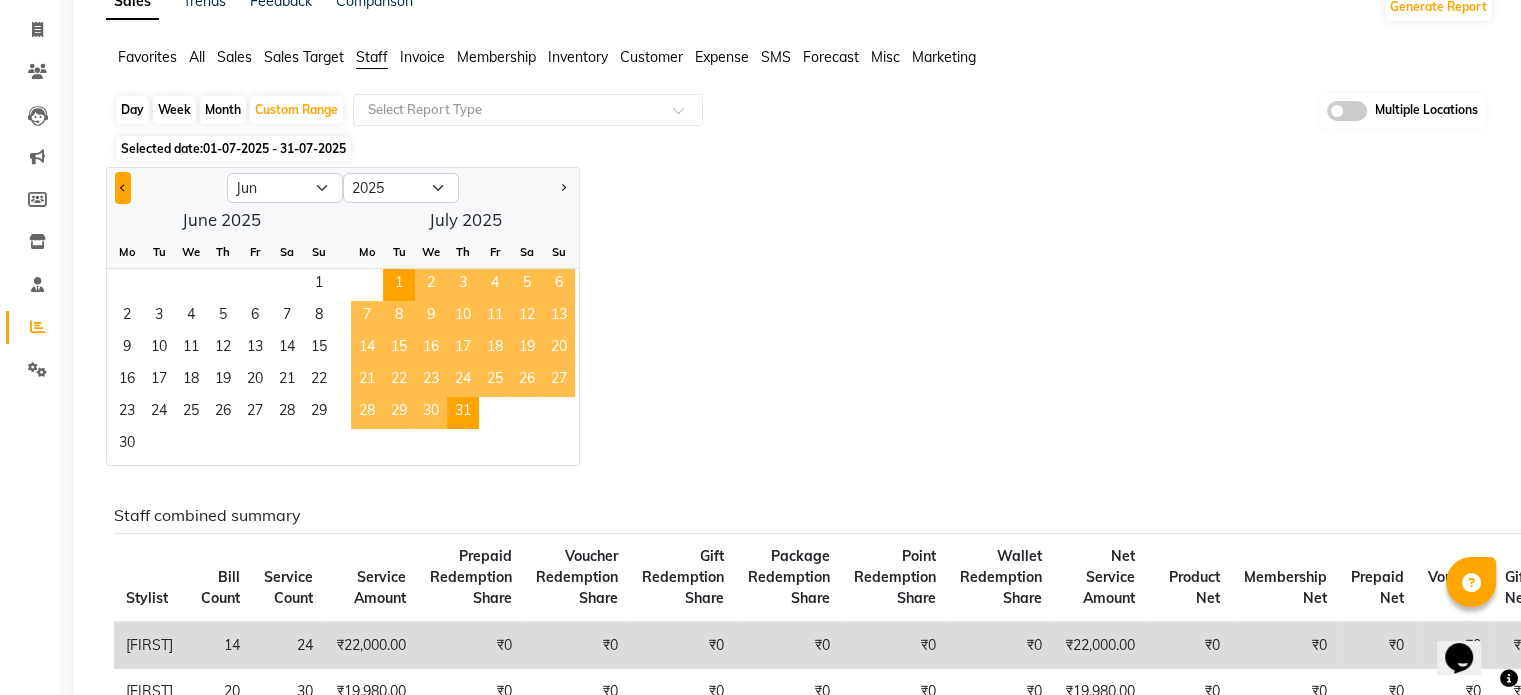 click 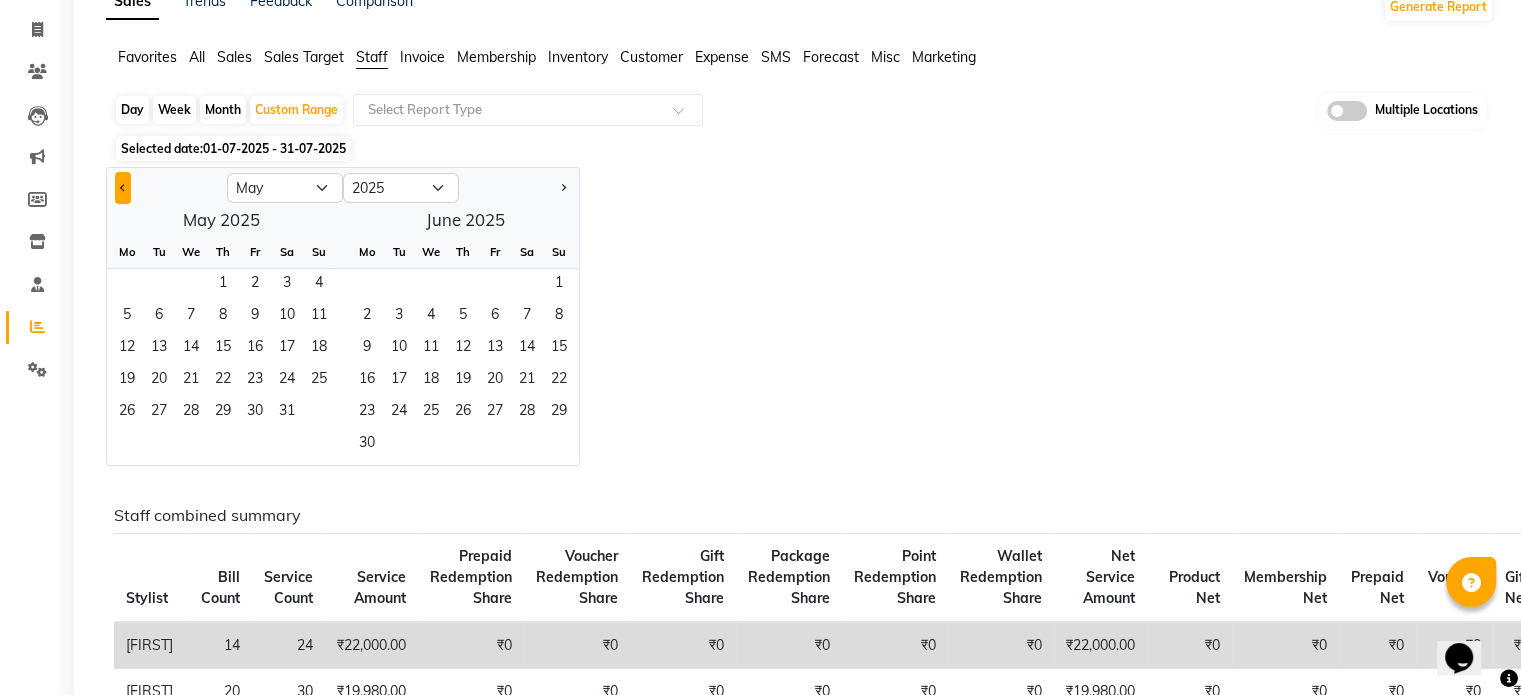 click 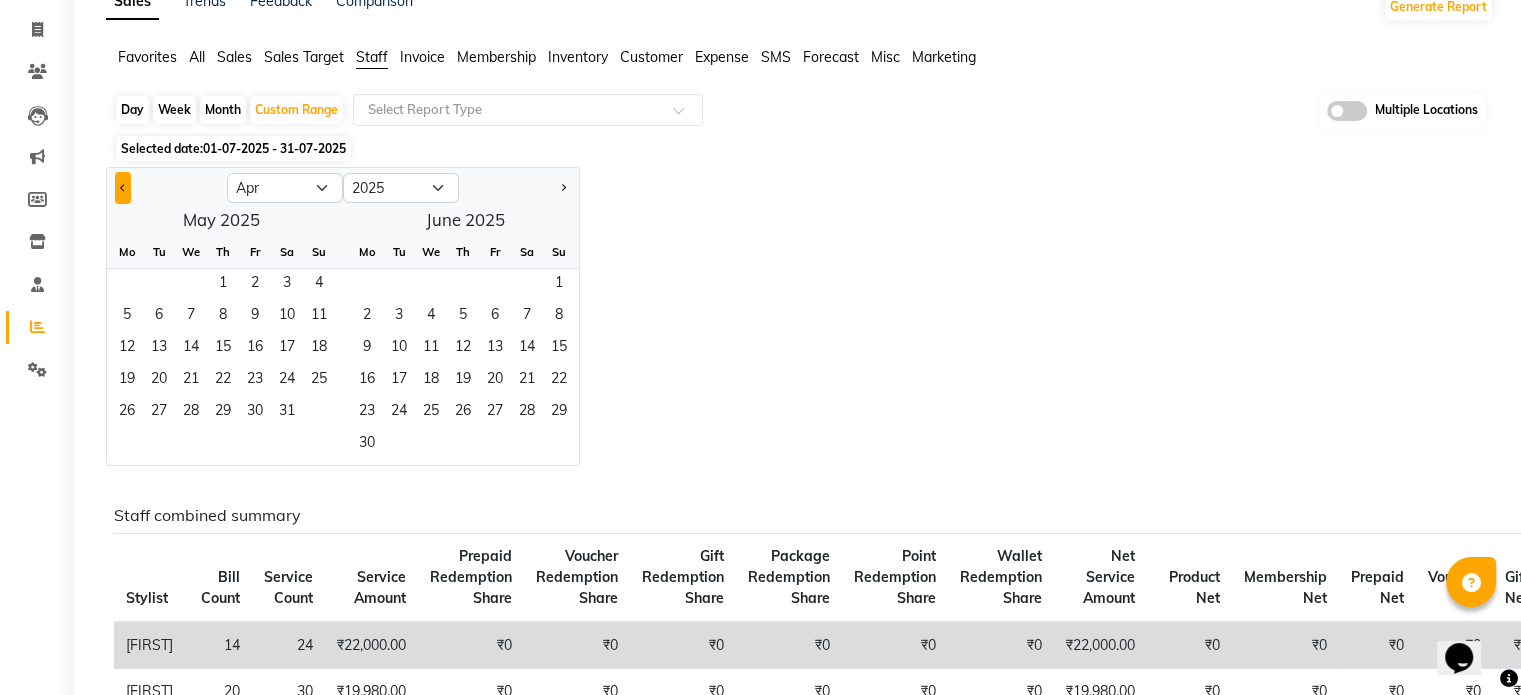 click 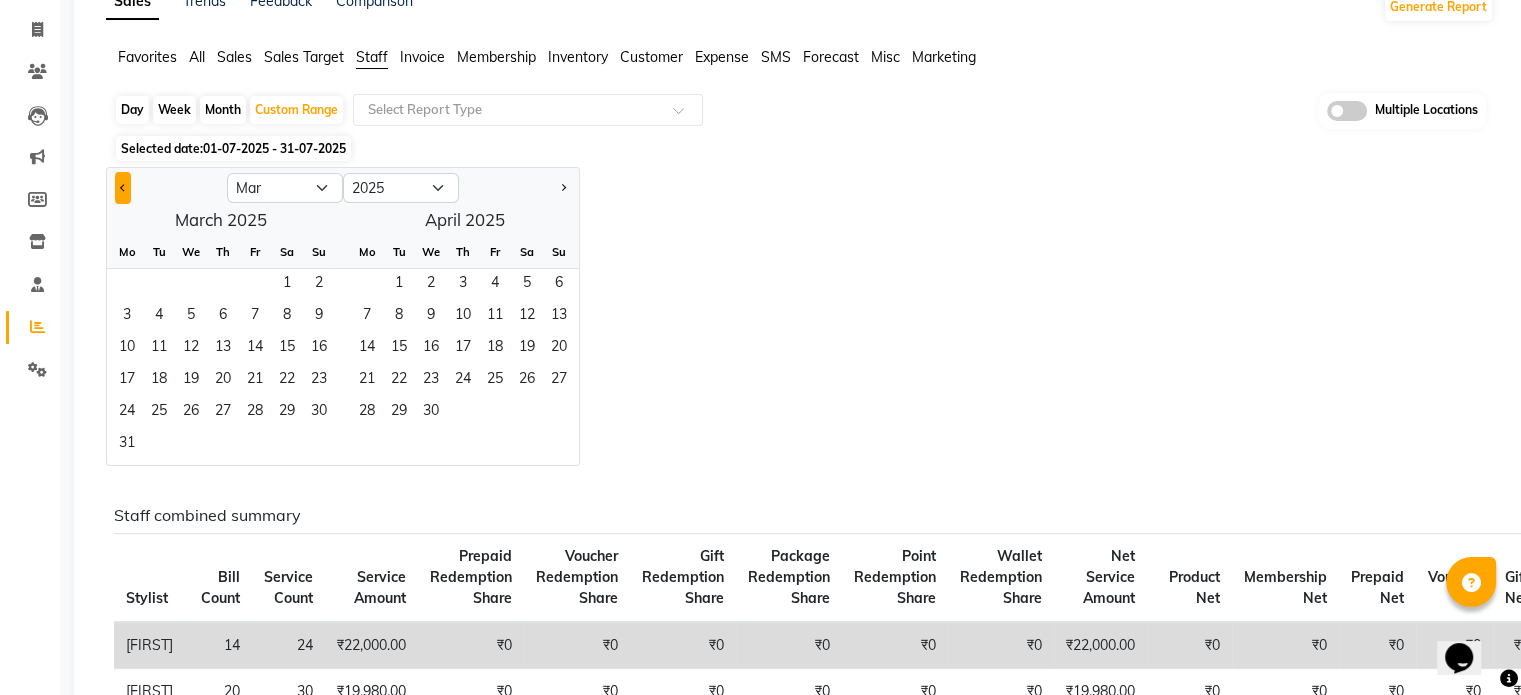 click 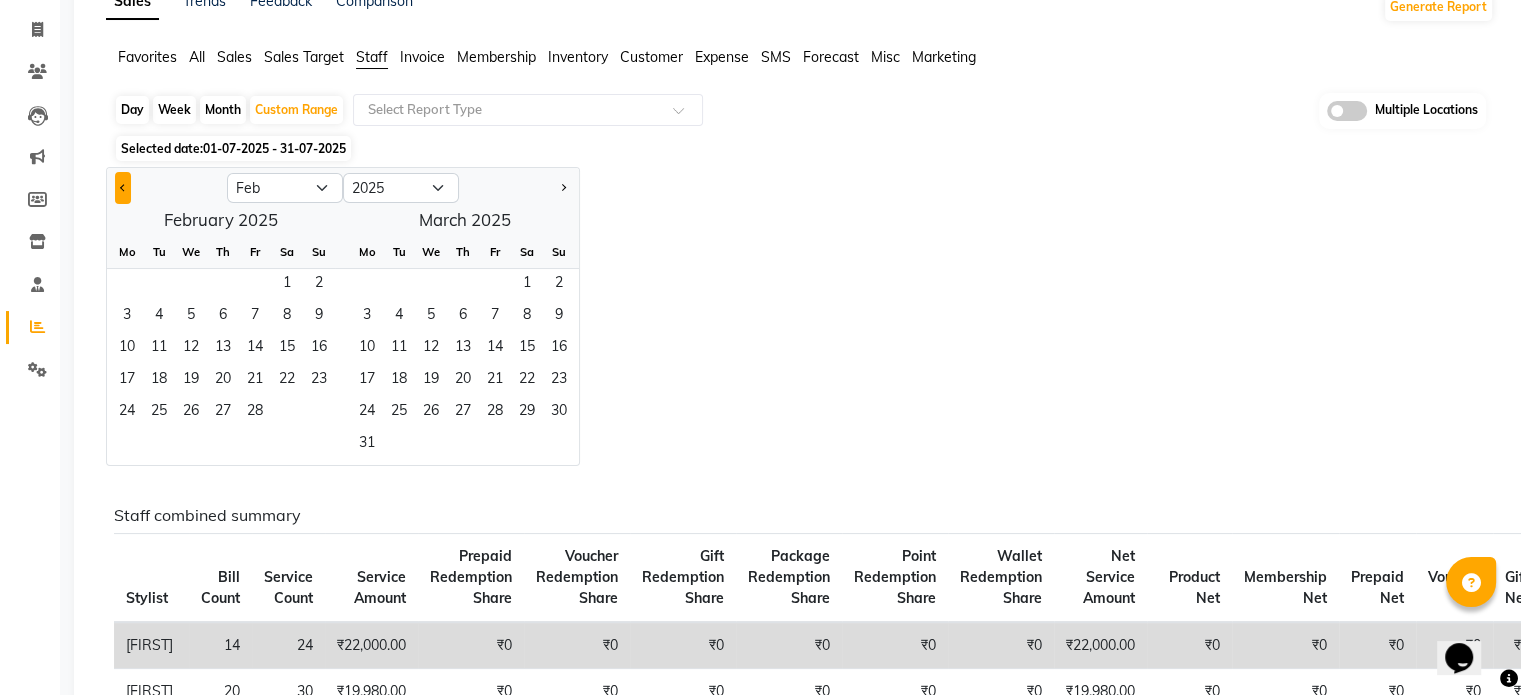 click 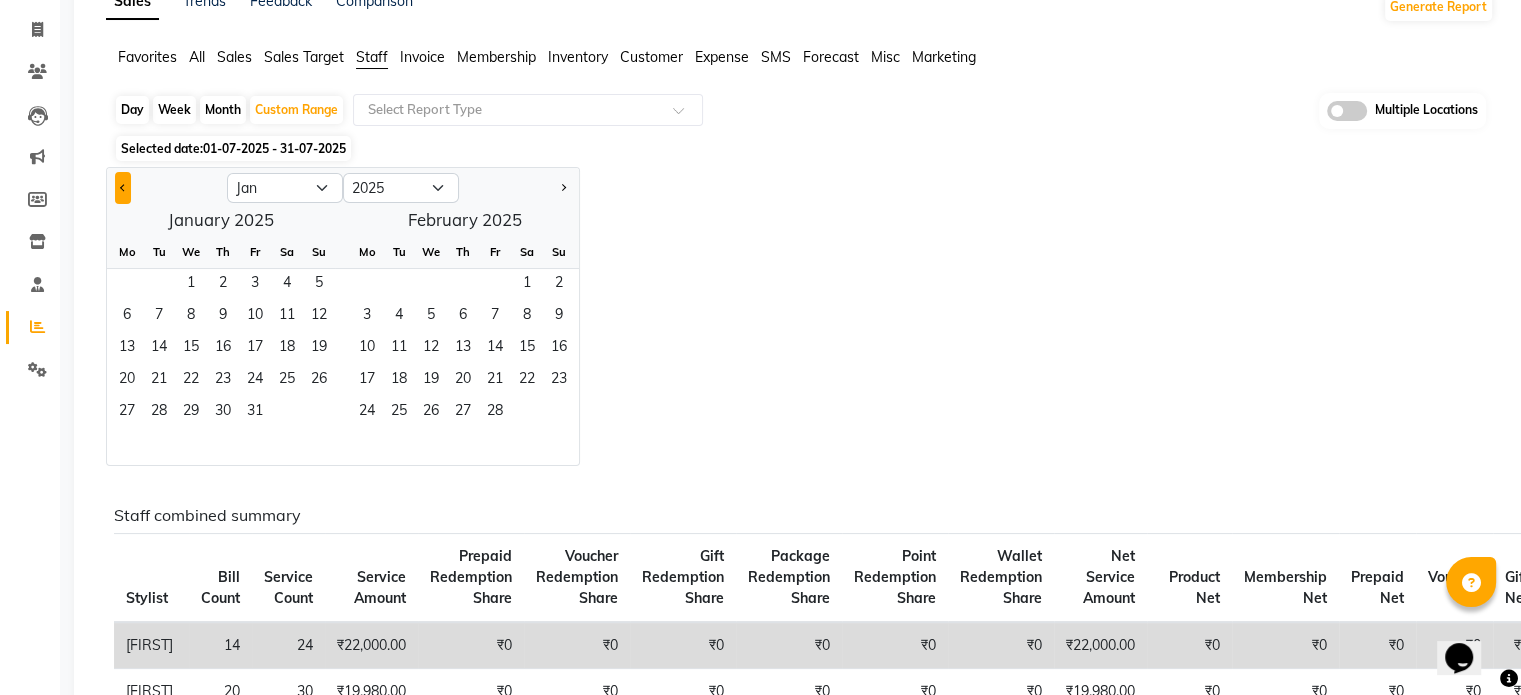 click 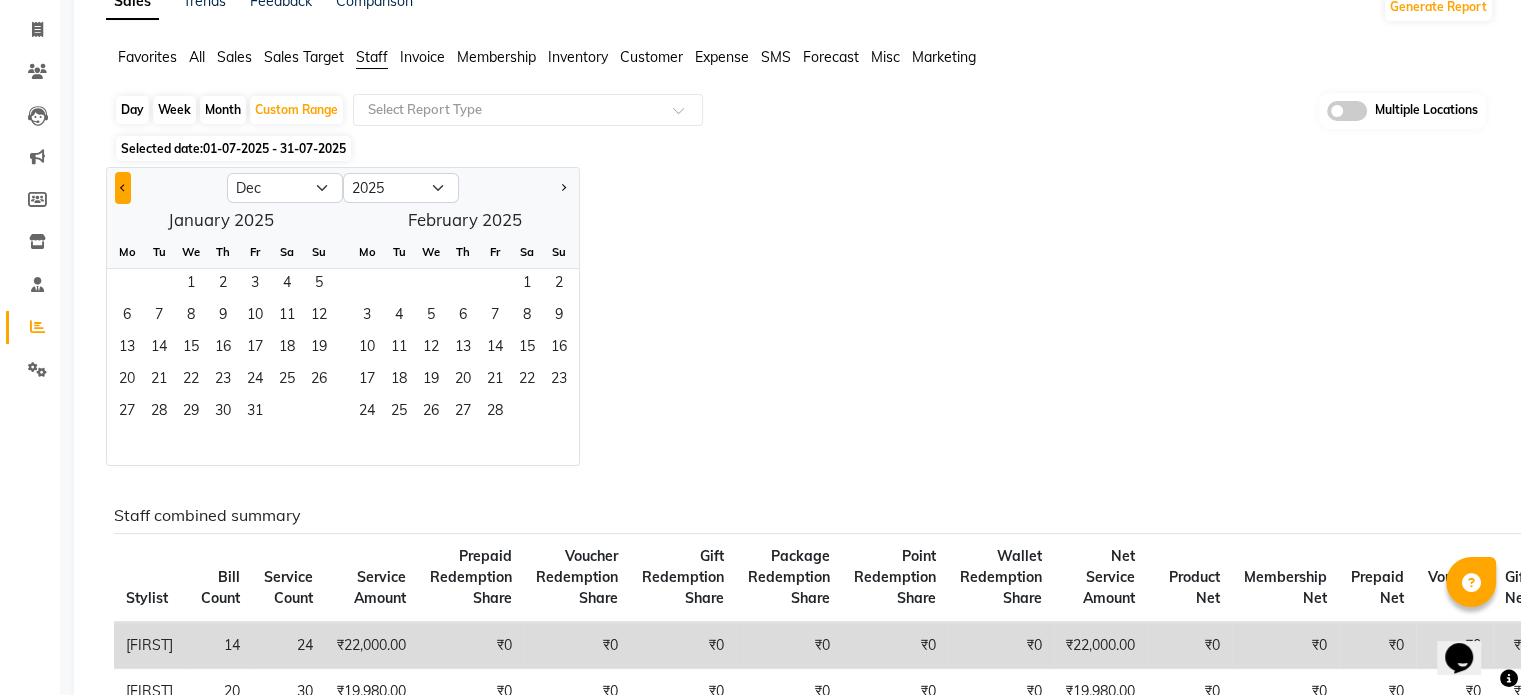 select on "2024" 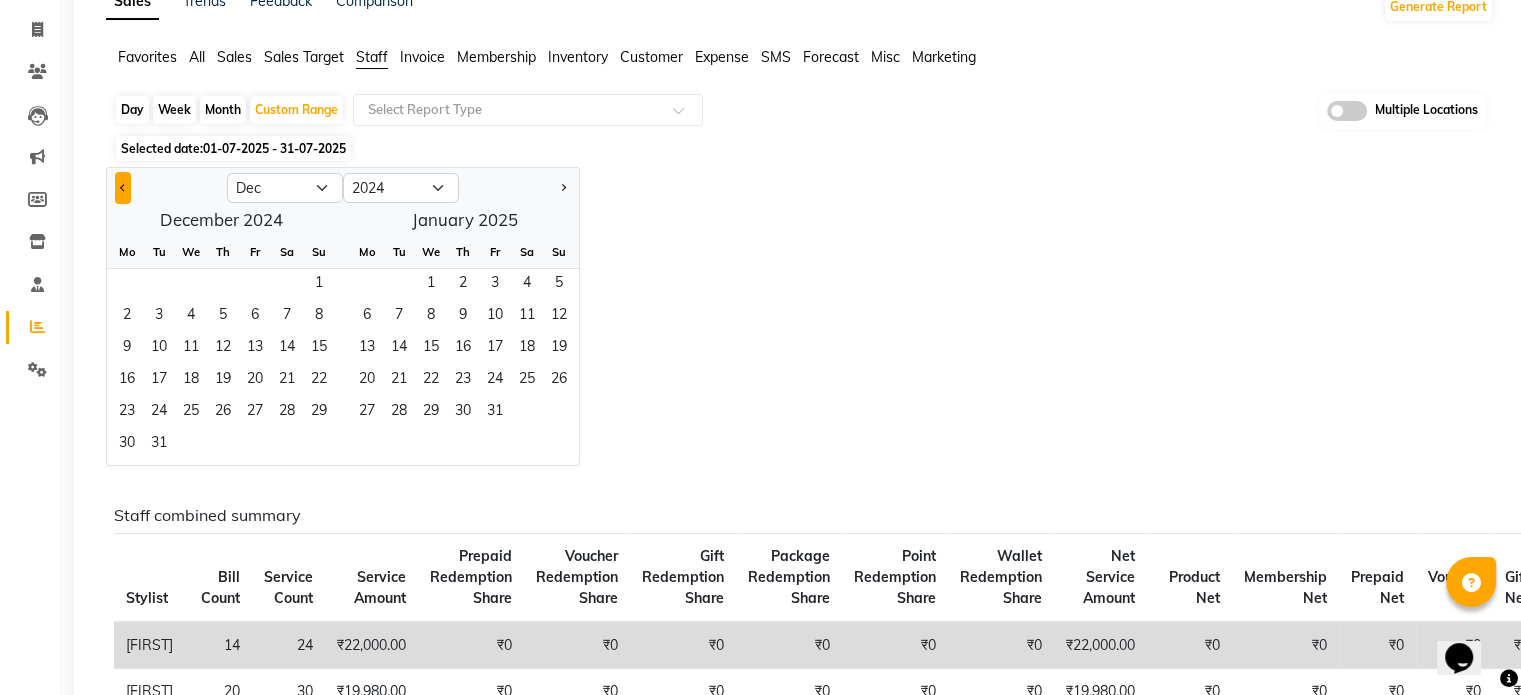 click 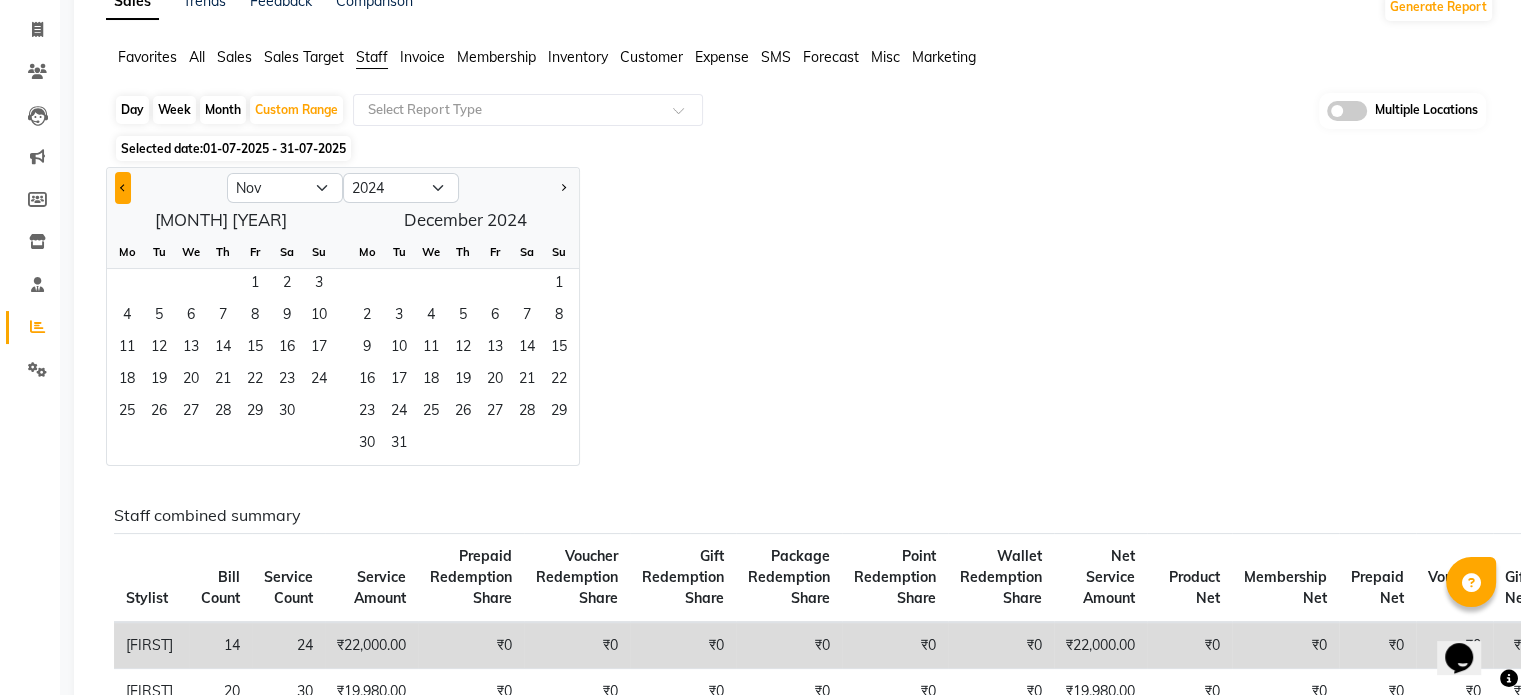 click 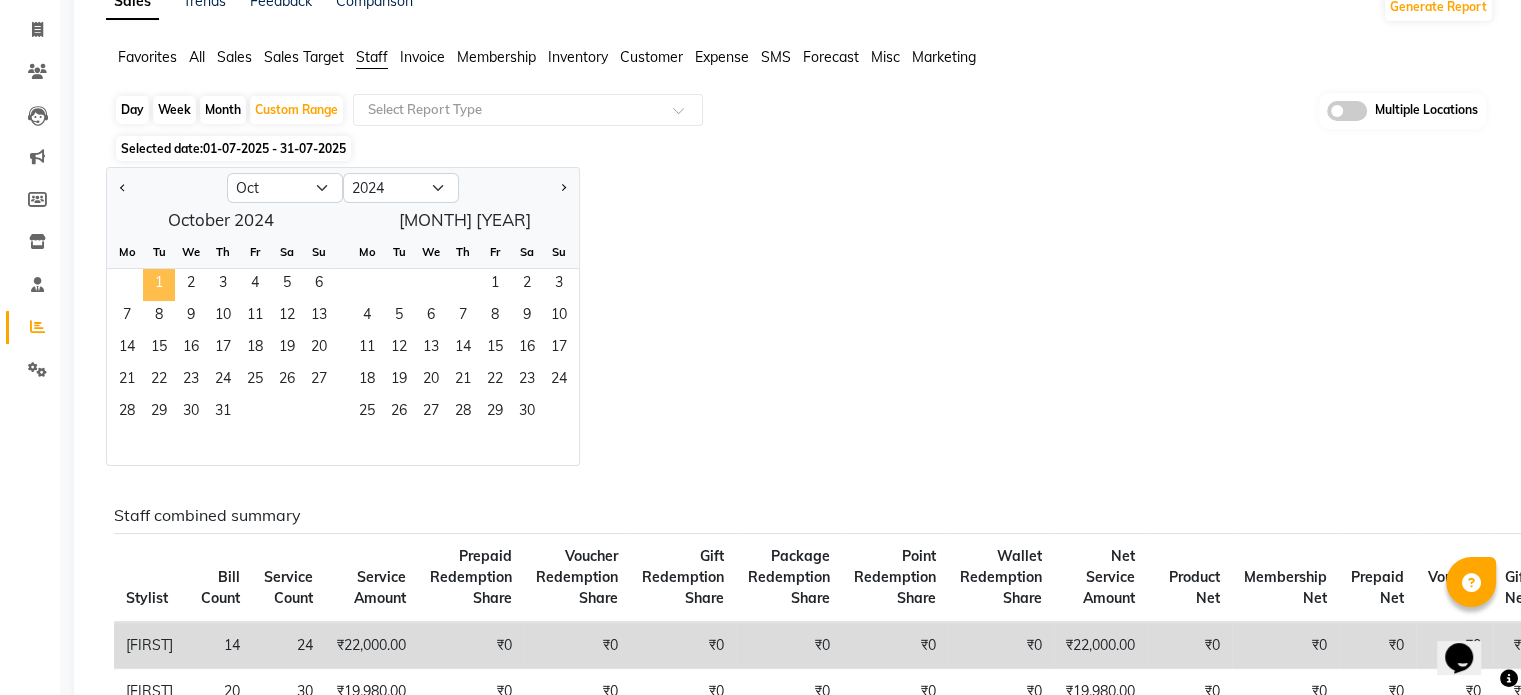 click on "1" 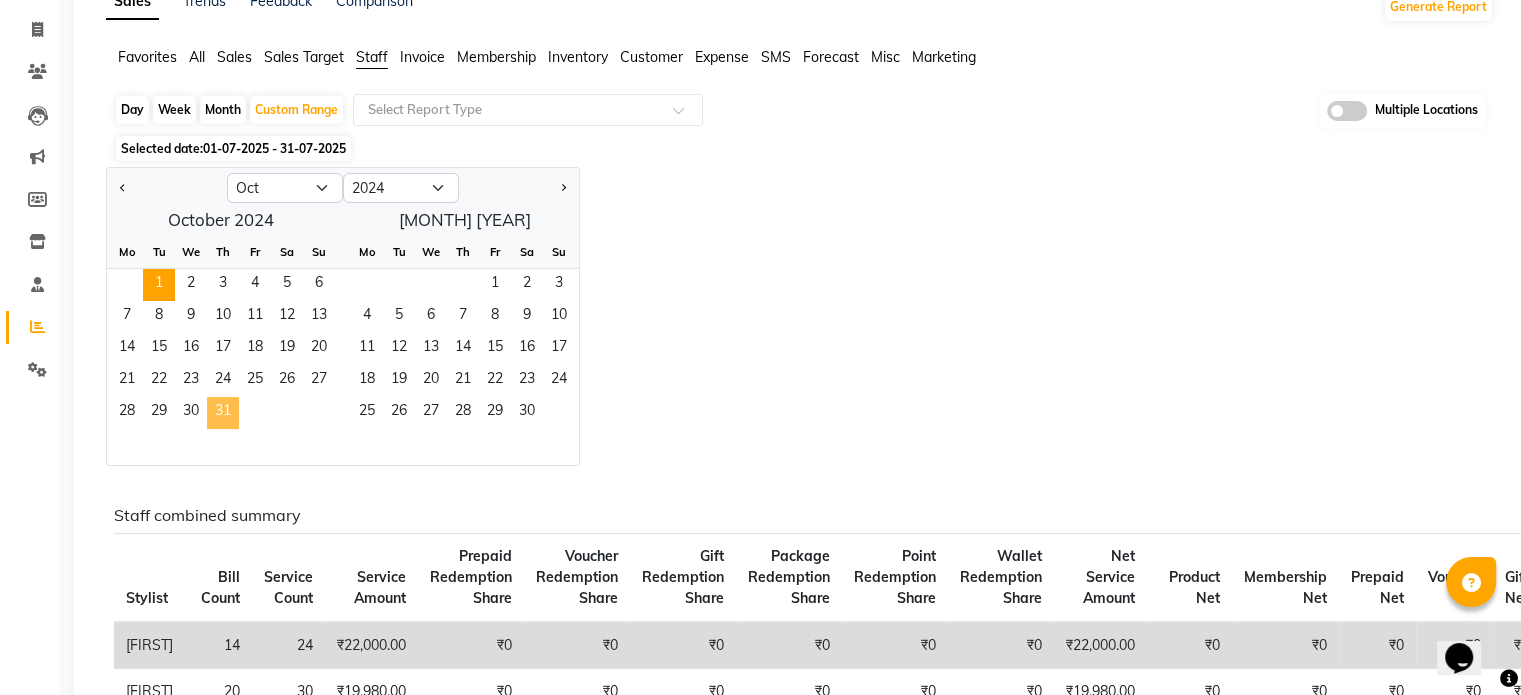 click on "31" 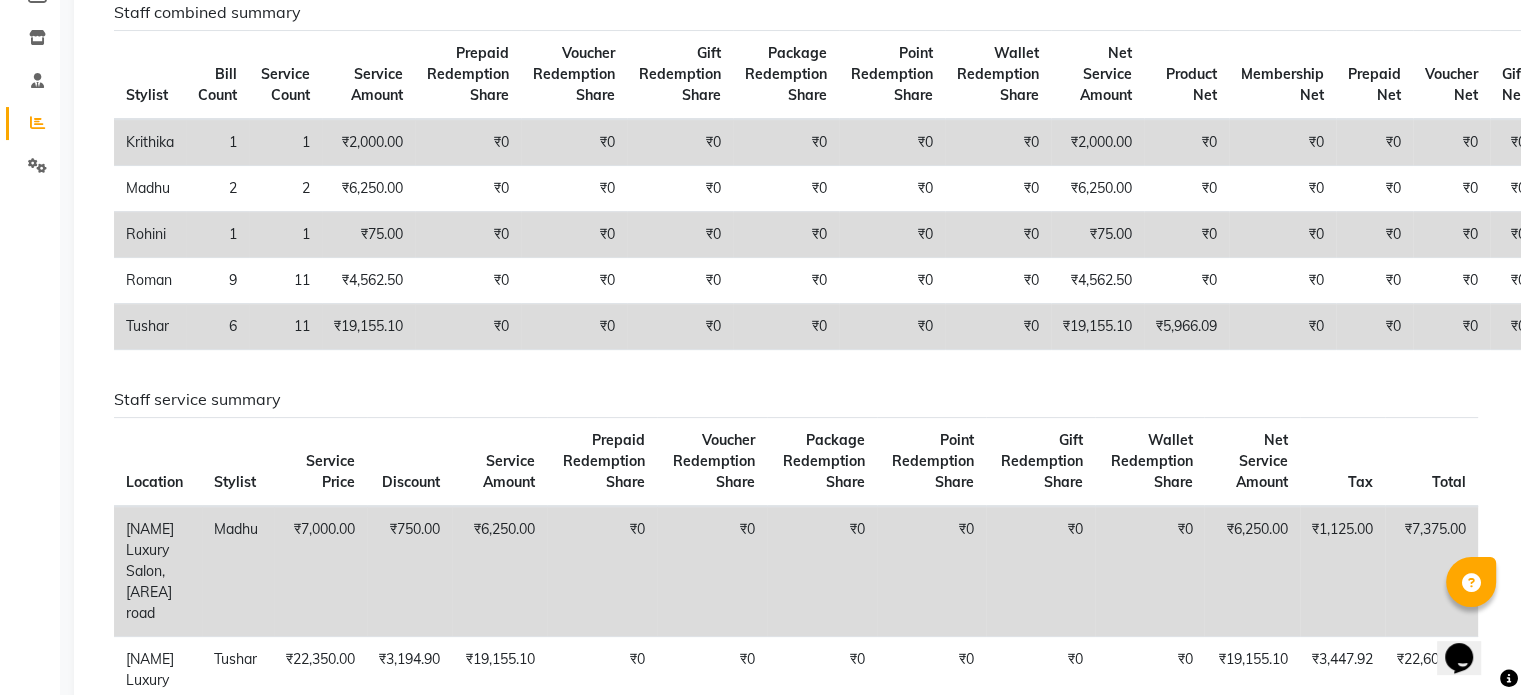 scroll, scrollTop: 322, scrollLeft: 0, axis: vertical 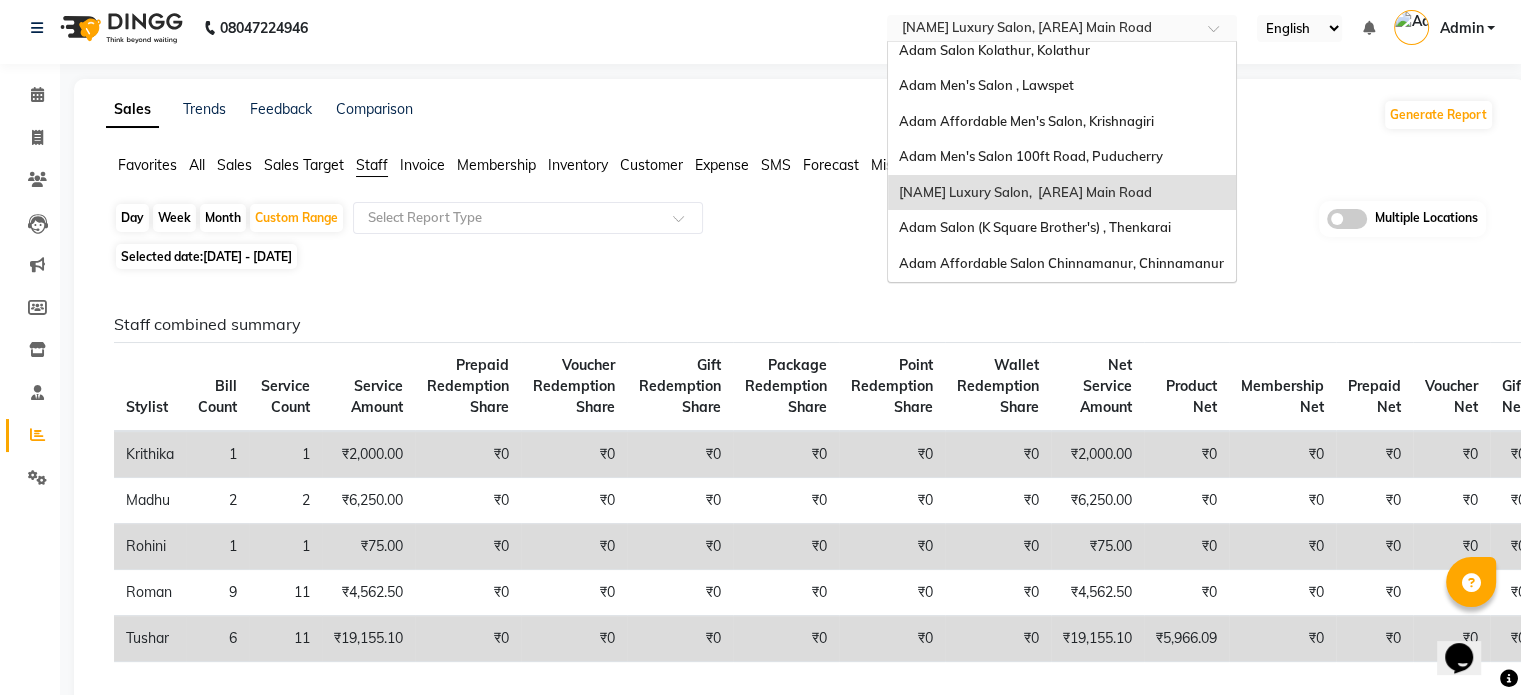click at bounding box center (1042, 30) 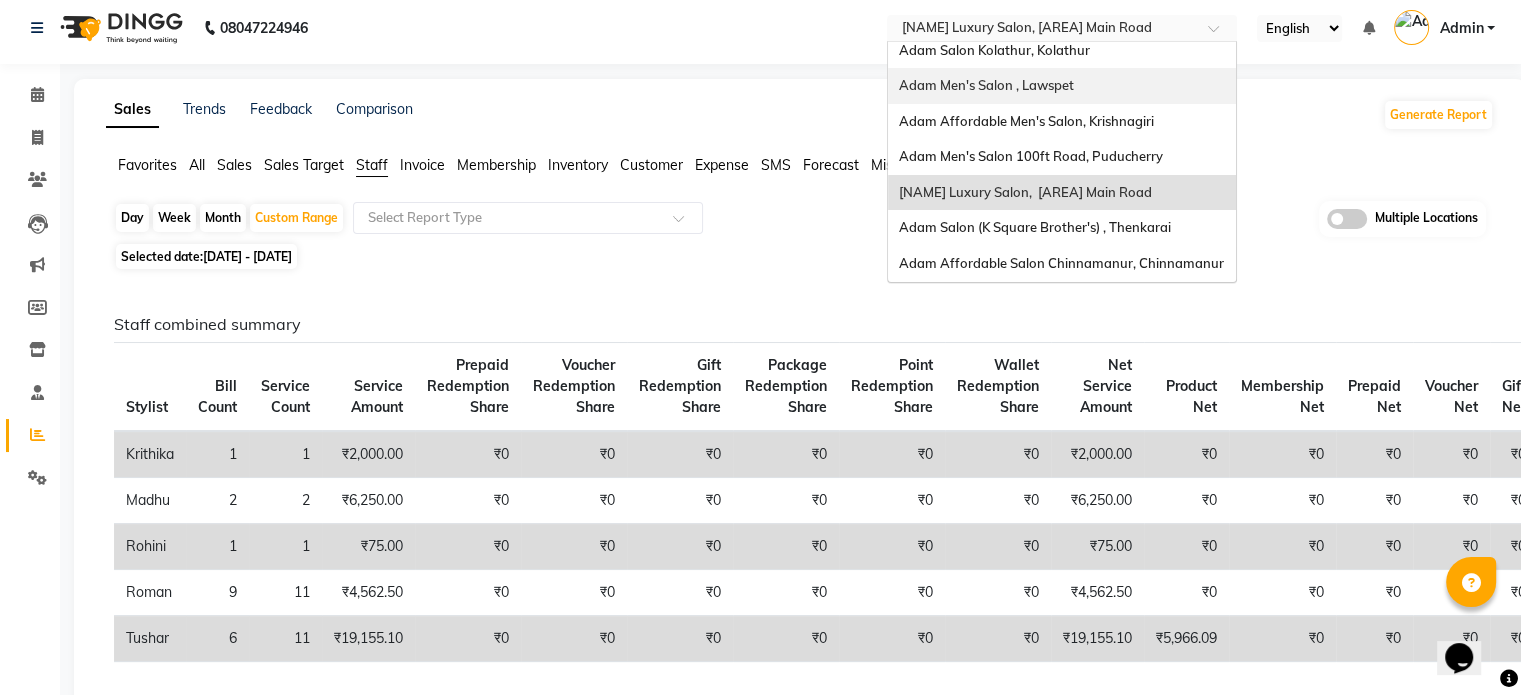 scroll, scrollTop: 58, scrollLeft: 0, axis: vertical 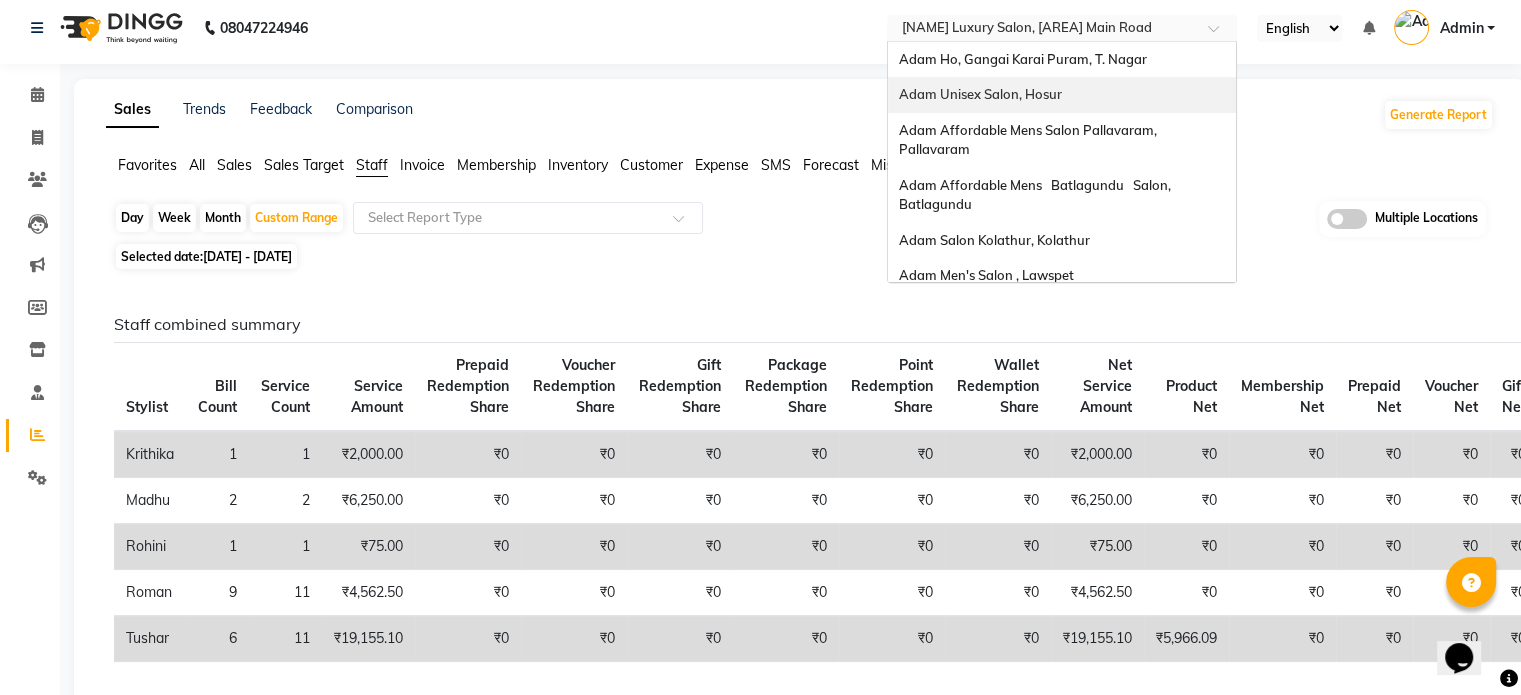 click on "Adam Unisex Salon, Hosur" at bounding box center (1062, 95) 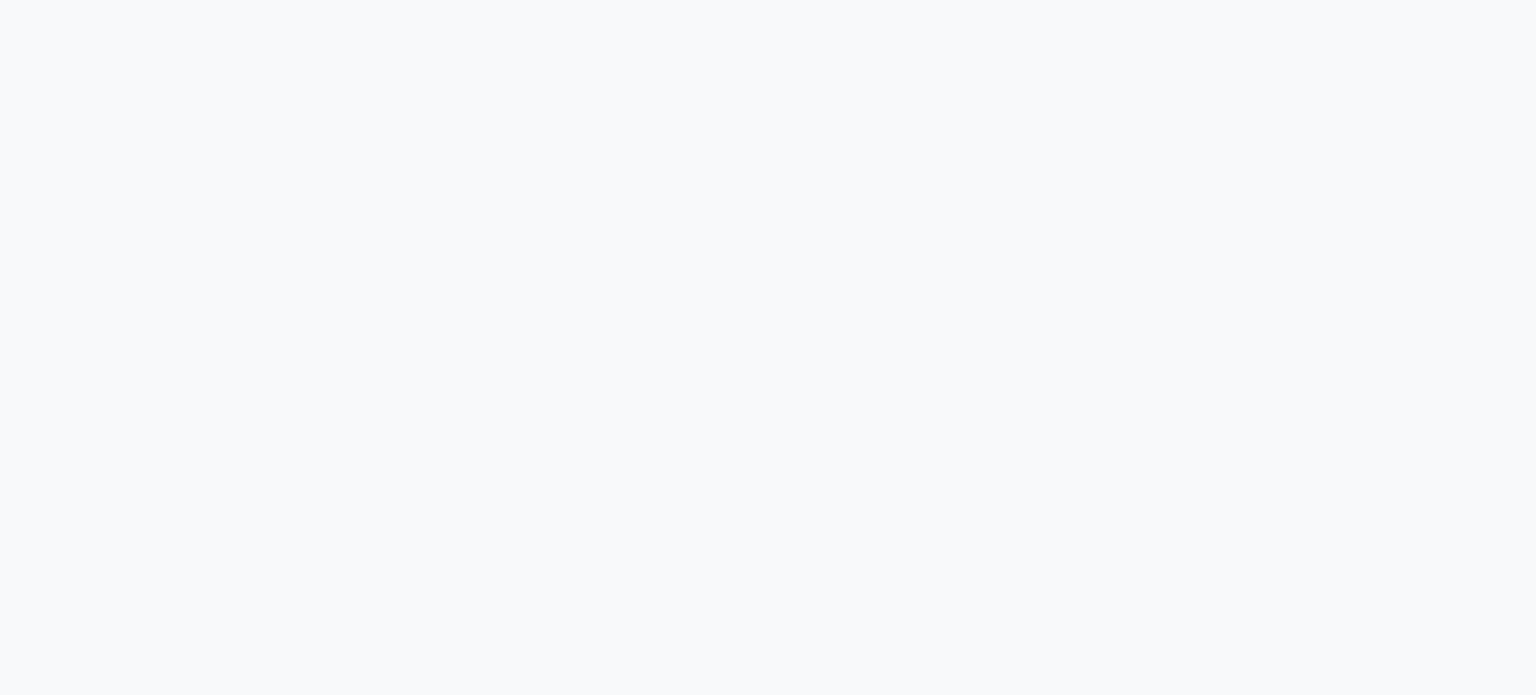 scroll, scrollTop: 0, scrollLeft: 0, axis: both 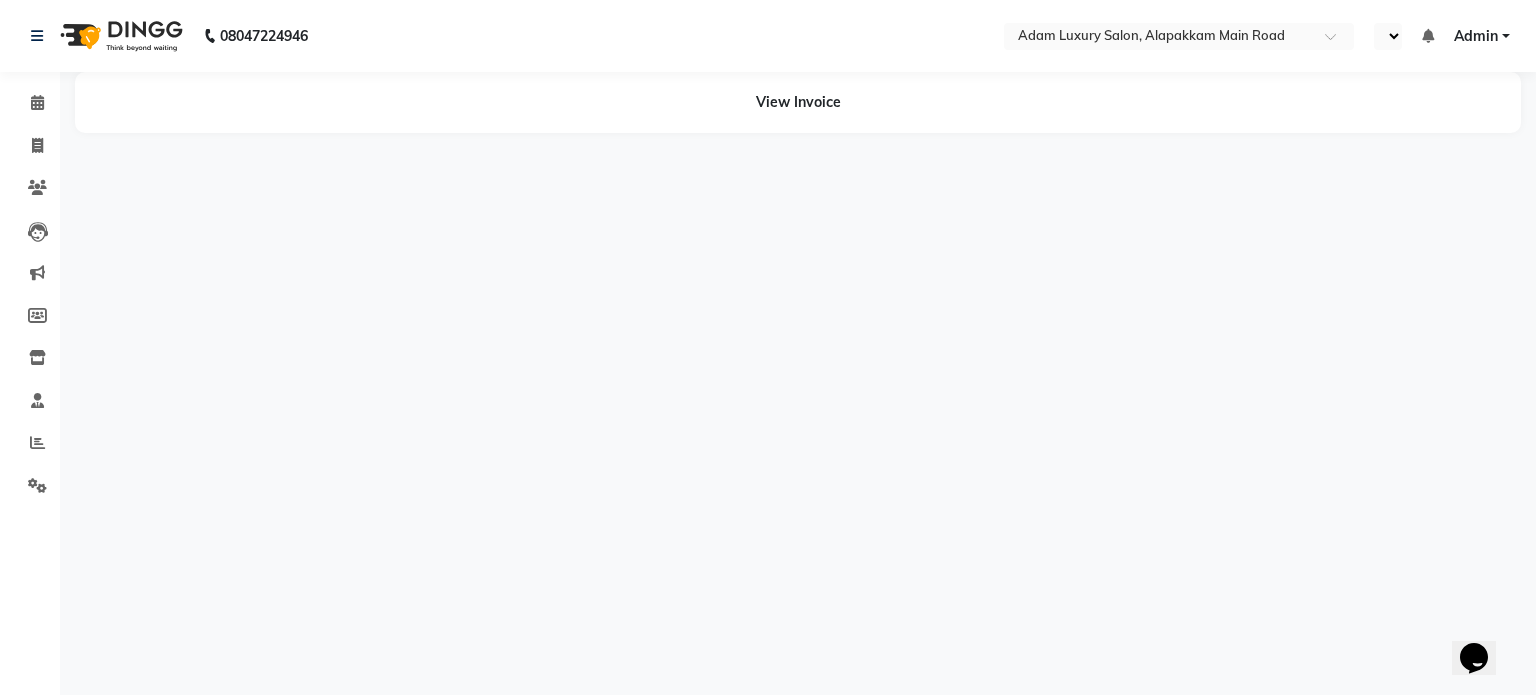 select on "en" 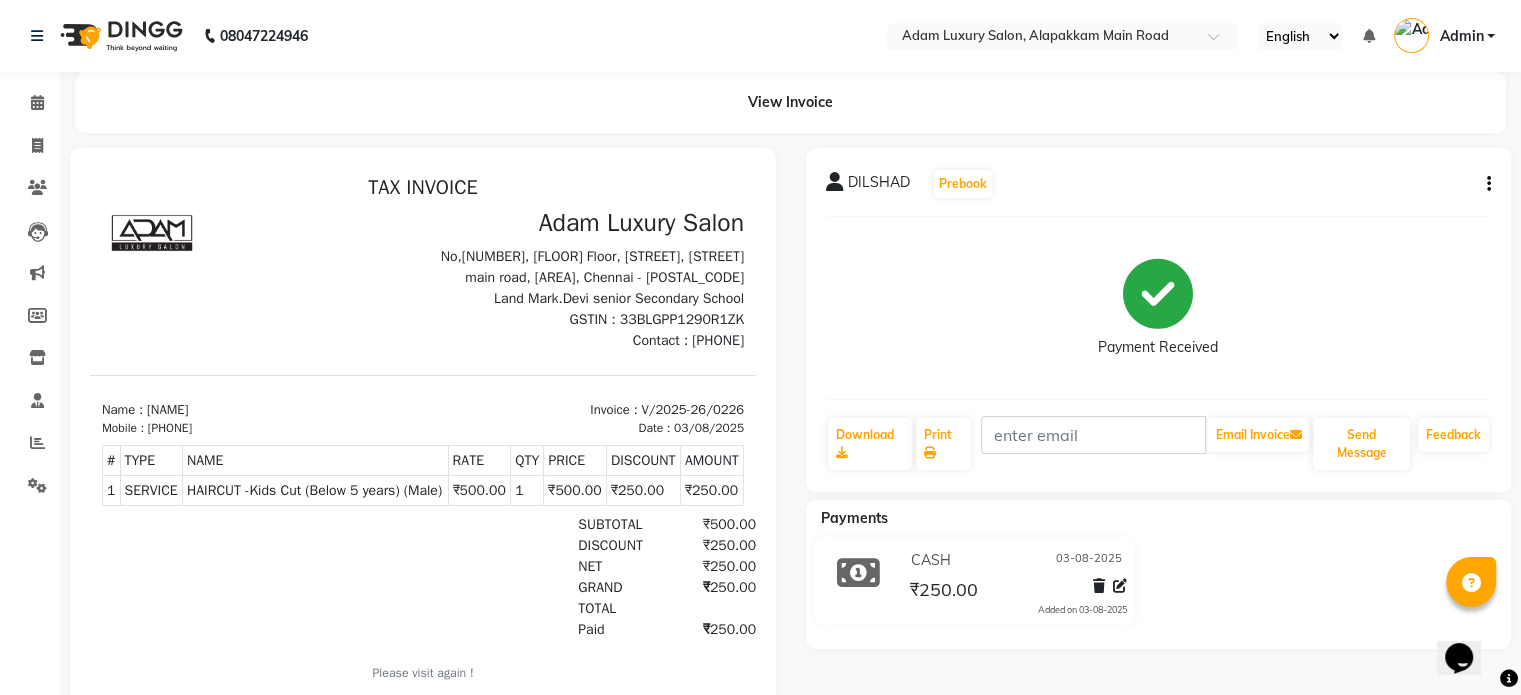 scroll, scrollTop: 0, scrollLeft: 0, axis: both 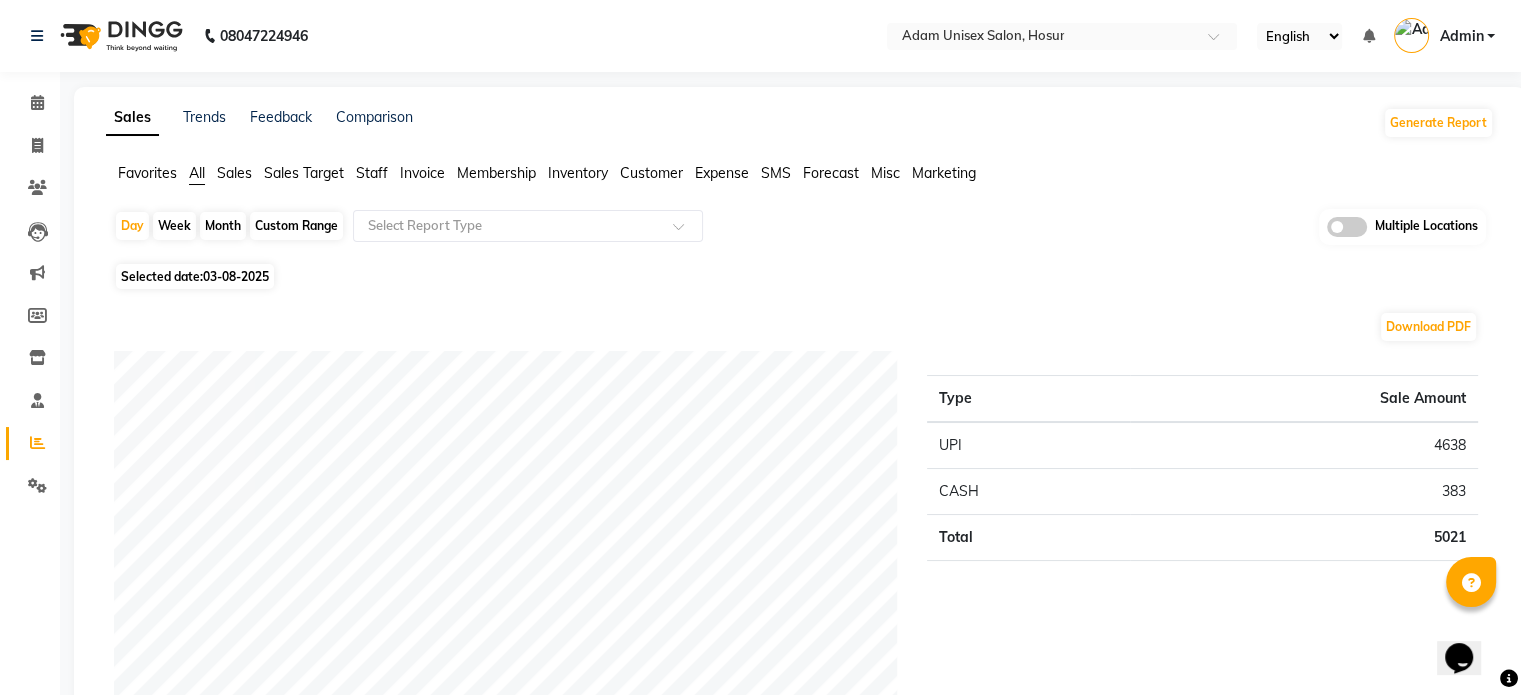 click on "Sales" 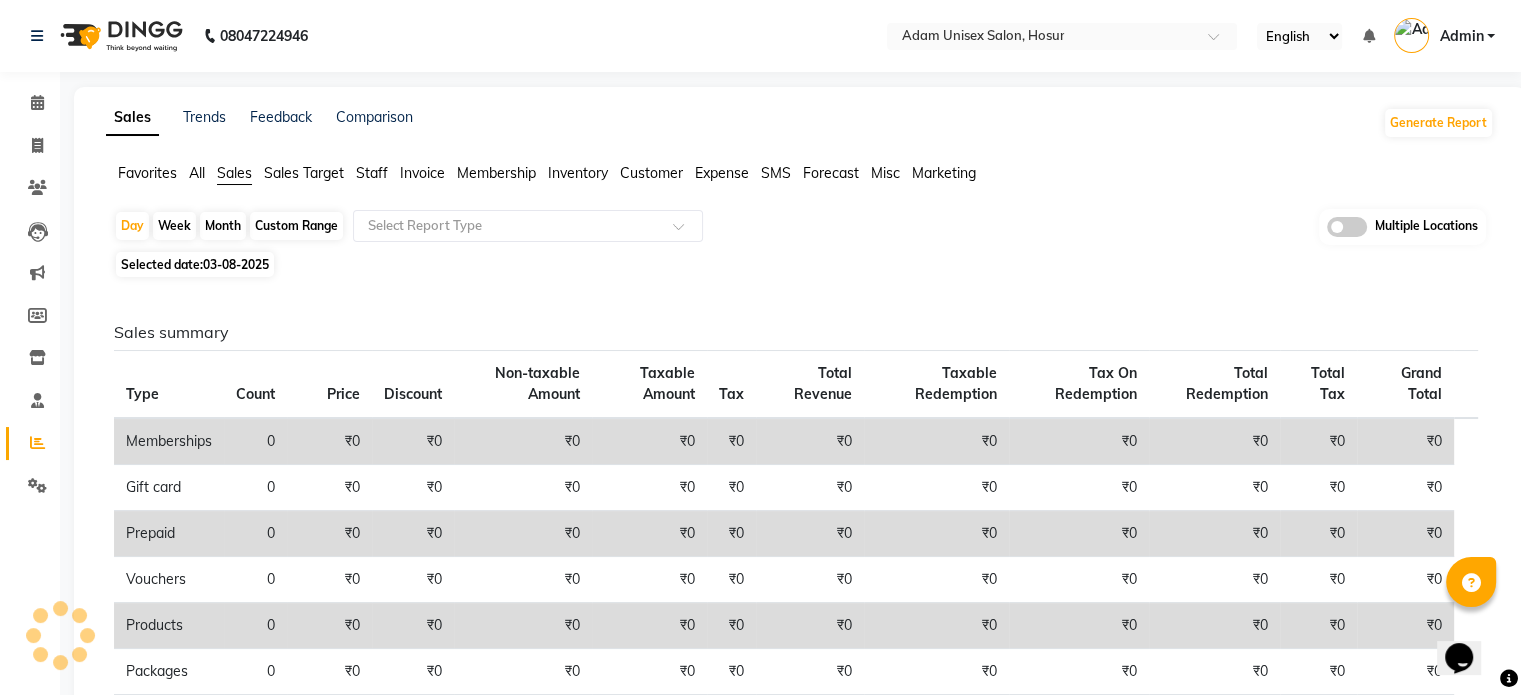 click on "Custom Range" 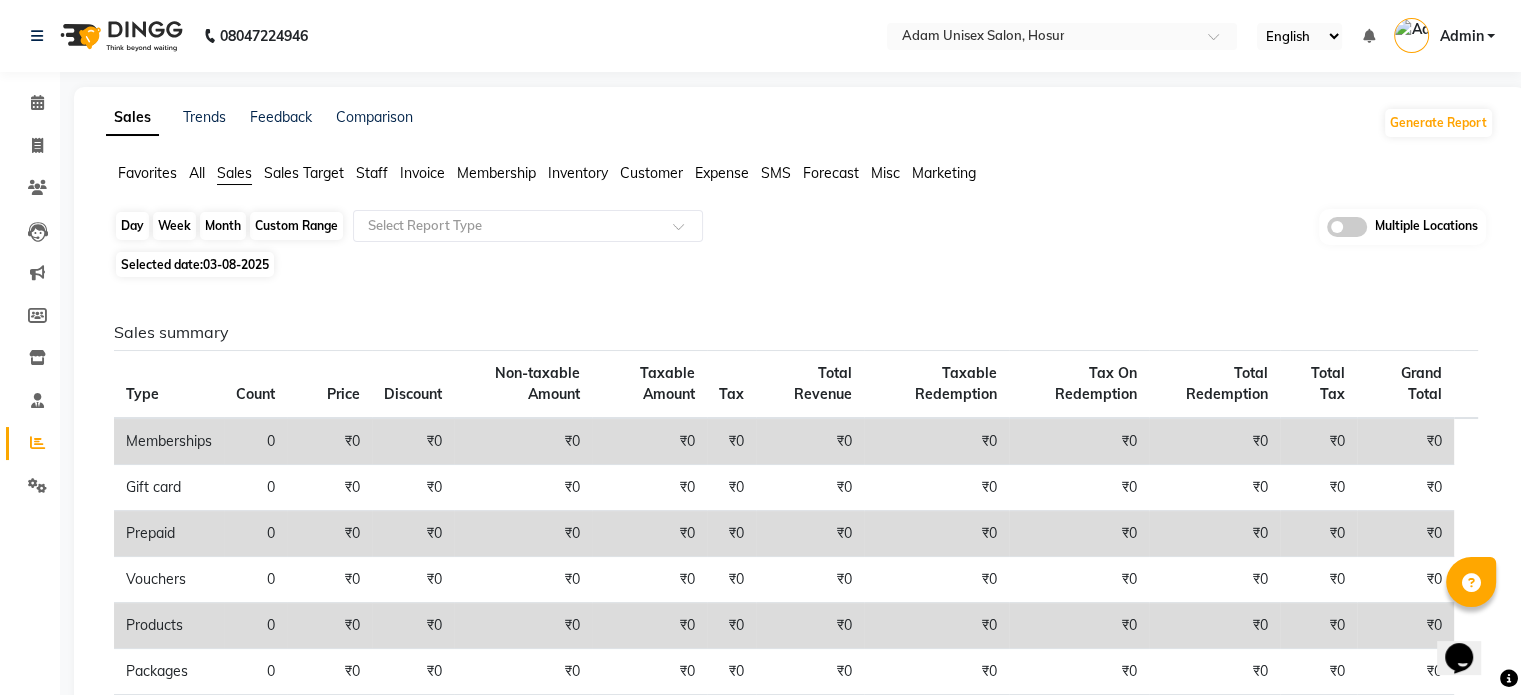 click on "Custom Range" 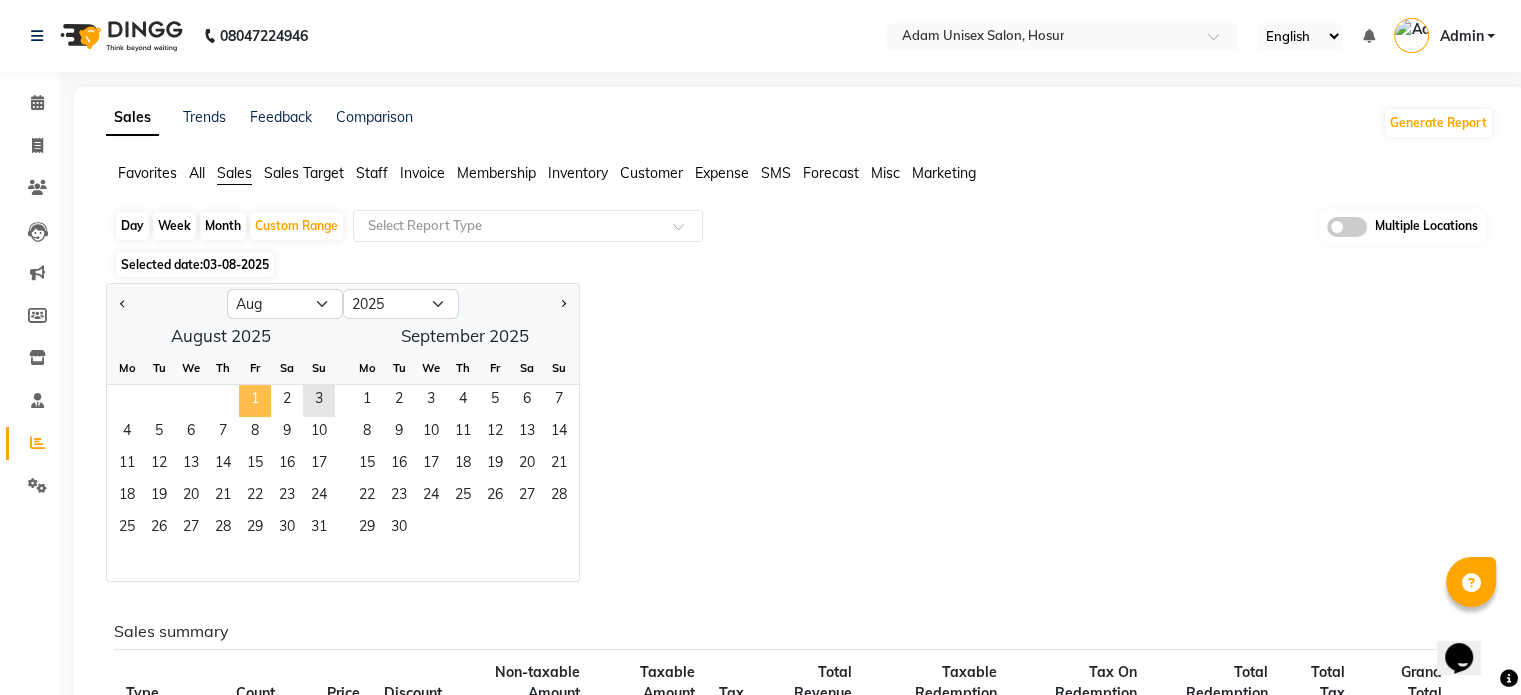click on "1" 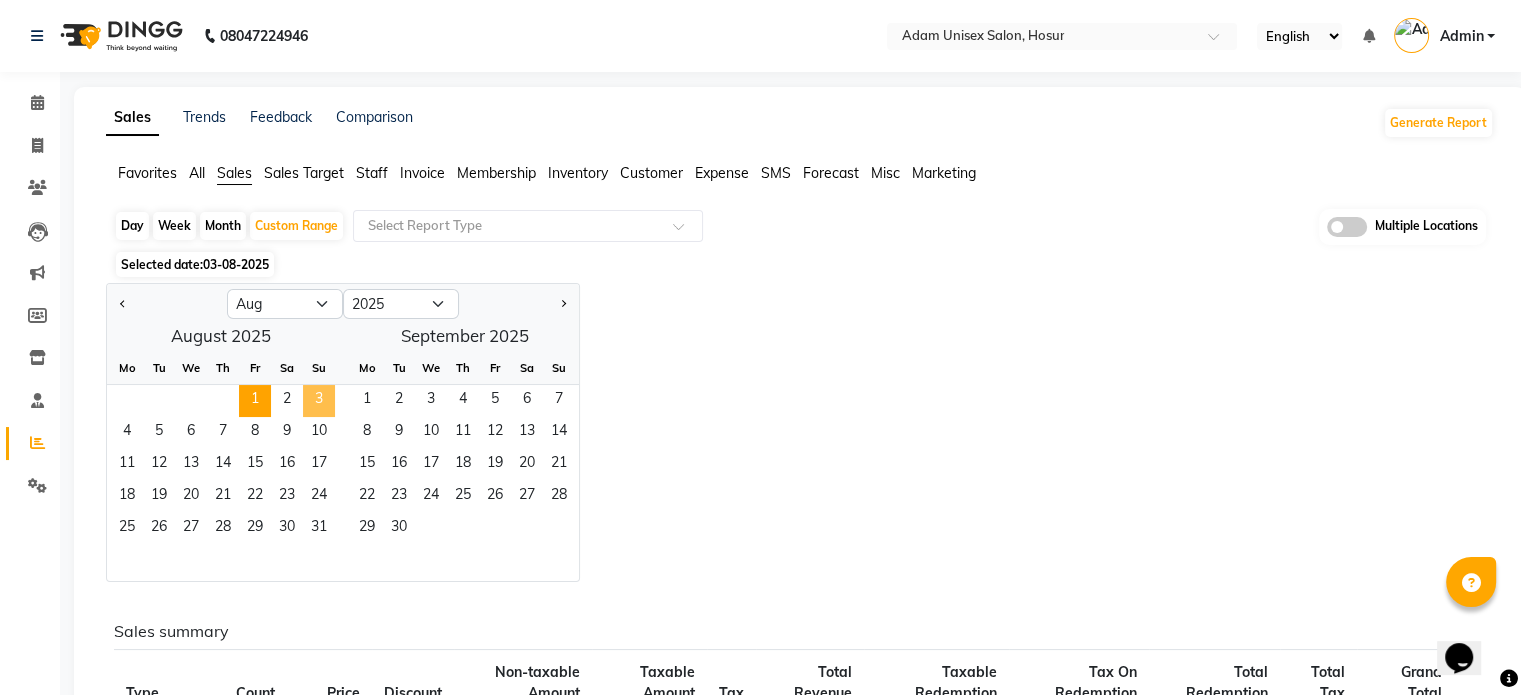 click on "3" 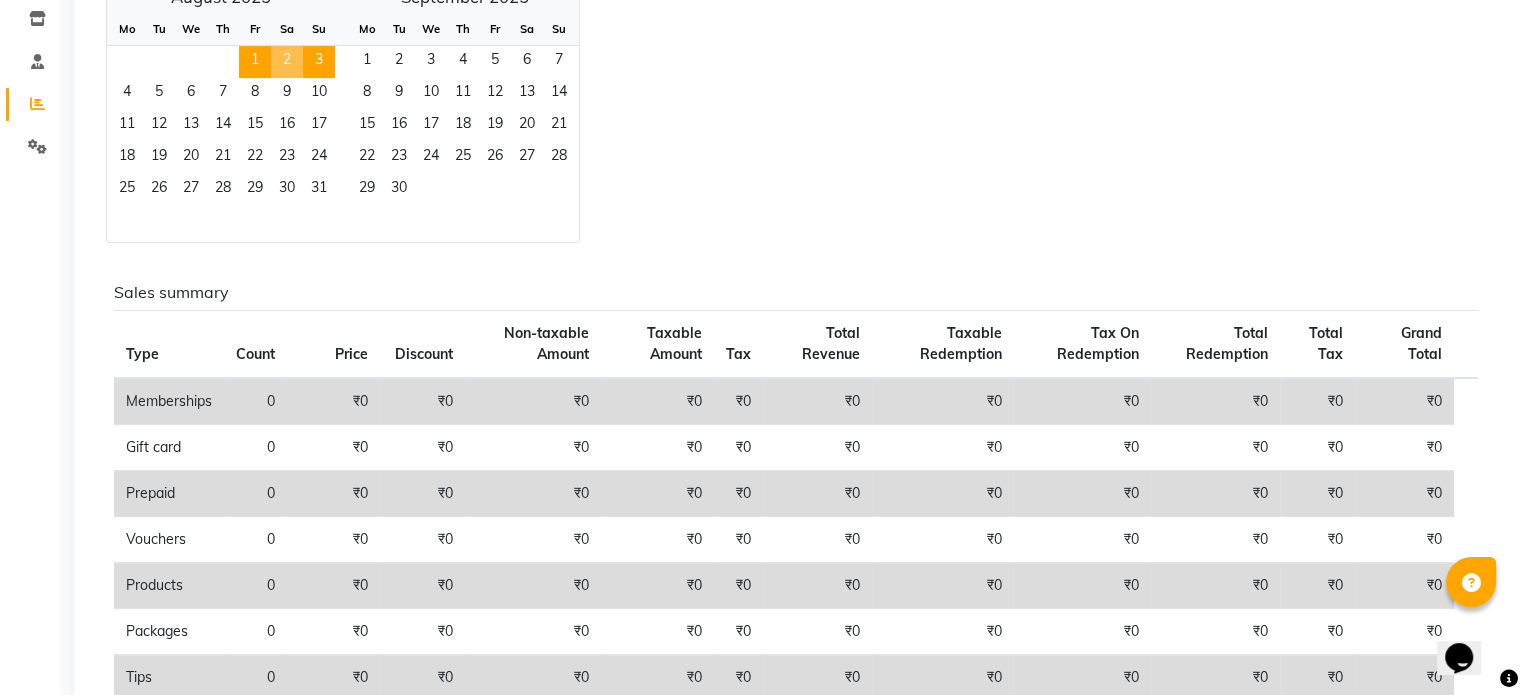 scroll, scrollTop: 0, scrollLeft: 0, axis: both 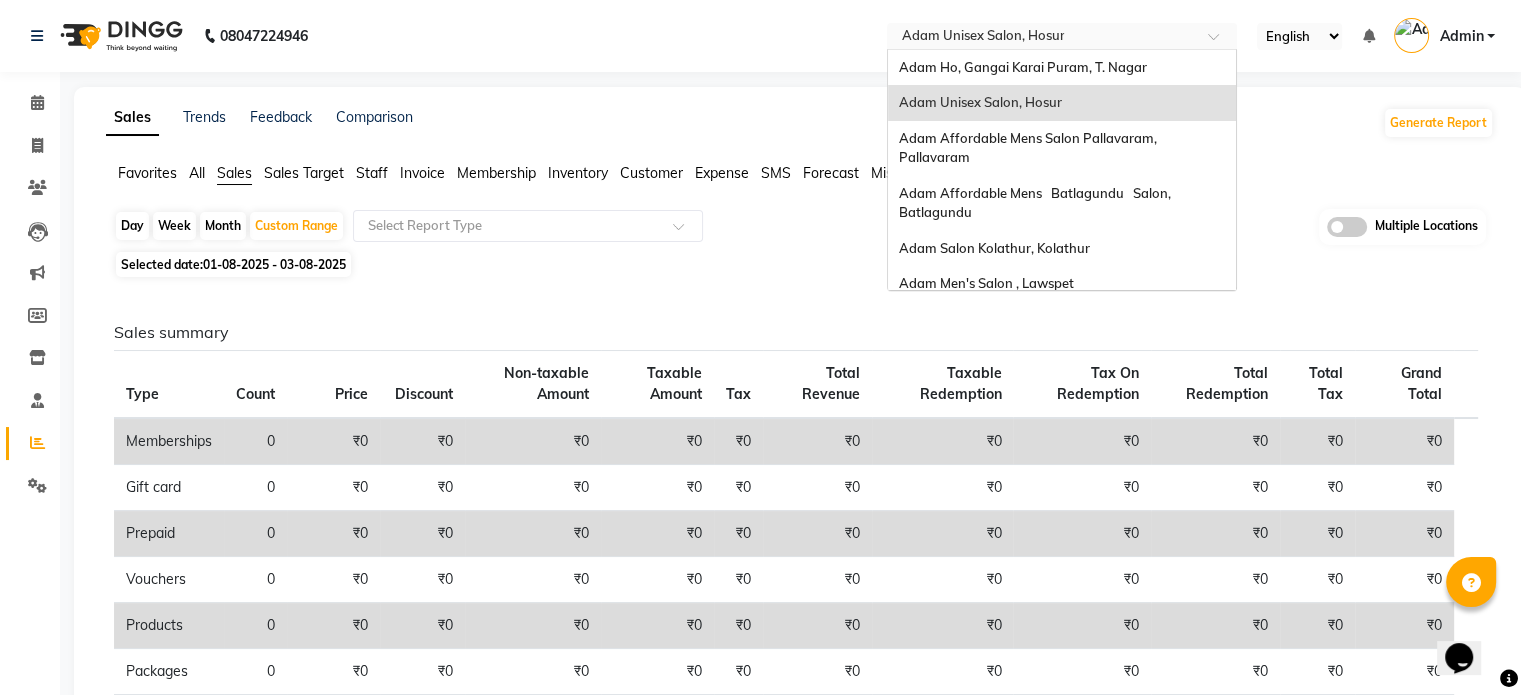 click at bounding box center [1042, 38] 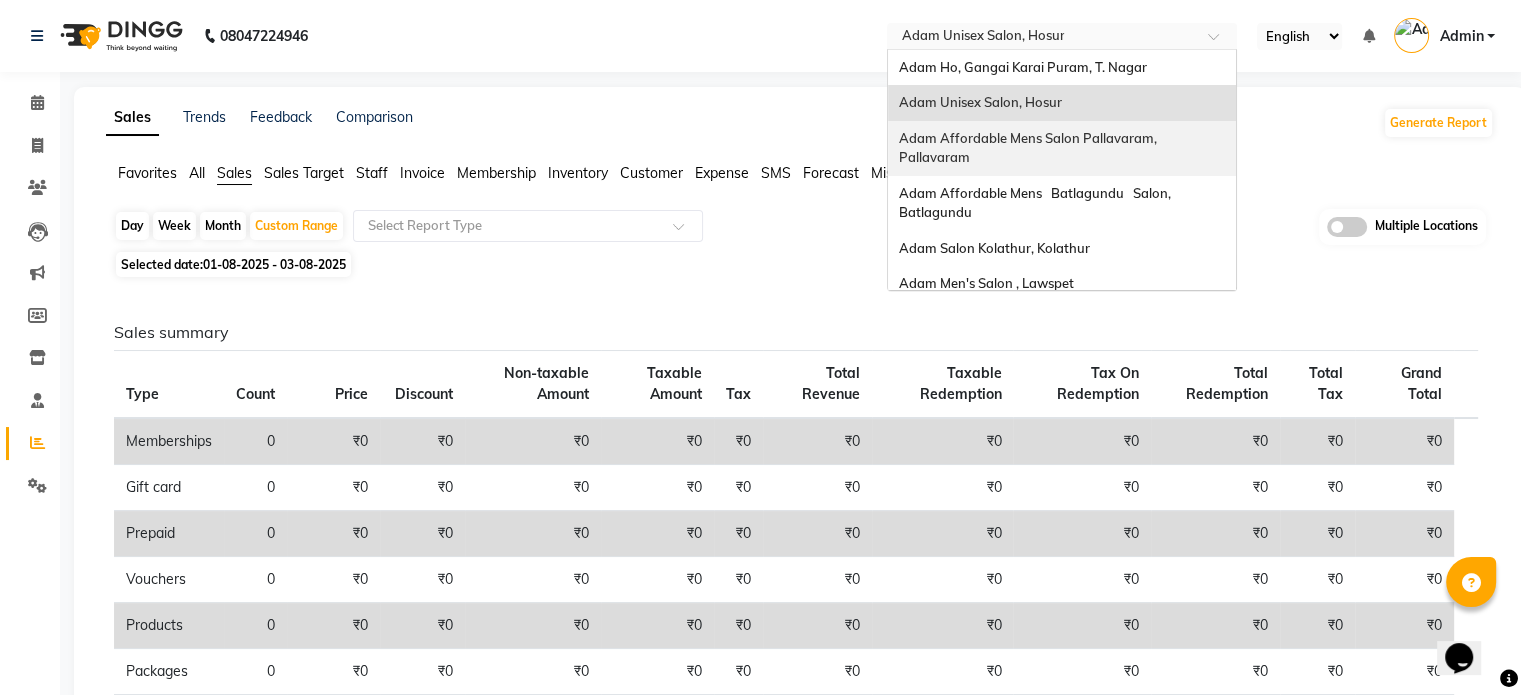 click on "Adam Affordable Mens Salon Pallavaram, Pallavaram" at bounding box center [1028, 148] 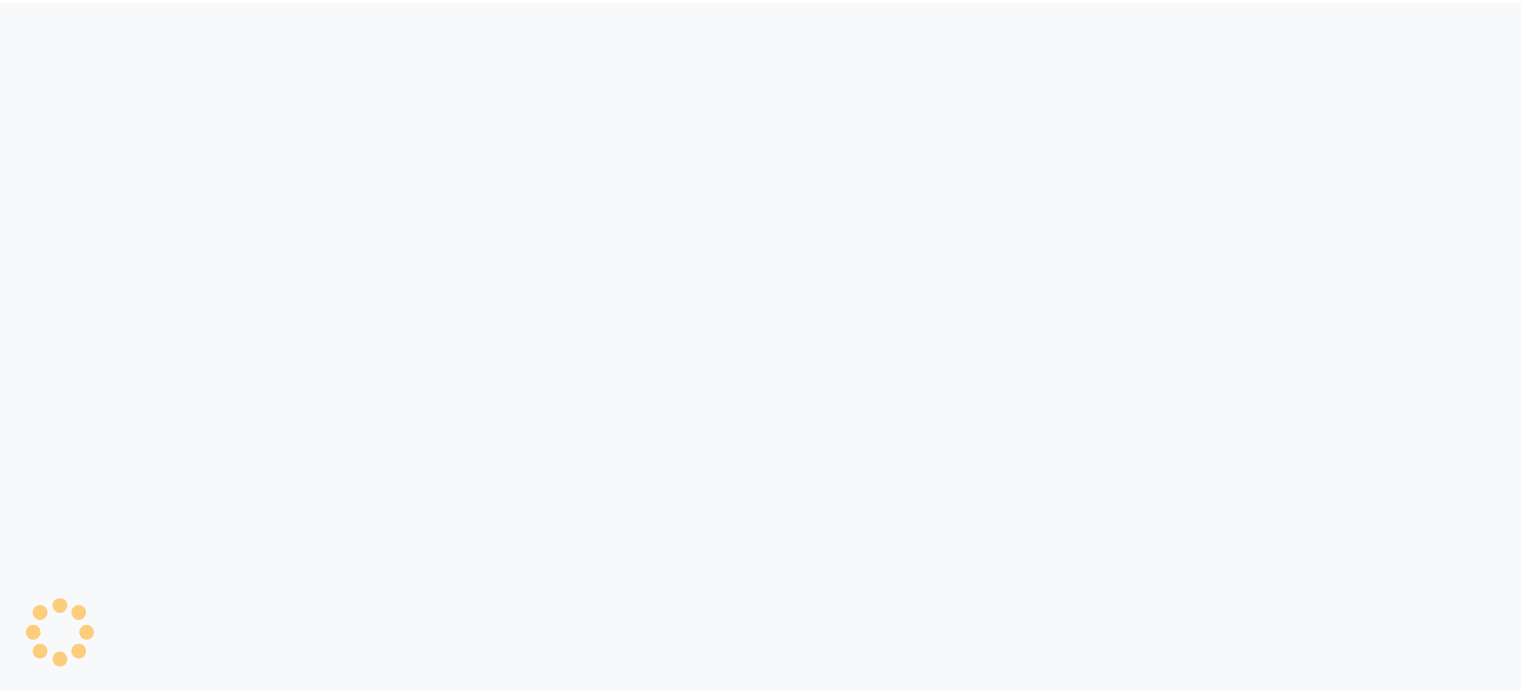 scroll, scrollTop: 0, scrollLeft: 0, axis: both 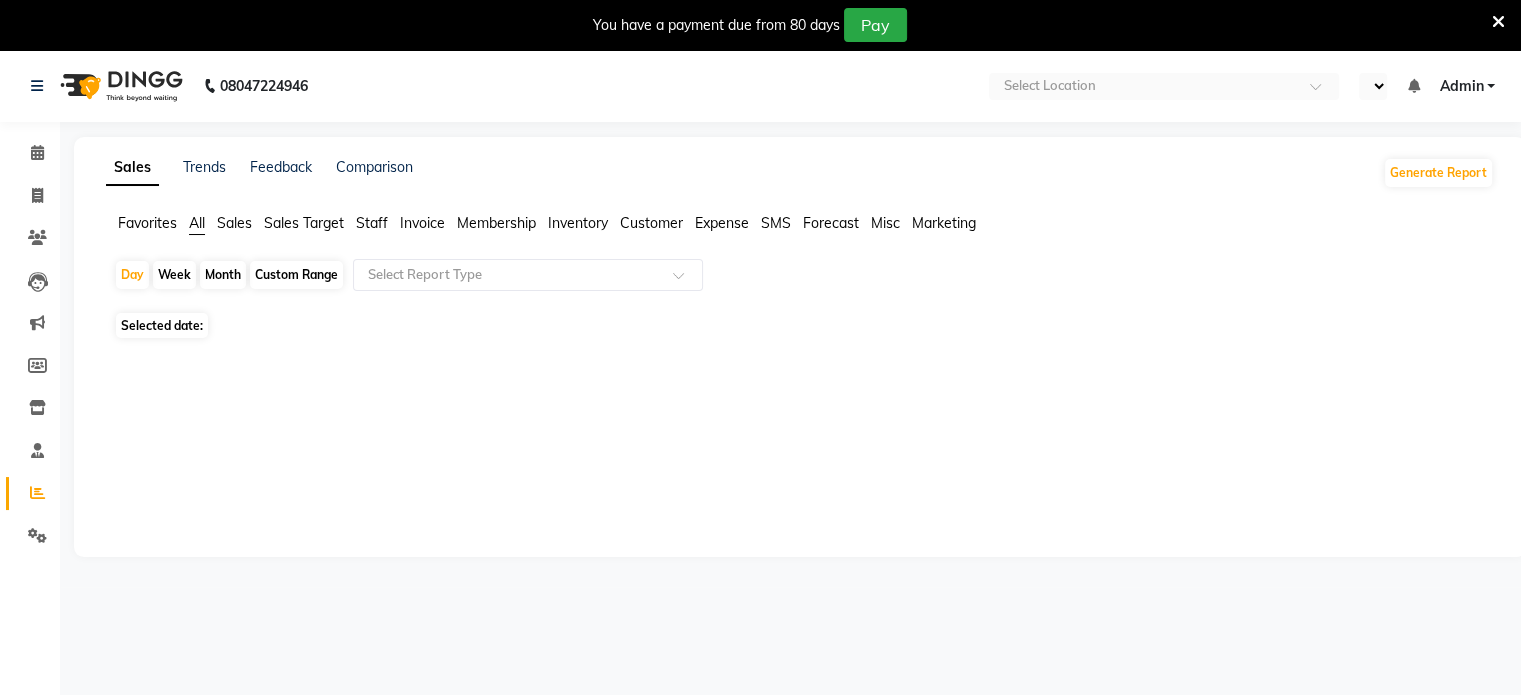 select on "en" 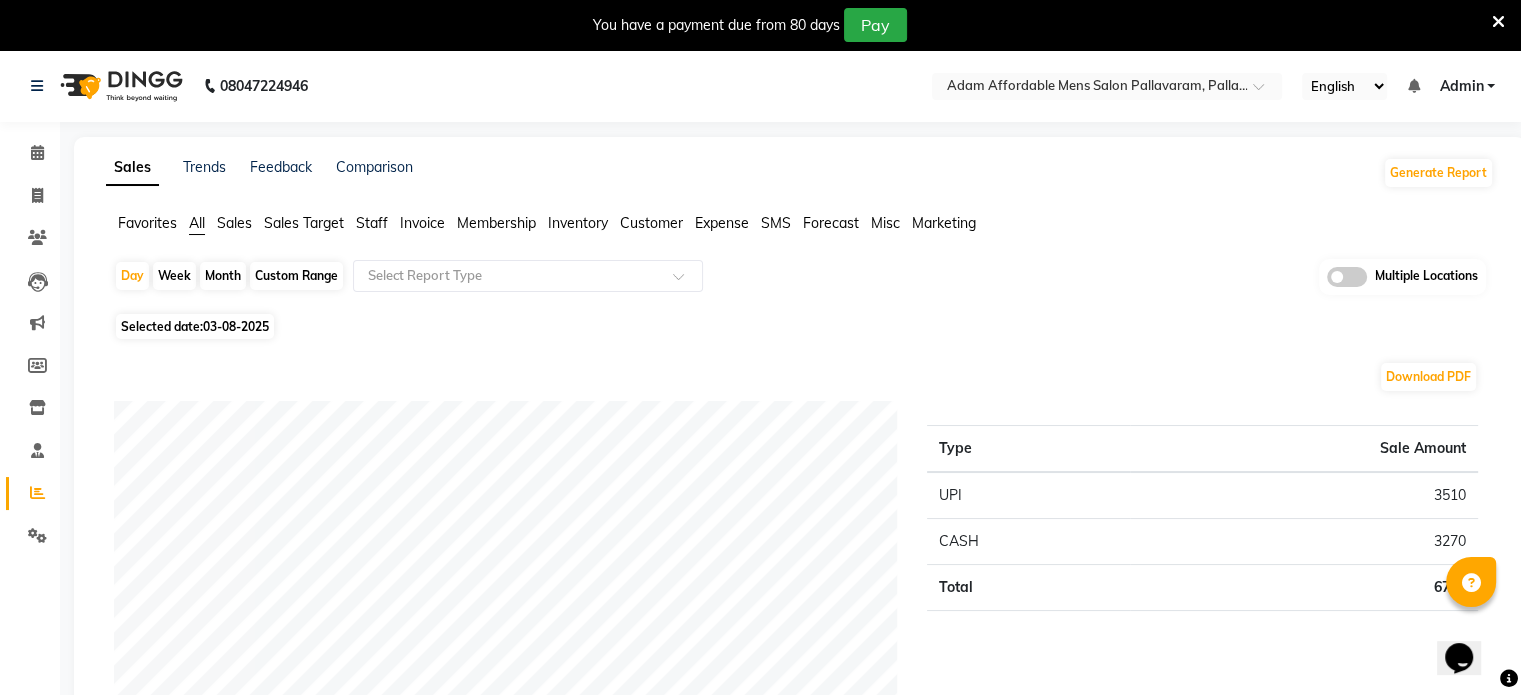 scroll, scrollTop: 0, scrollLeft: 0, axis: both 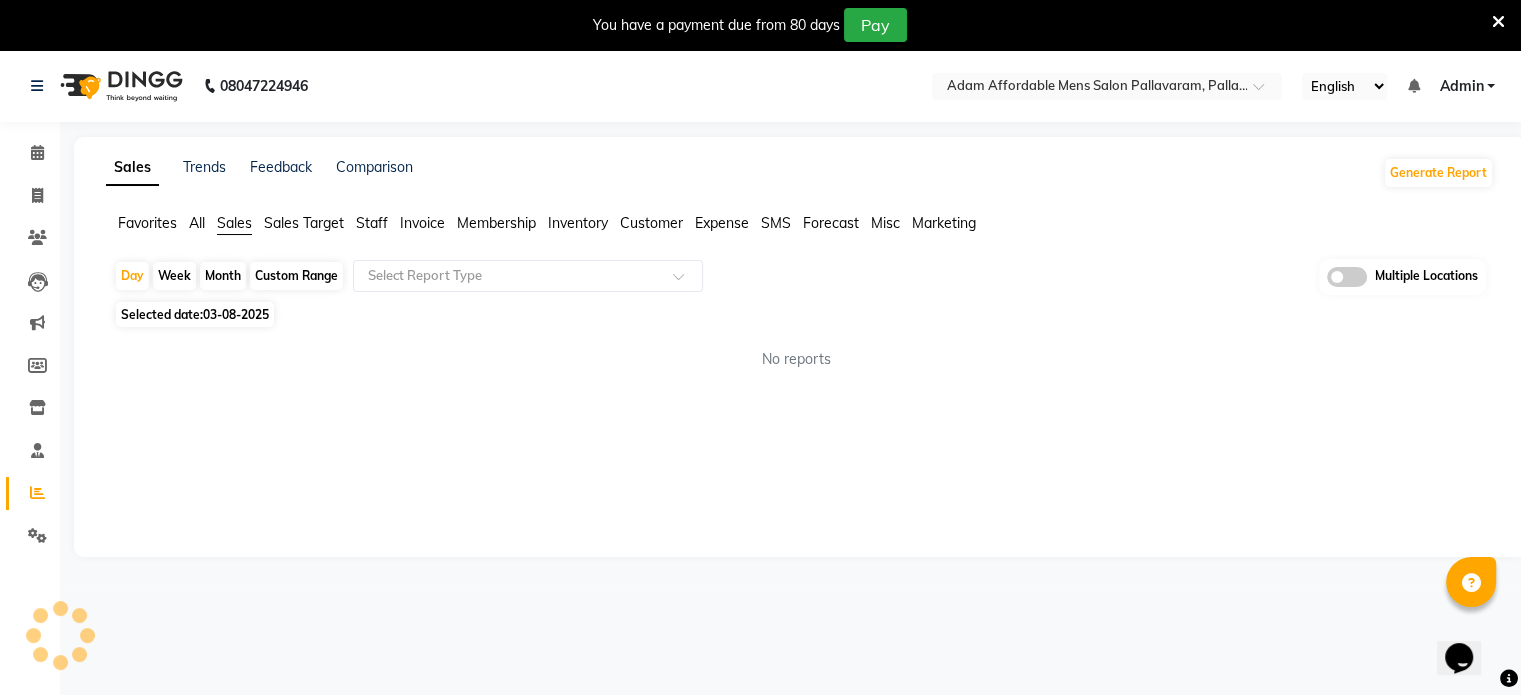 click on "Custom Range" 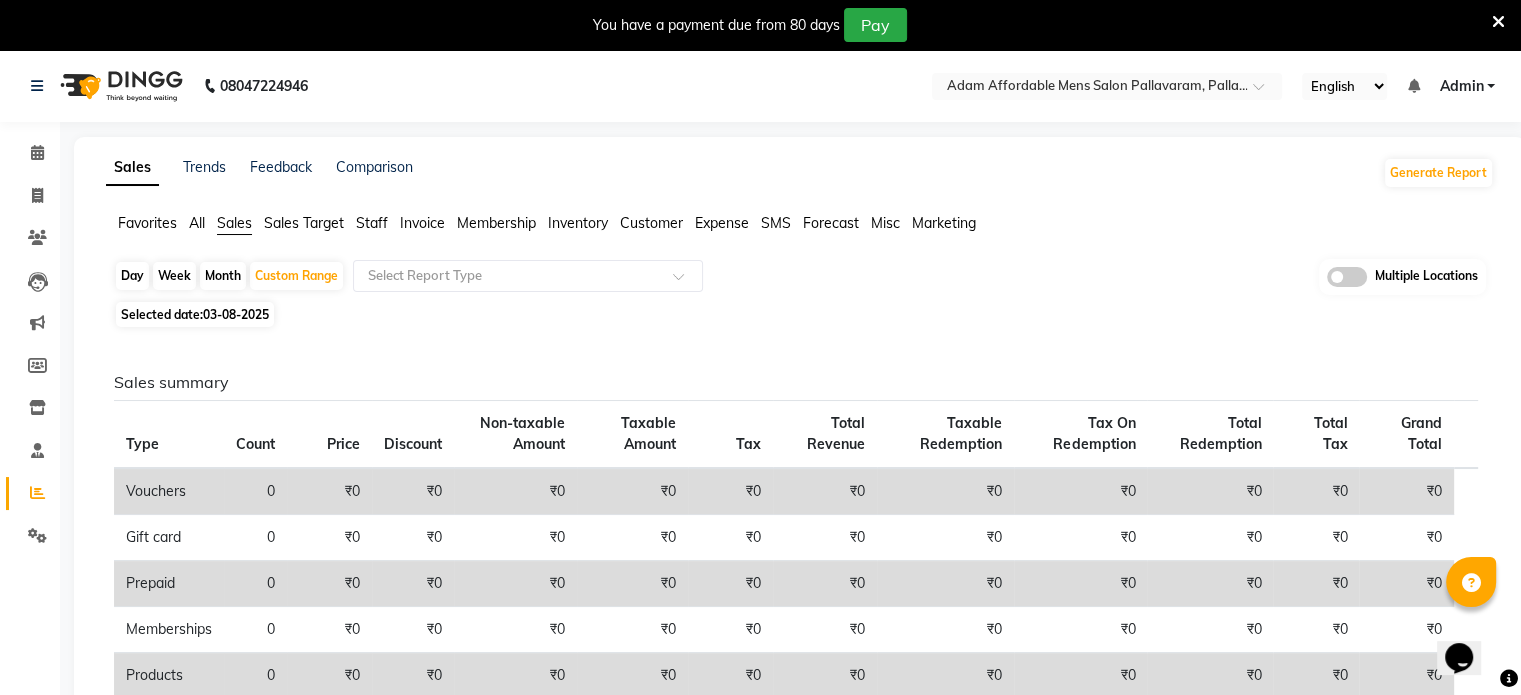click on "Count" 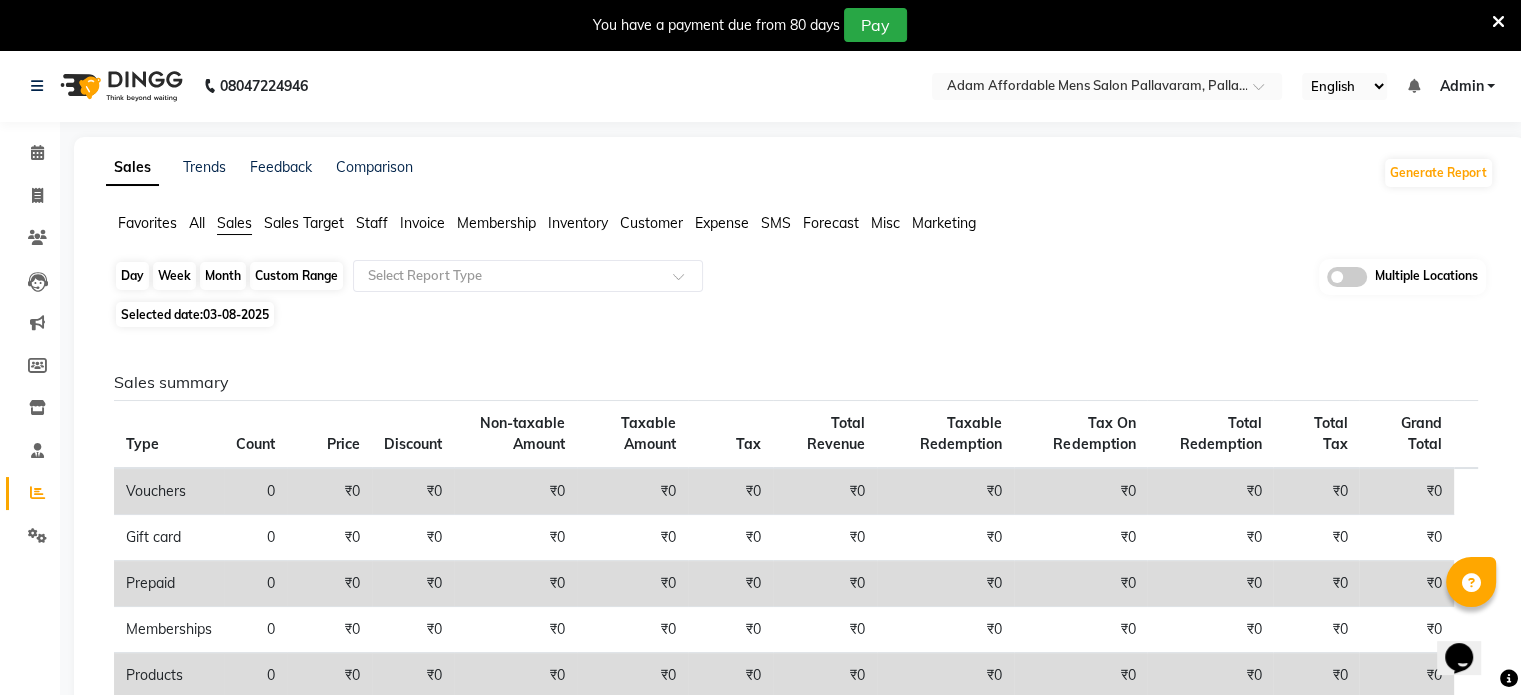 click on "Custom Range" 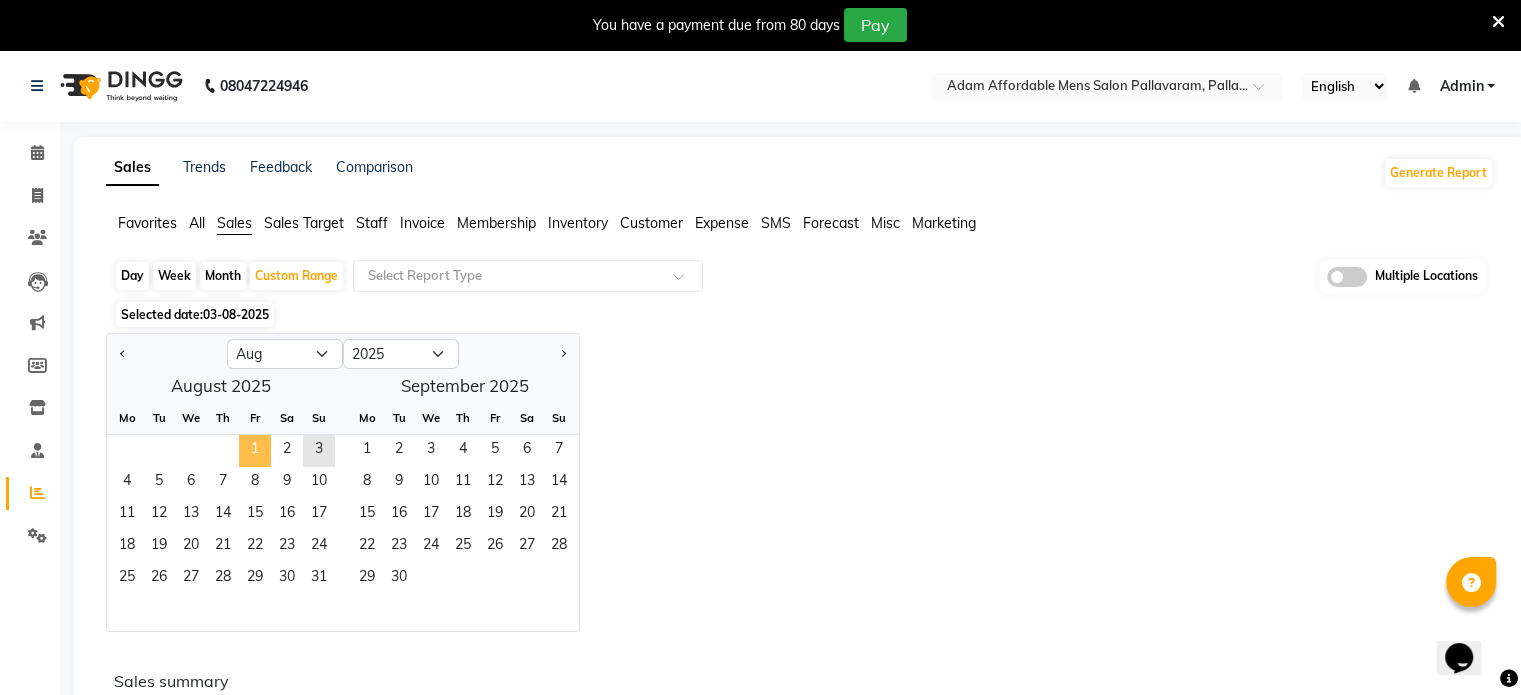 click on "1" 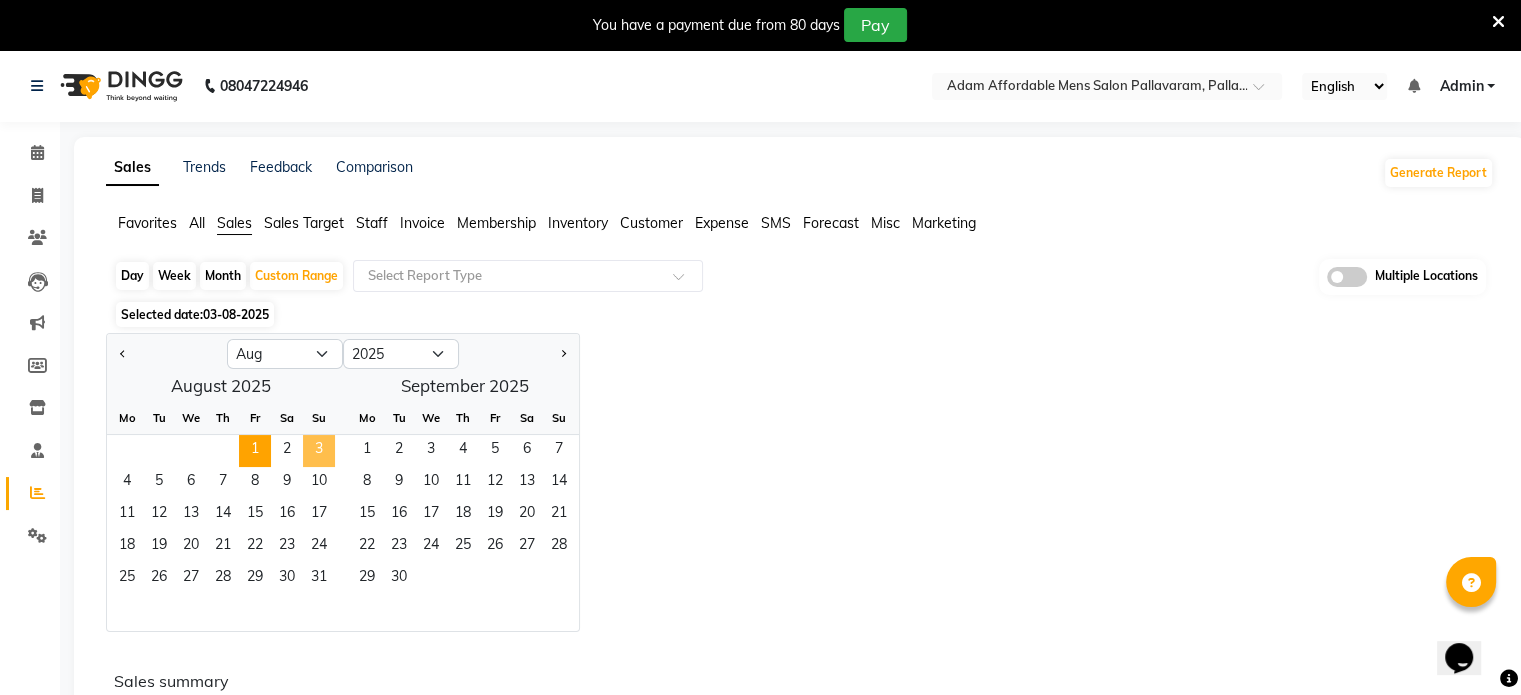 click on "3" 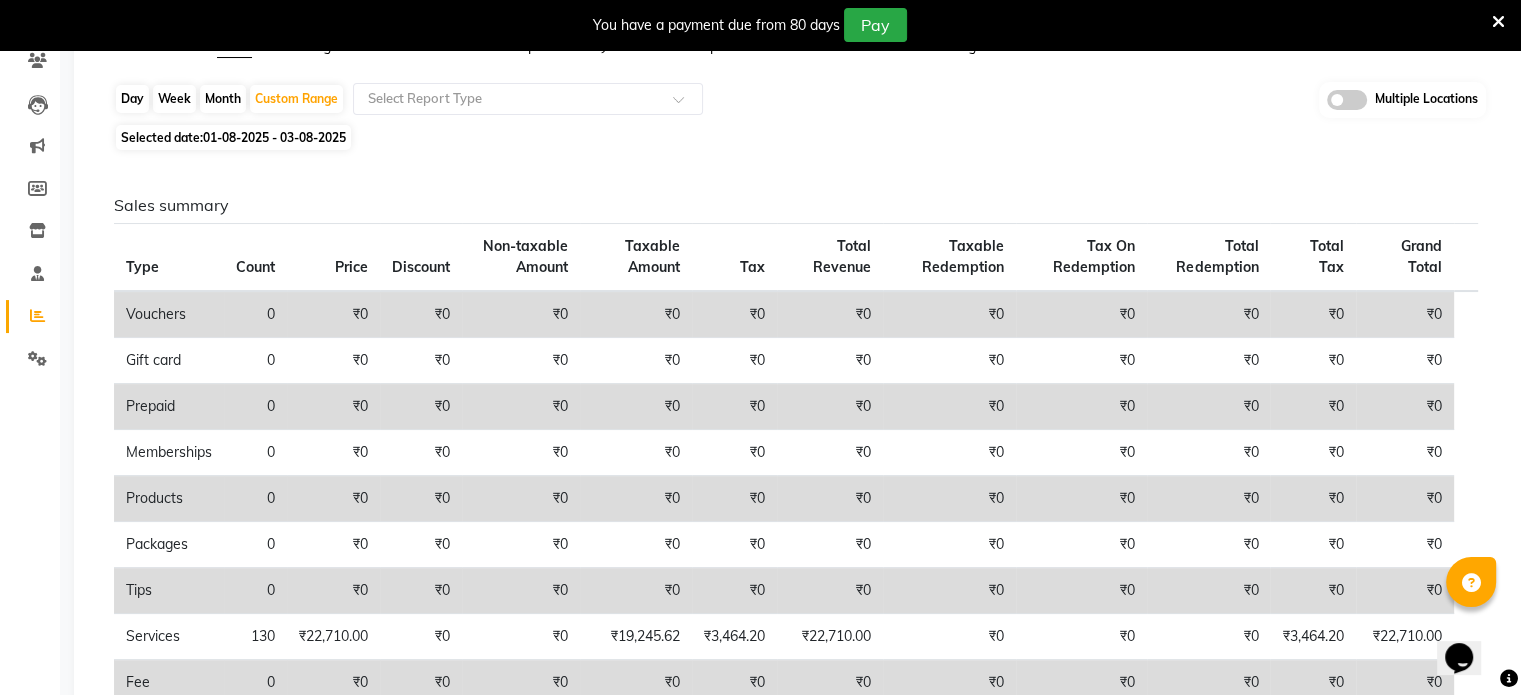 scroll, scrollTop: 51, scrollLeft: 0, axis: vertical 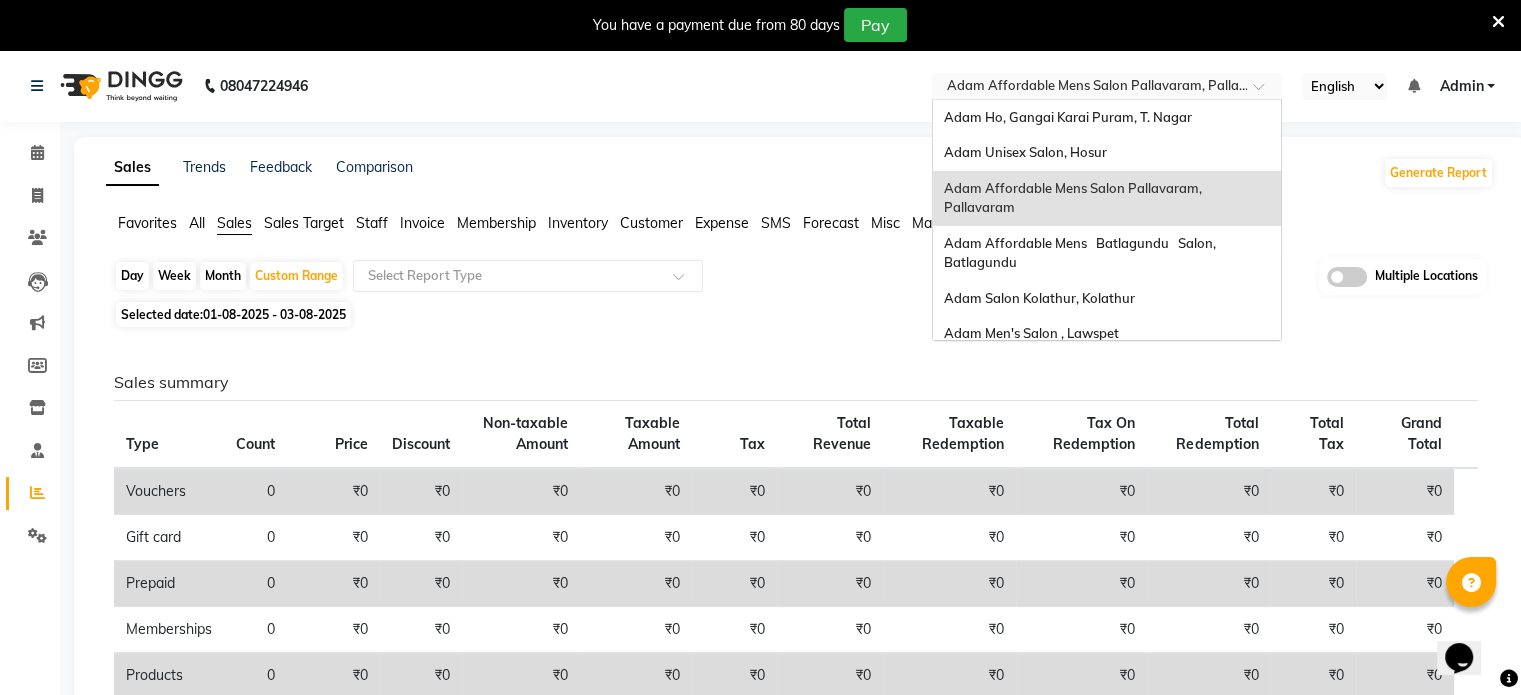 click at bounding box center [1087, 88] 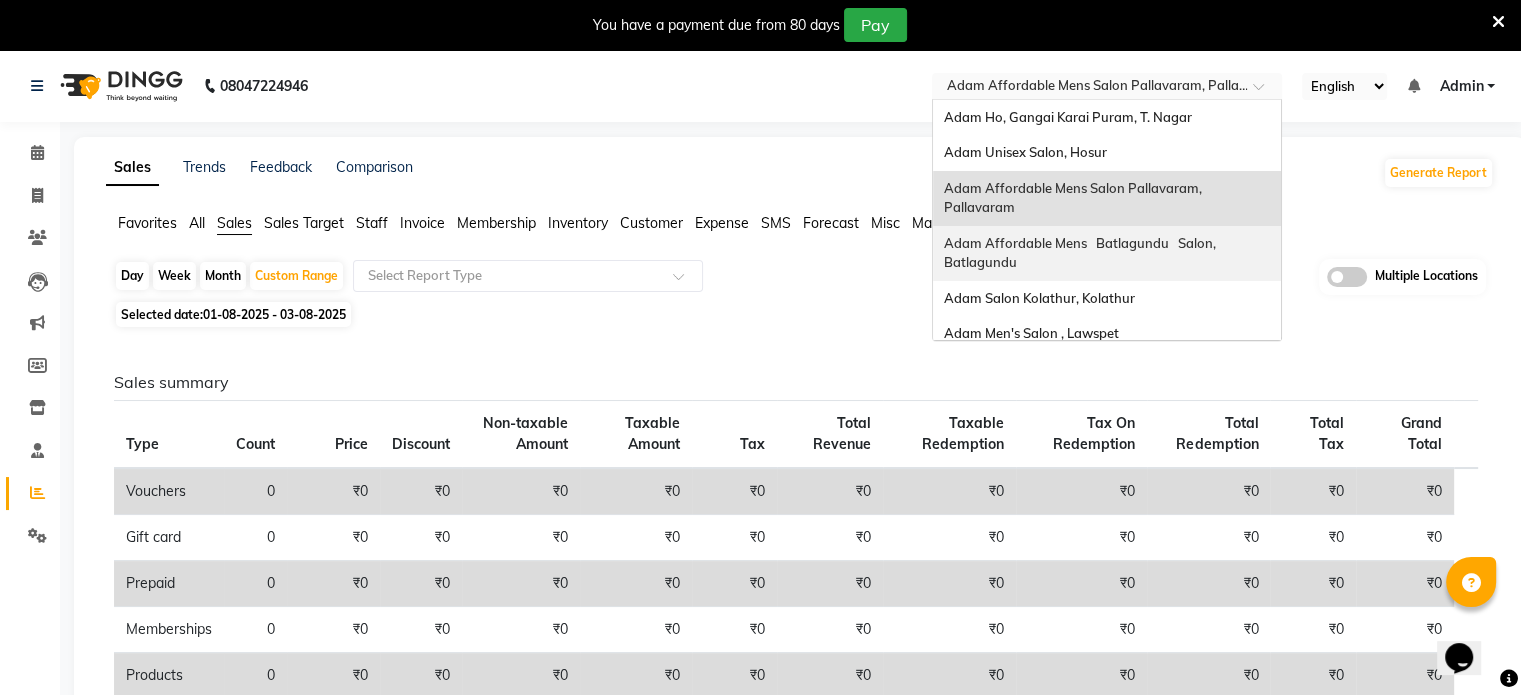 click on "Adam Affordable Mens   Batlagundu   Salon, Batlagundu" at bounding box center (1107, 253) 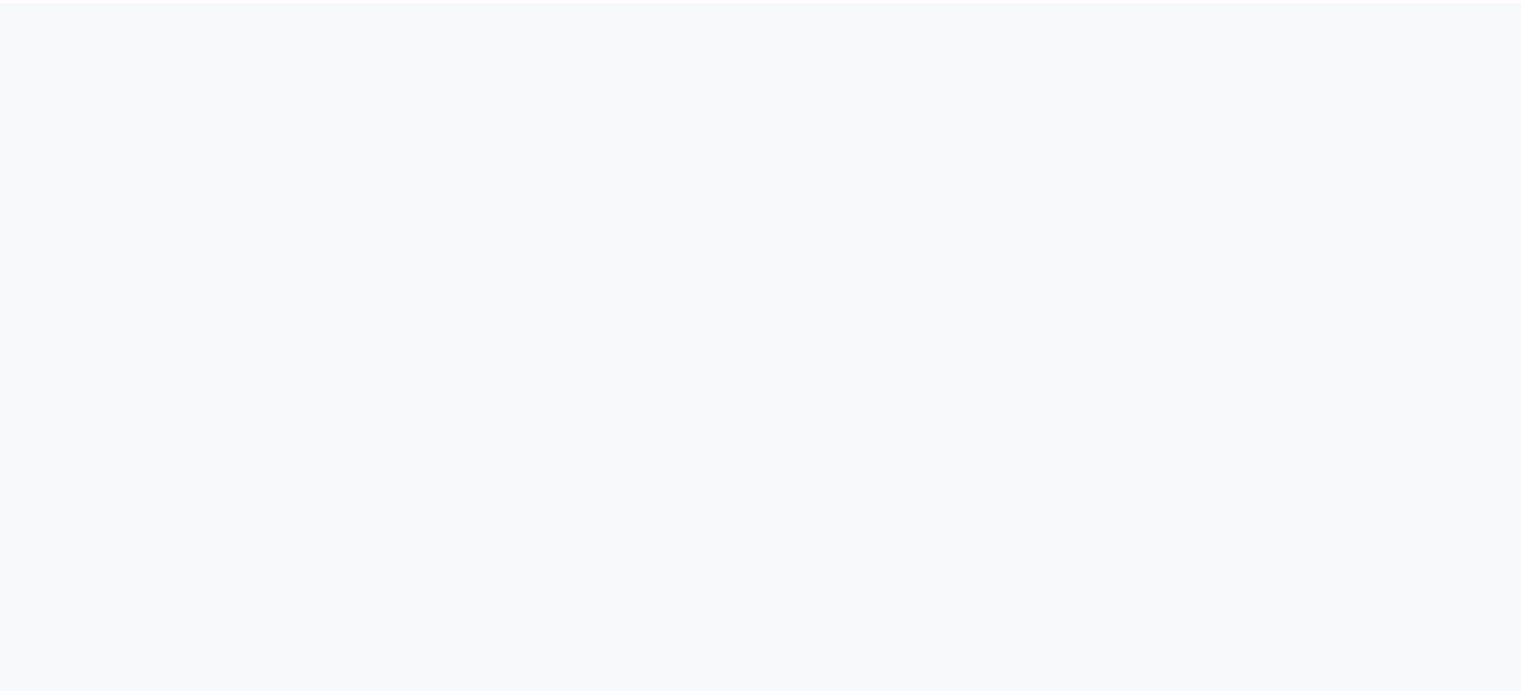 scroll, scrollTop: 0, scrollLeft: 0, axis: both 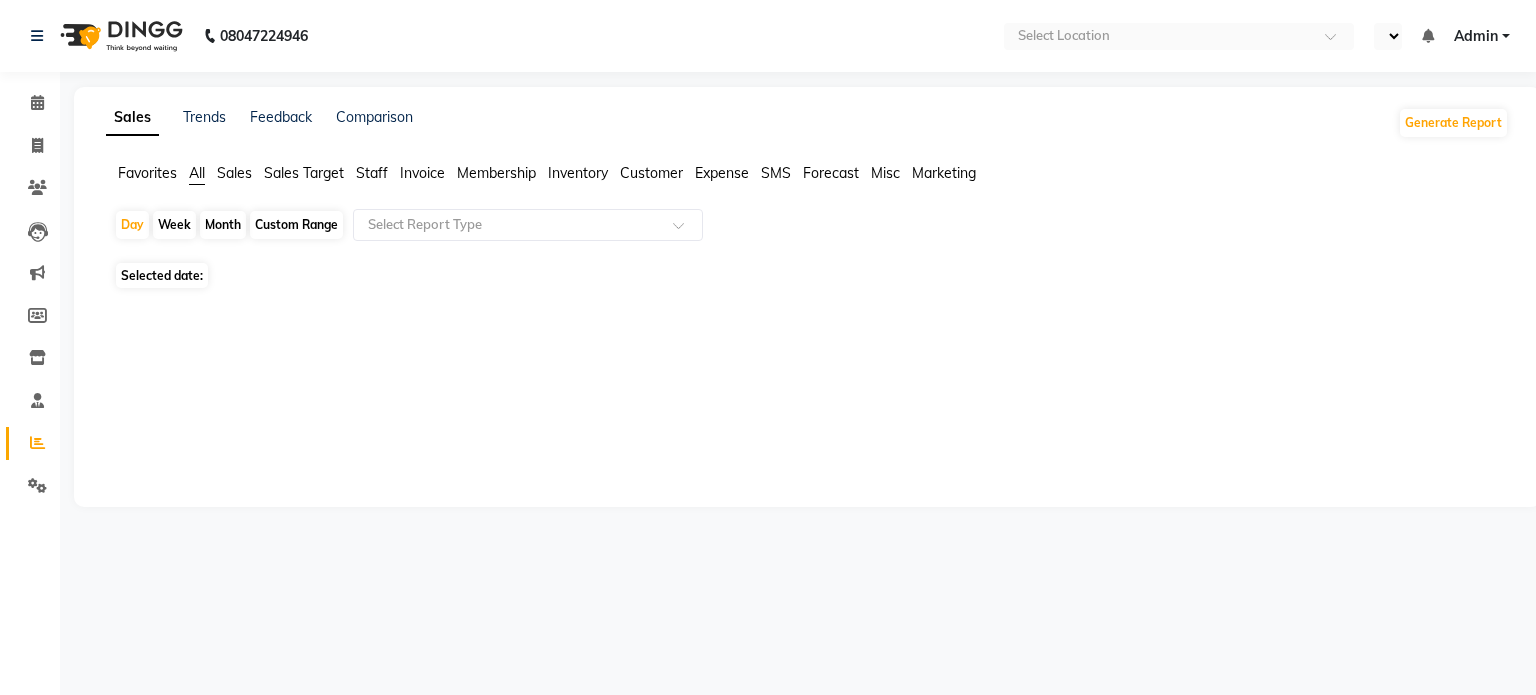 select on "en" 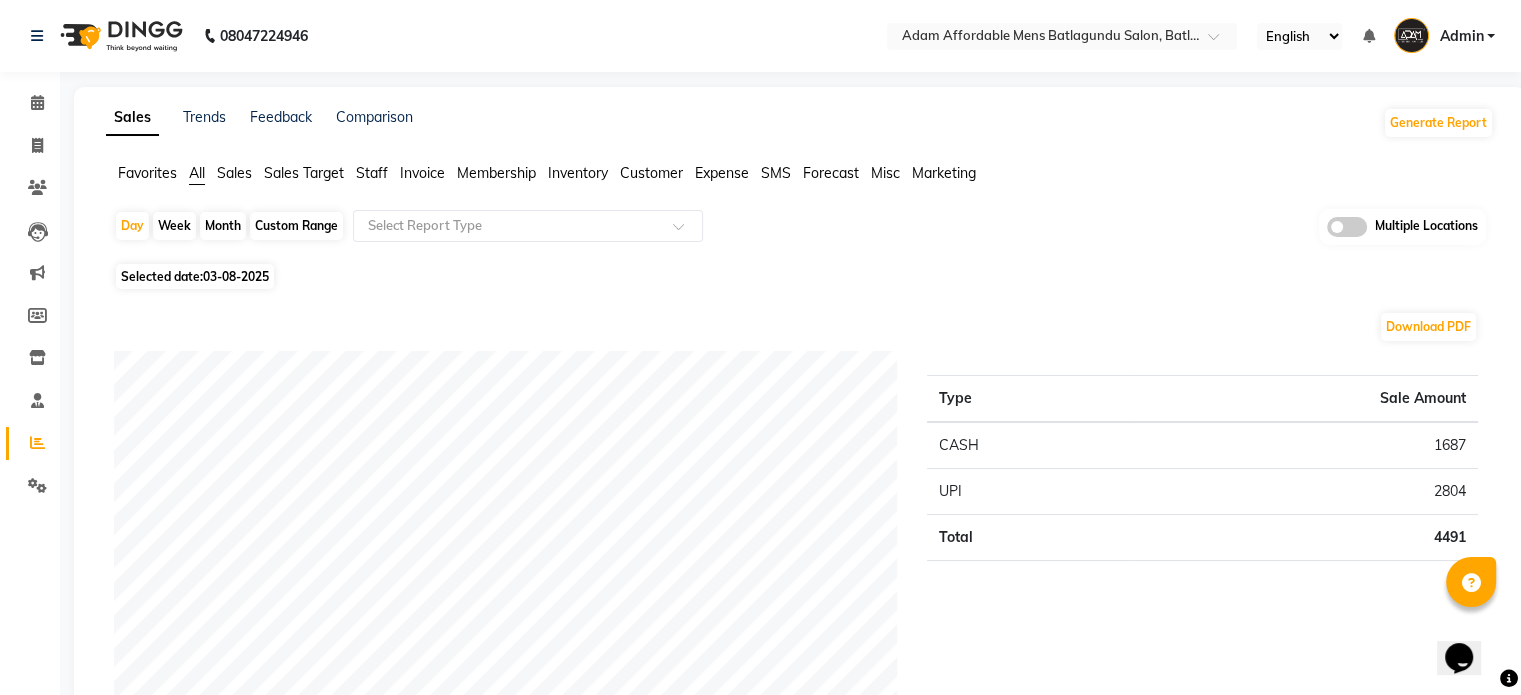 scroll, scrollTop: 0, scrollLeft: 0, axis: both 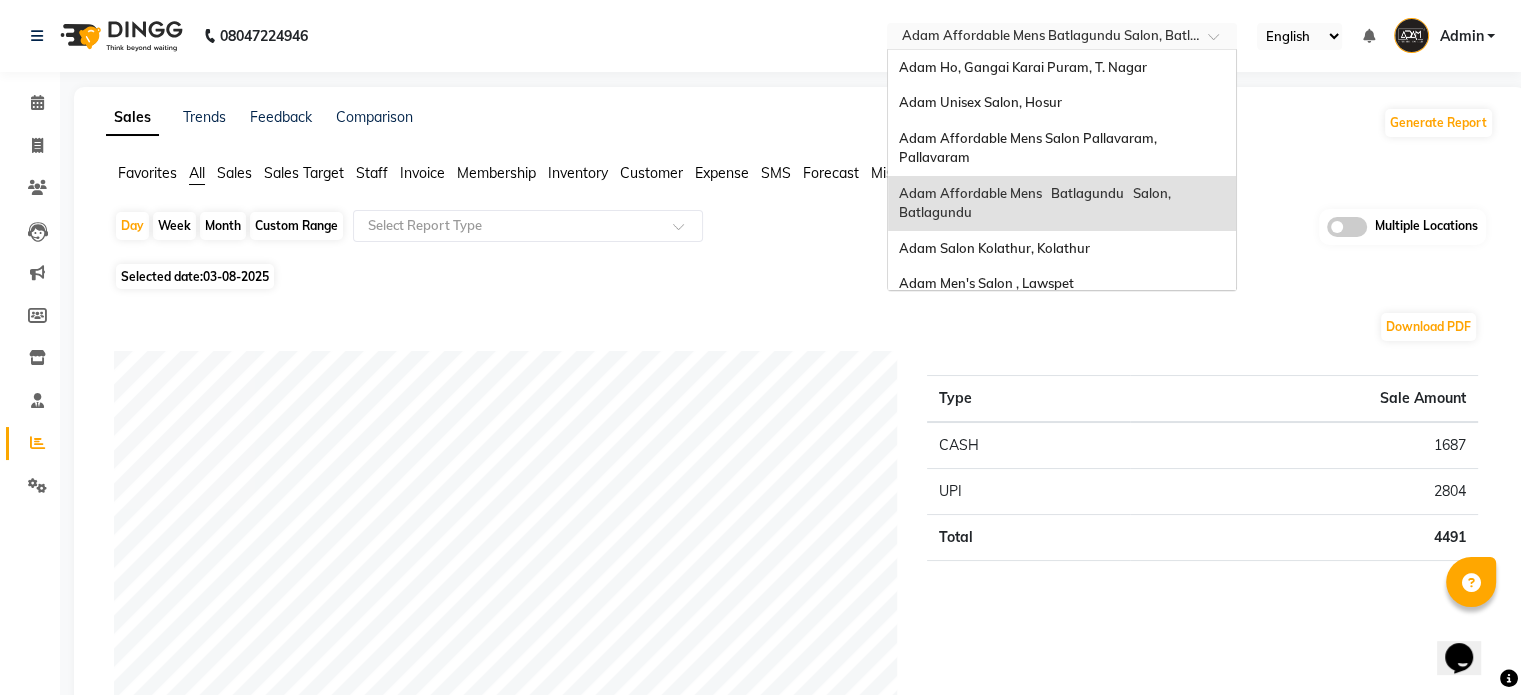 click on "× [PERSON] Affordable Mens Batlagundu Salon, Batlagundu" at bounding box center (1051, 36) 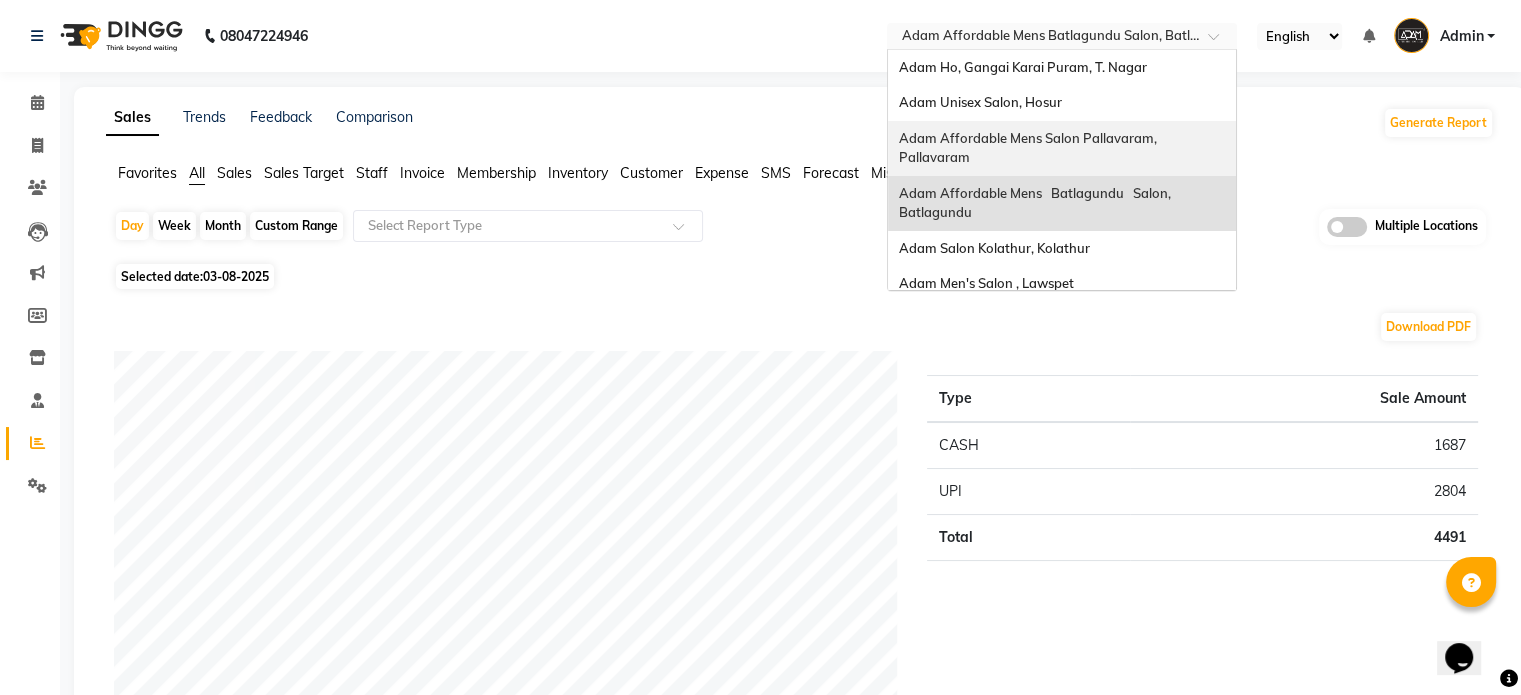 scroll, scrollTop: 208, scrollLeft: 0, axis: vertical 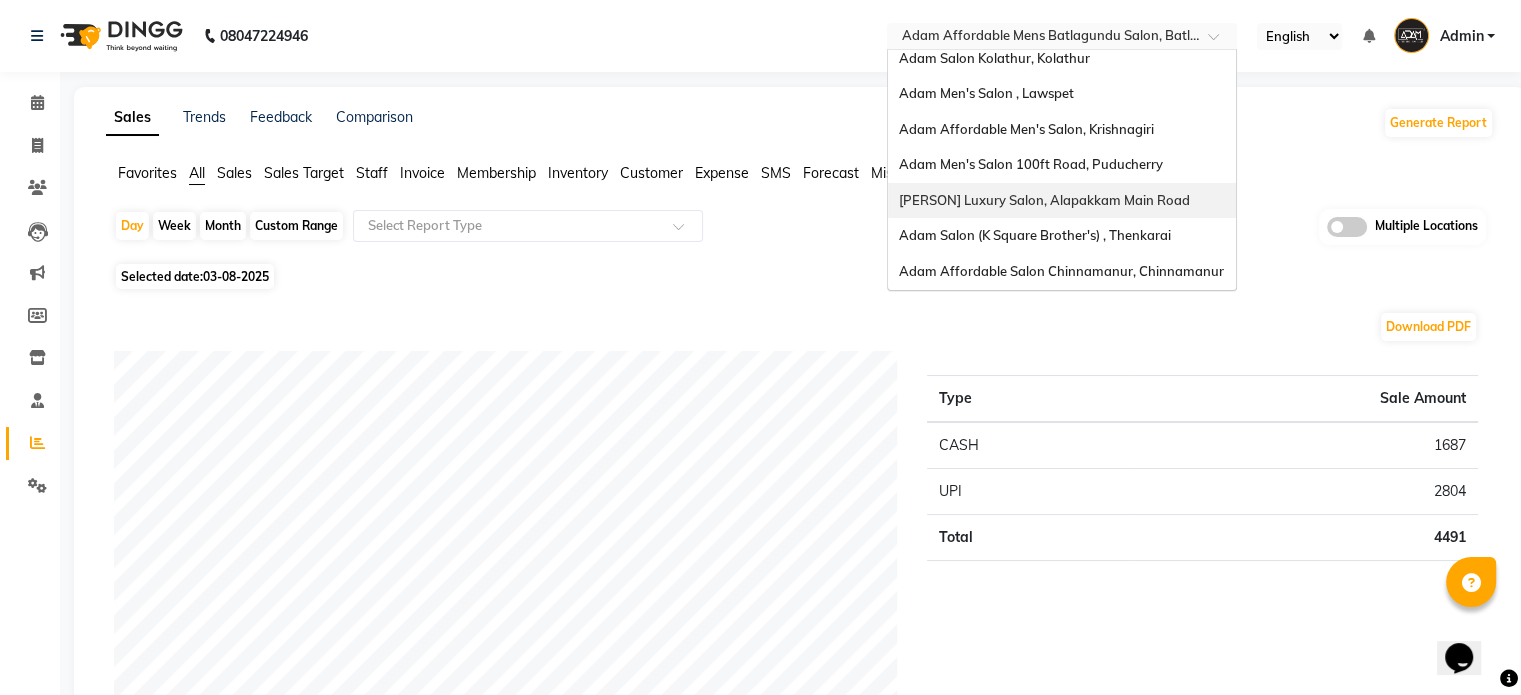 click on "[PERSON] Luxury Salon, Alapakkam Main Road" at bounding box center (1043, 200) 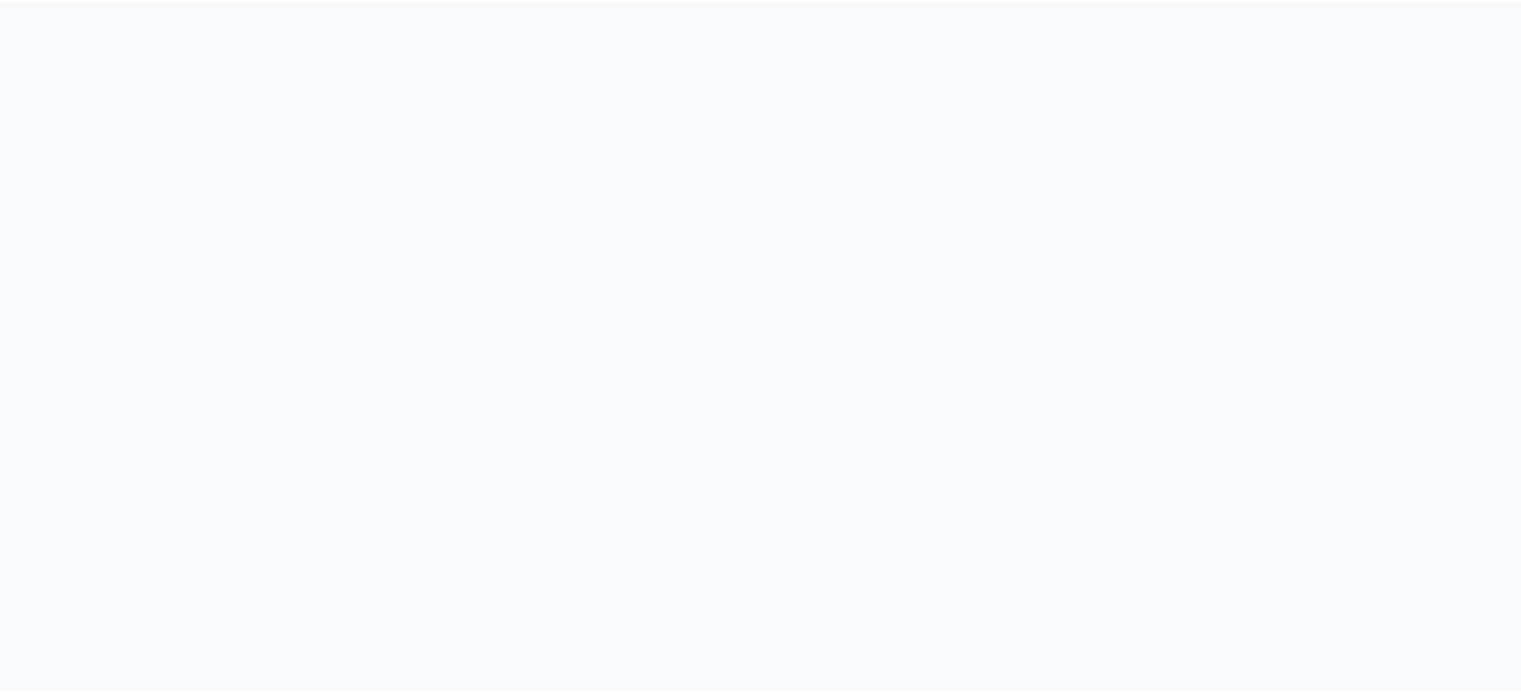 scroll, scrollTop: 0, scrollLeft: 0, axis: both 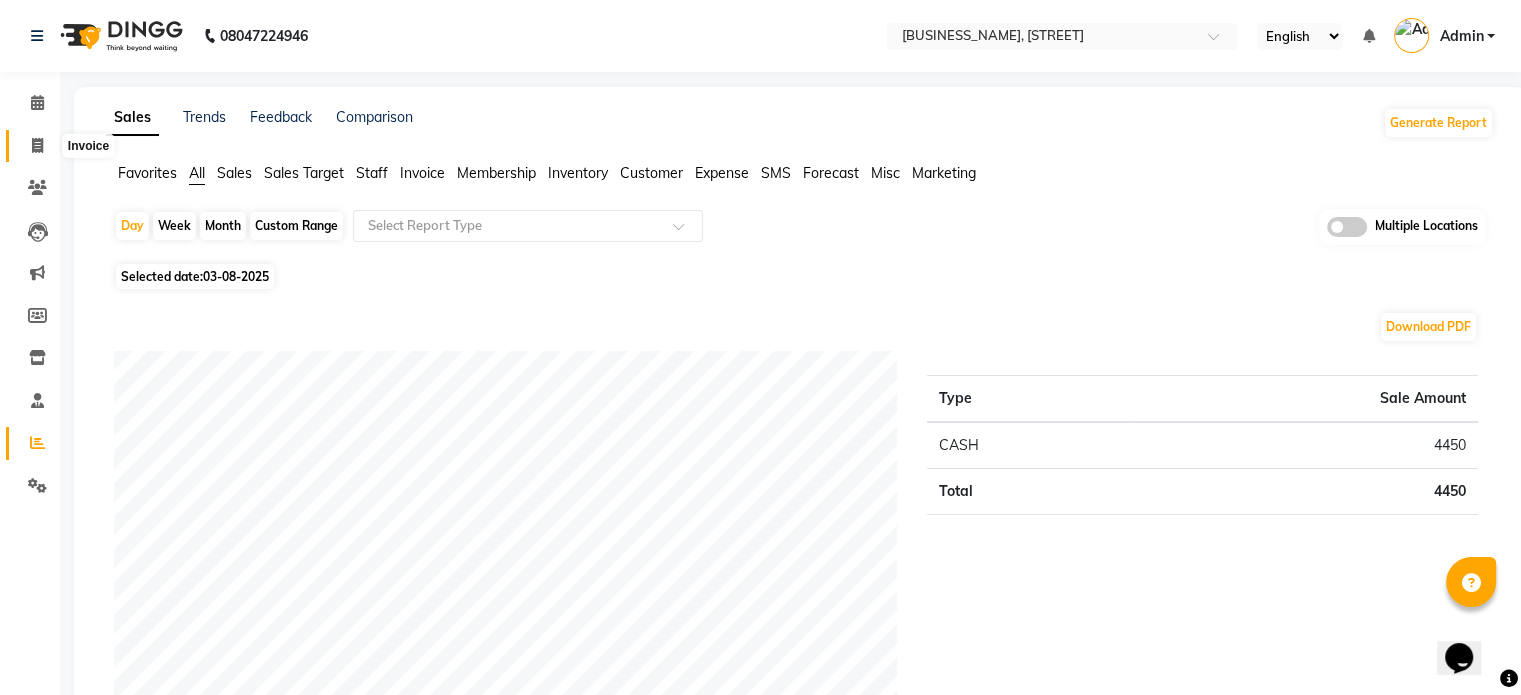 click 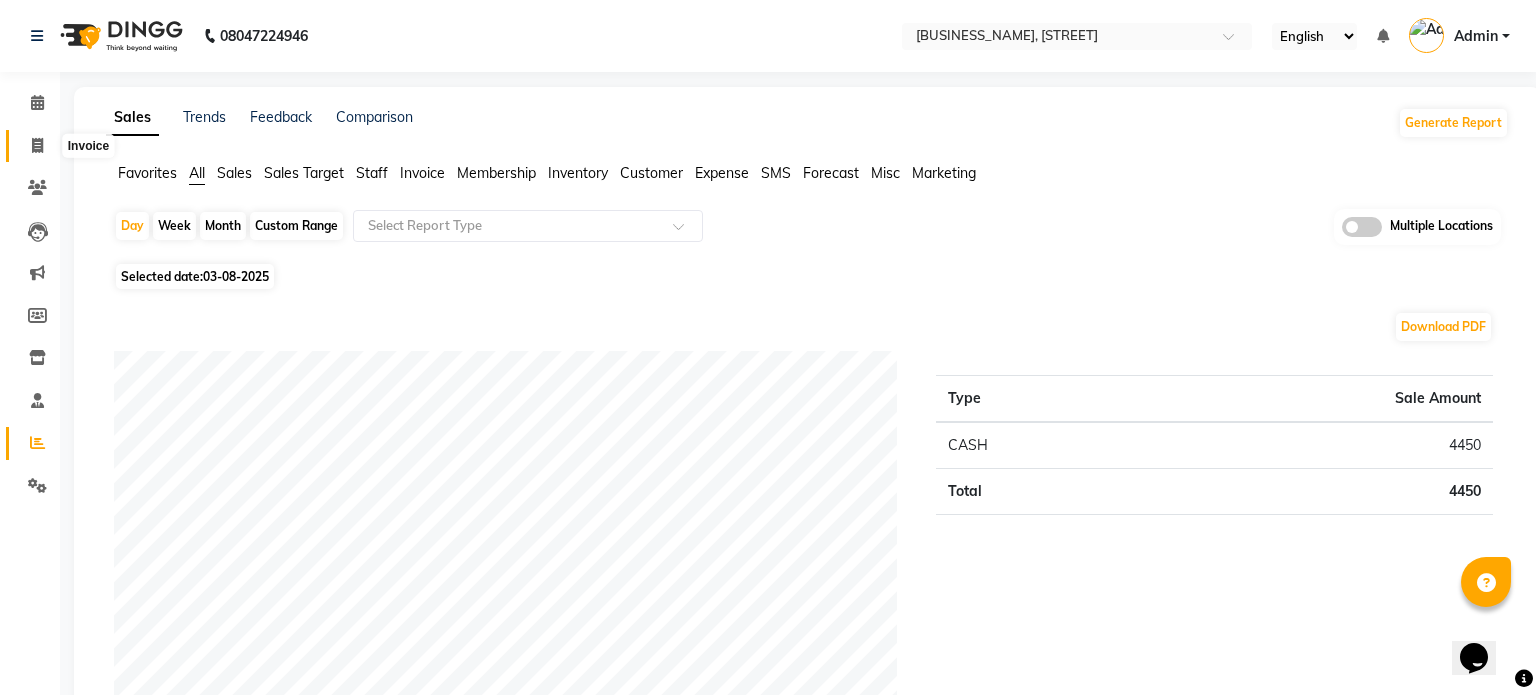 select on "7119" 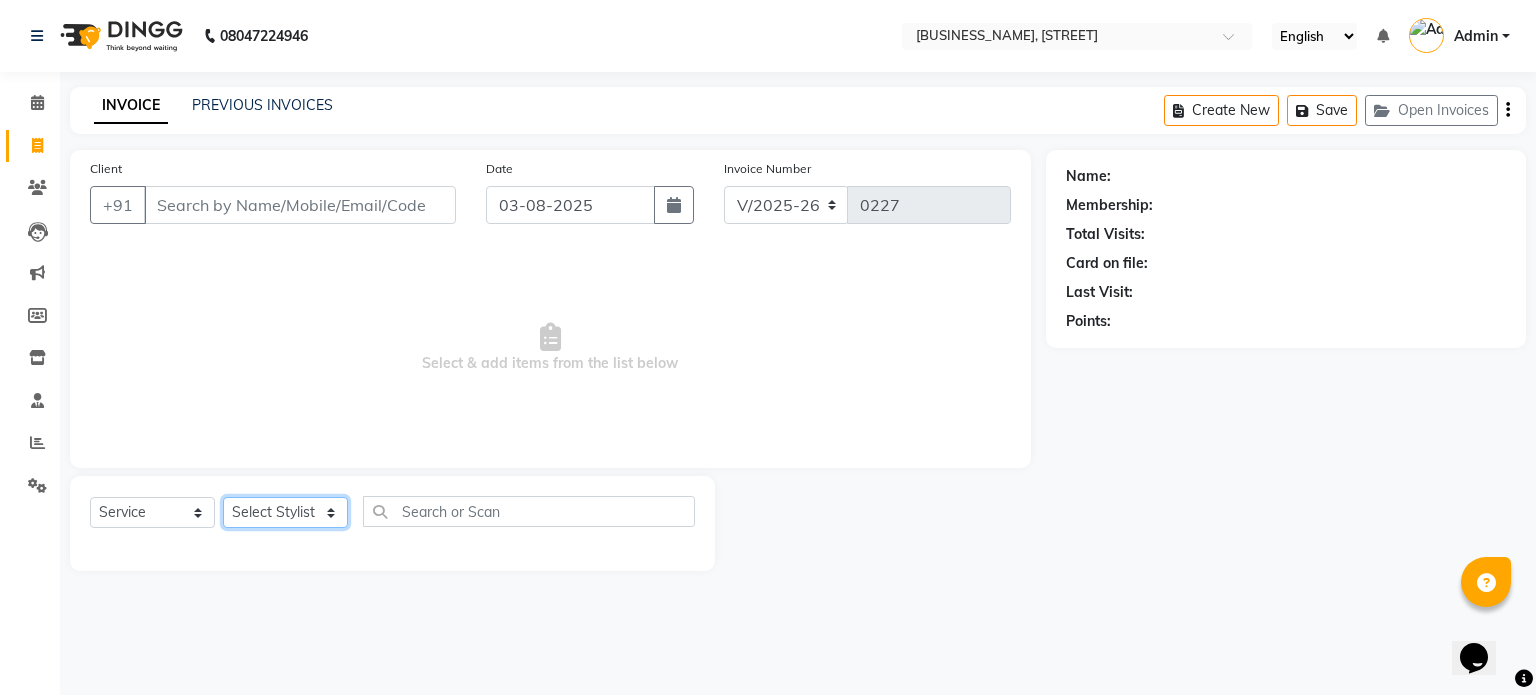 click on "Select Stylist Anvar CHARU ESHARA JAWED KABYA KAUSHAL Krithika Madhu manager MATHEW Tushar" 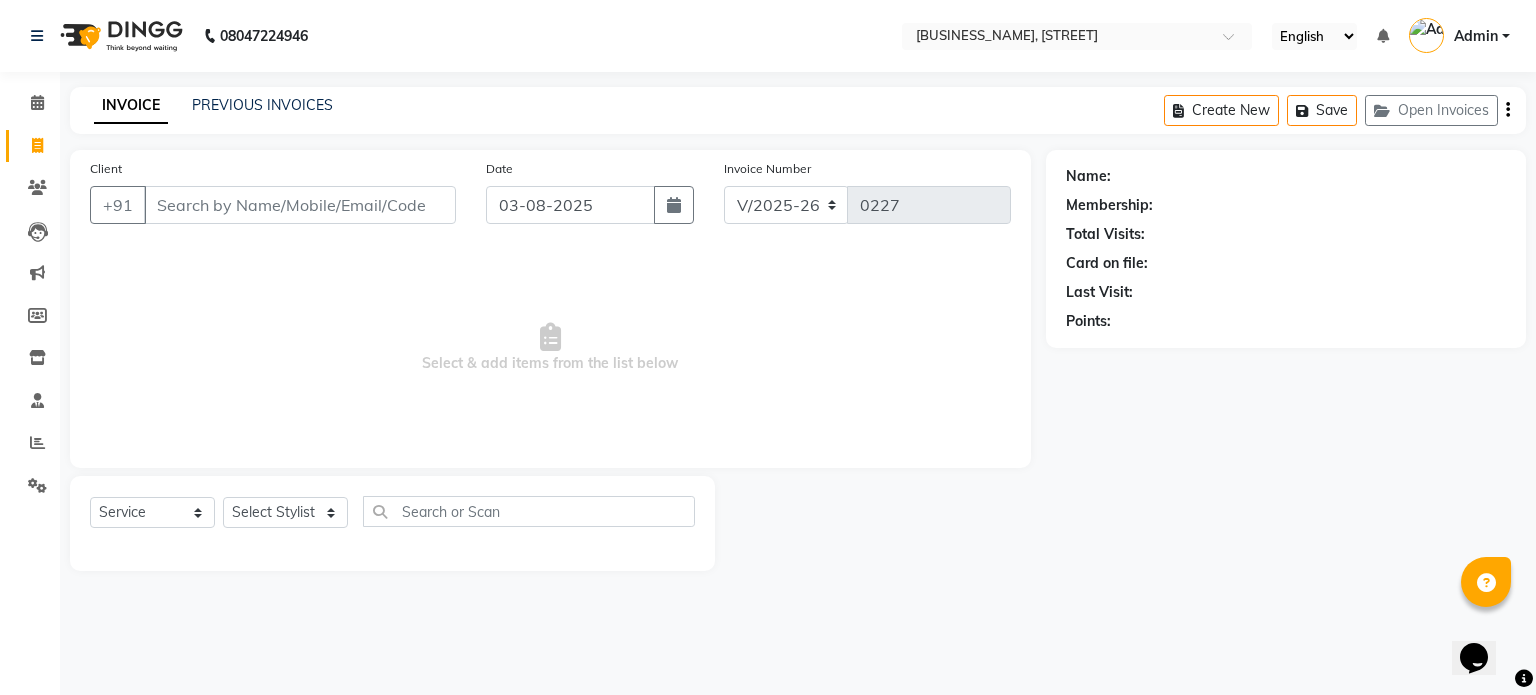 click on "INVOICE PREVIOUS INVOICES Create New   Save   Open Invoices  Client +91 Date 03-08-2025 Invoice Number V/2025 V/2025-26 0227  Select  & add items from the list below  Select  Service  Product  Membership  Package Voucher Prepaid Gift Card  Select Stylist Anvar CHARU ESHARA JAWED KABYA KAUSHAL Krithika Madhu manager MATHEW Tushar Name: Membership: Total Visits: Card on file: Last Visit:  Points:" 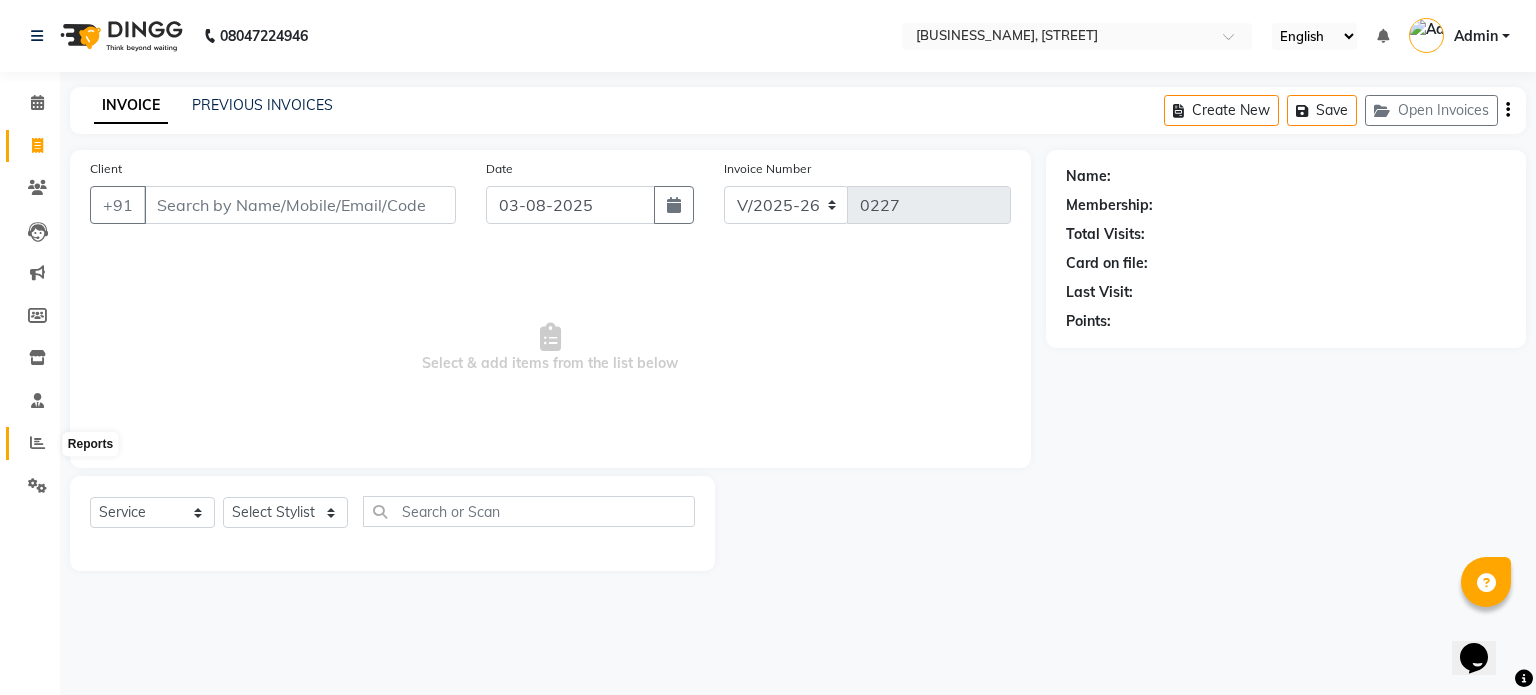 click 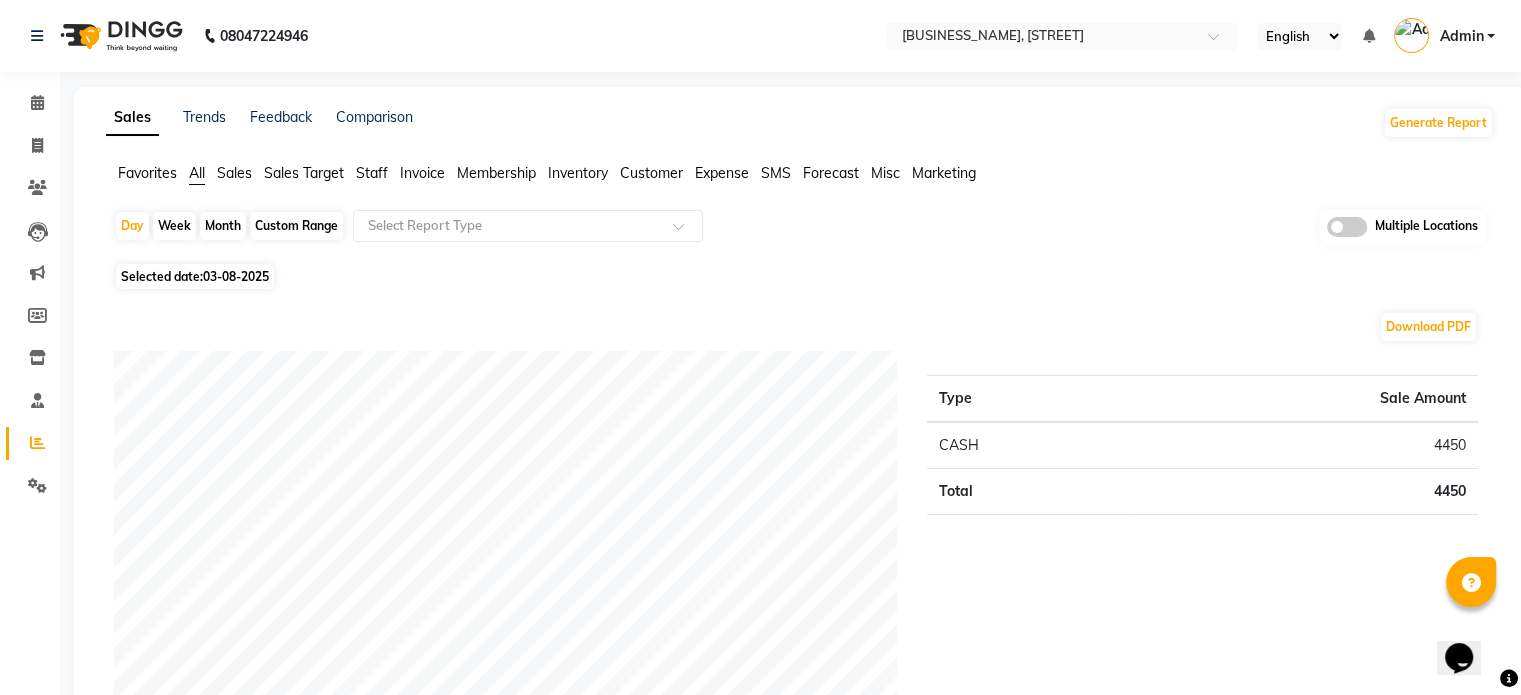 click on "Sales Trends Feedback Comparison Generate Report Favorites All Sales Sales Target Staff Invoice Membership Inventory Customer Expense SMS Forecast Misc Marketing  Day   Week   Month   Custom Range  Select Report Type Multiple Locations Selected date:  03-08-2025  Download PDF Payment mode Type Sale Amount CASH 4450 Total 4450 Staff summary Type Sale Amount Tushar 3000 Kabya 1200 Kaushal 250 Total 4450 Sales summary Type Sale Amount Gift card 0 Tips 0 Prepaid 0 Vouchers 0 Products 0 Packages 0 Services 4450 Fee 0 Memberships 0 Total 4450 Service by category Type Sale Amount HAIR COLOUR 3000 MASSAGE 1200 HAIRCUT 250 Total 4450 Service sales Type Sale Amount HAIR COLOUR -Color - Ombre 3000 MASSAGE -Head Massage - Men 1200 HAIRCUT -Kids Cut (Below 5 years) (Male) 250 Total 4450 ★ Mark as Favorite  Choose how you'd like to save "" report to favorites  Save to Personal Favorites:   Only you can see this report in your favorites tab. Share with Organization:    Save to Favorites" 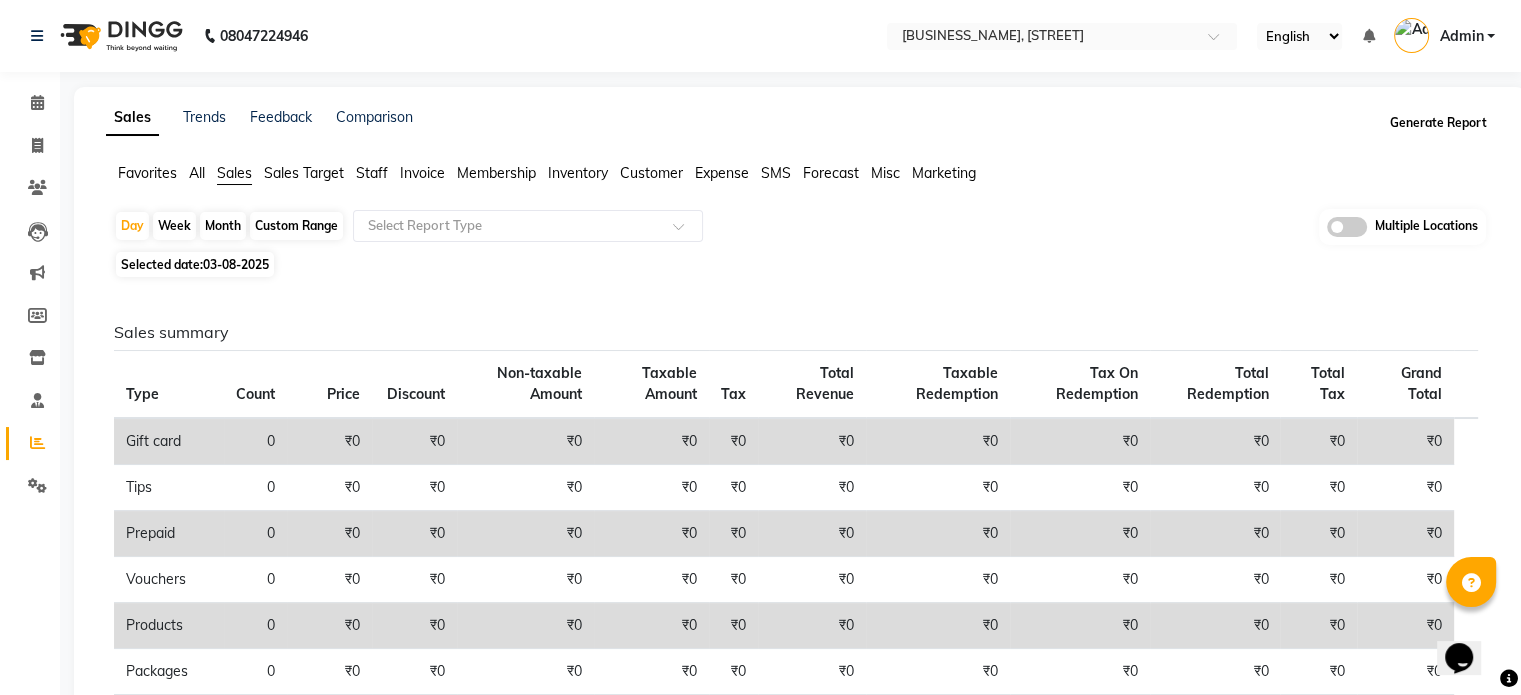 click on "Generate Report" 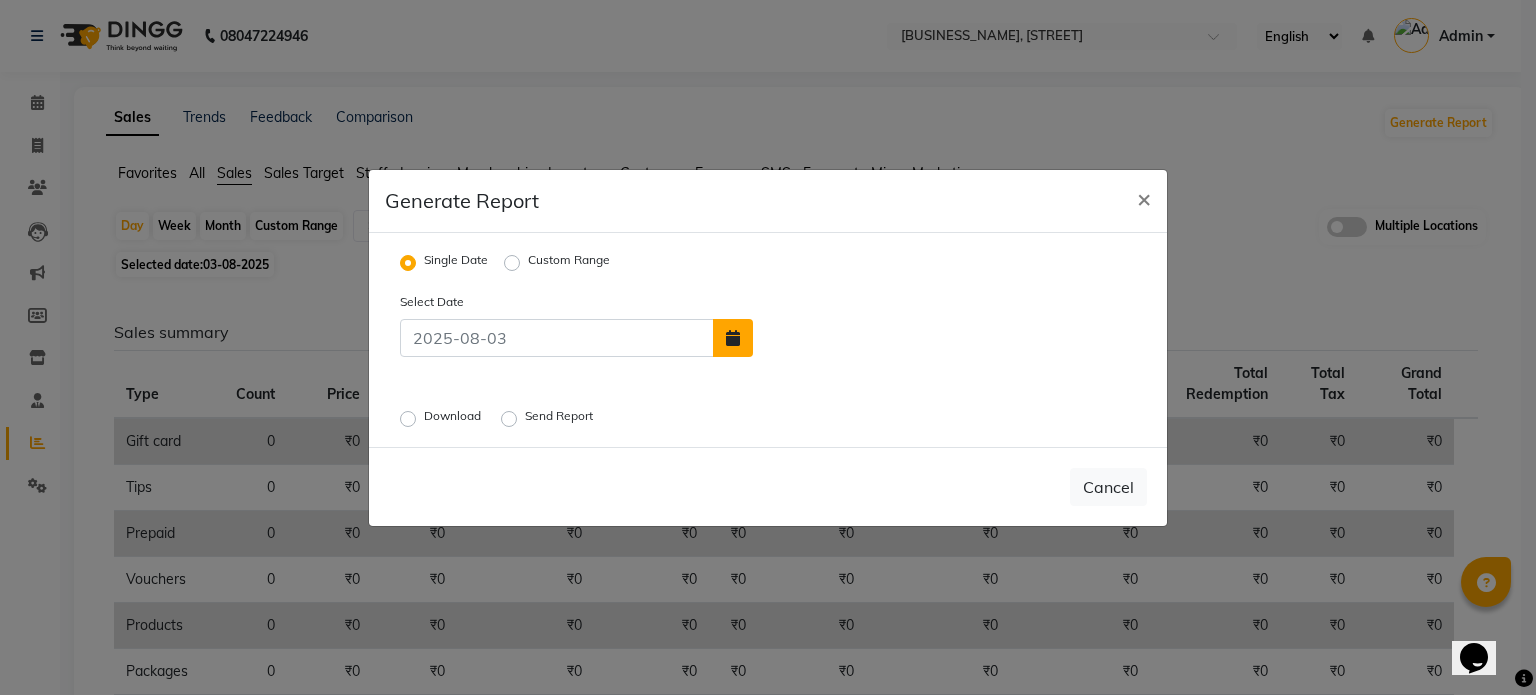 click 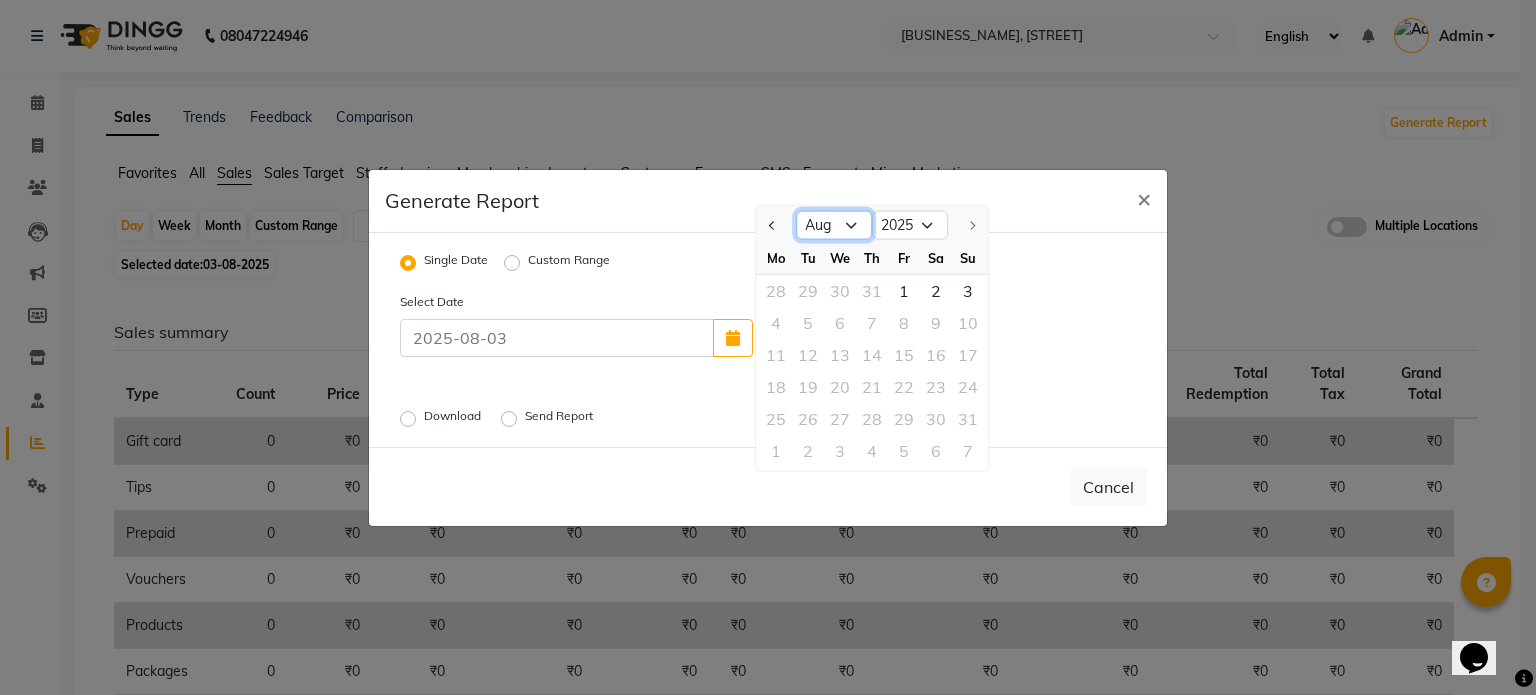 click on "Jan Feb Mar Apr May Jun Jul Aug" 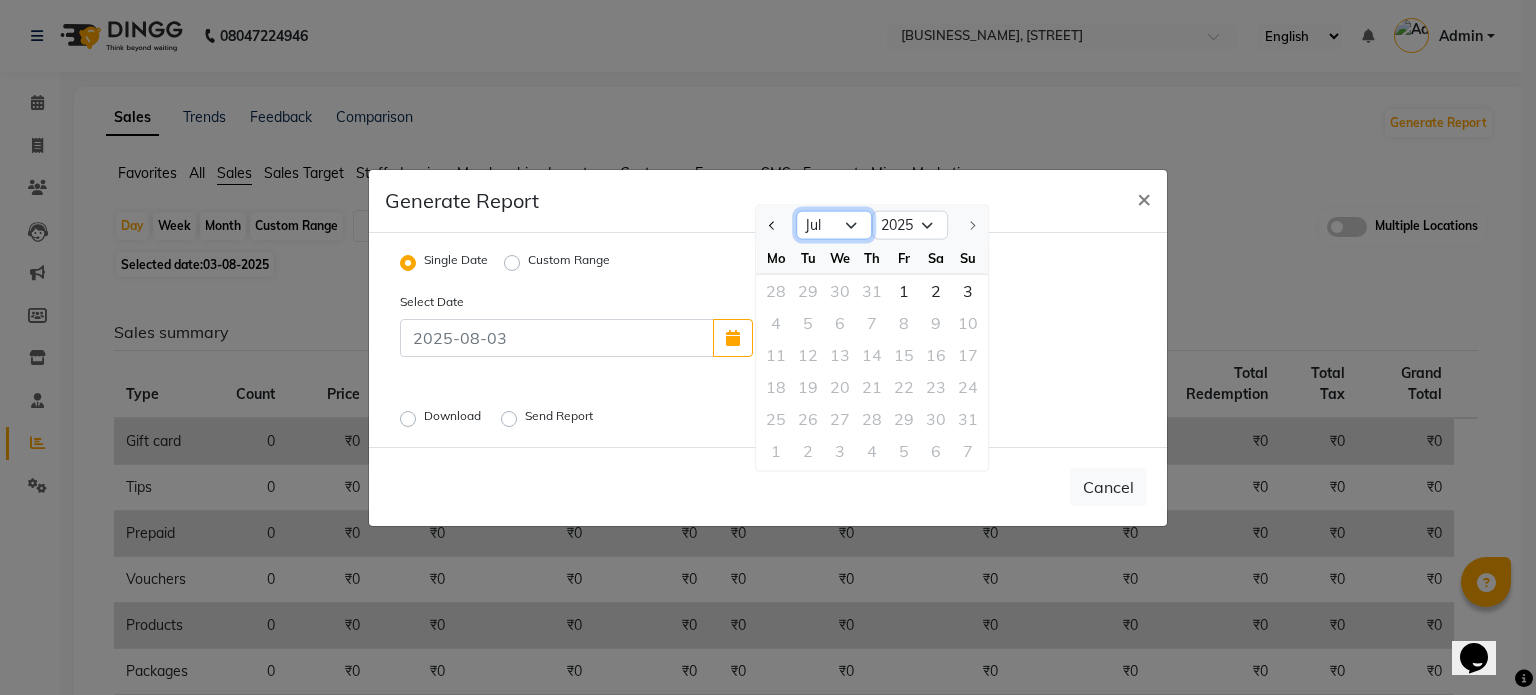 click on "Jan Feb Mar Apr May Jun Jul Aug" 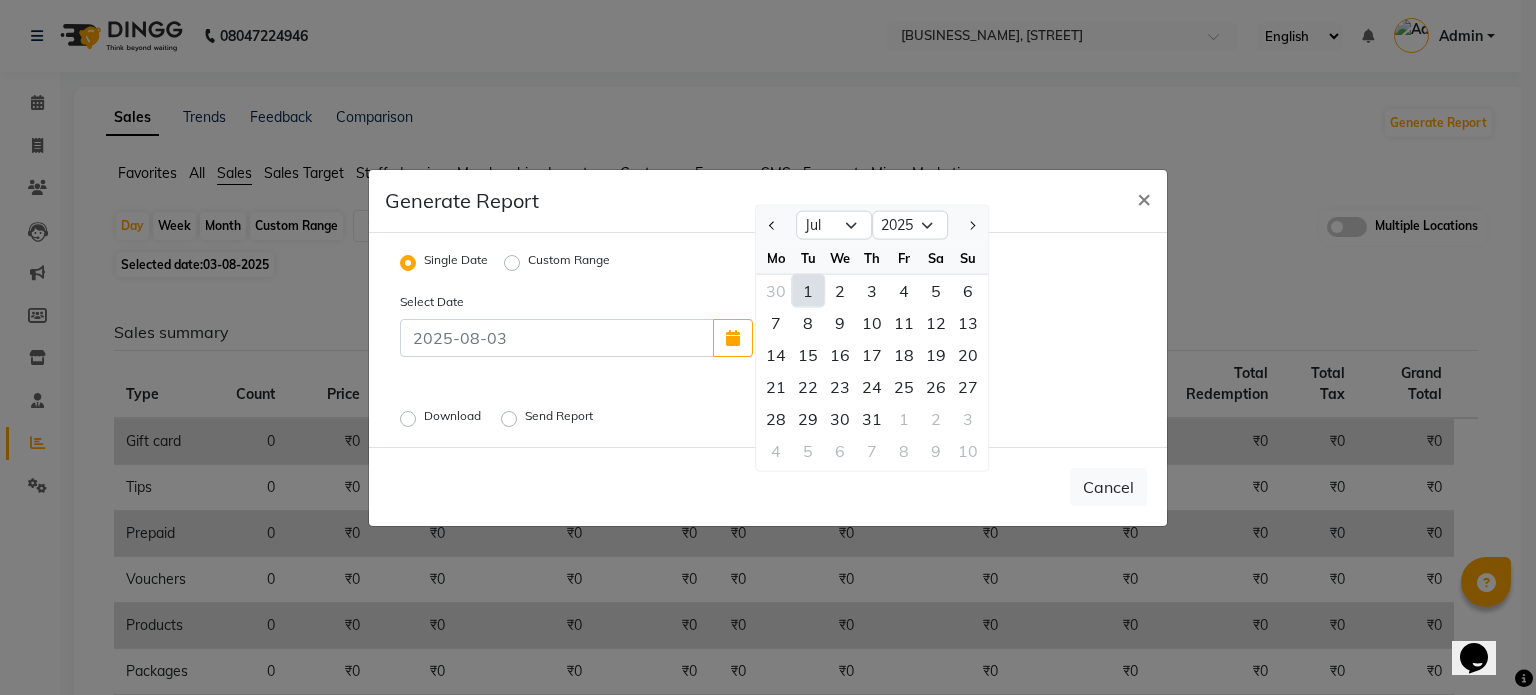 click on "1" 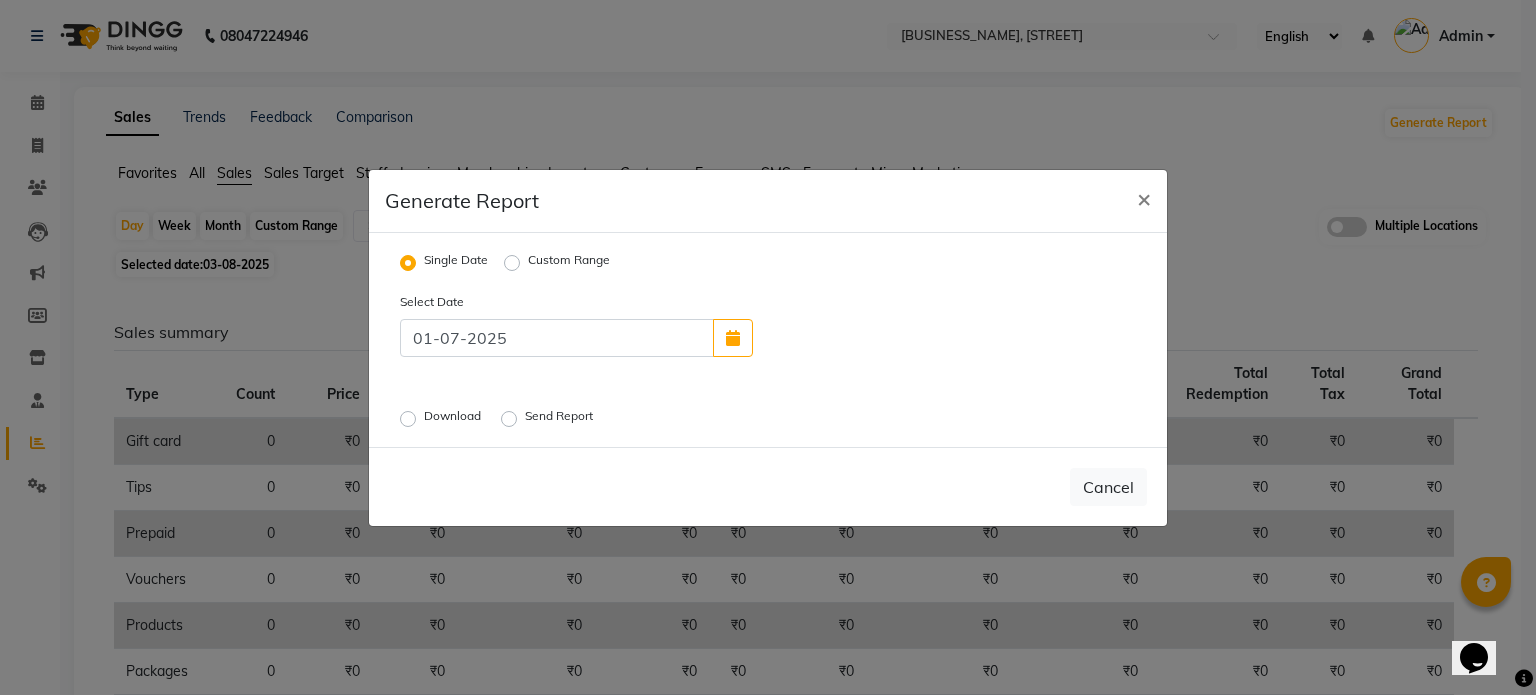 click on "Custom Range" 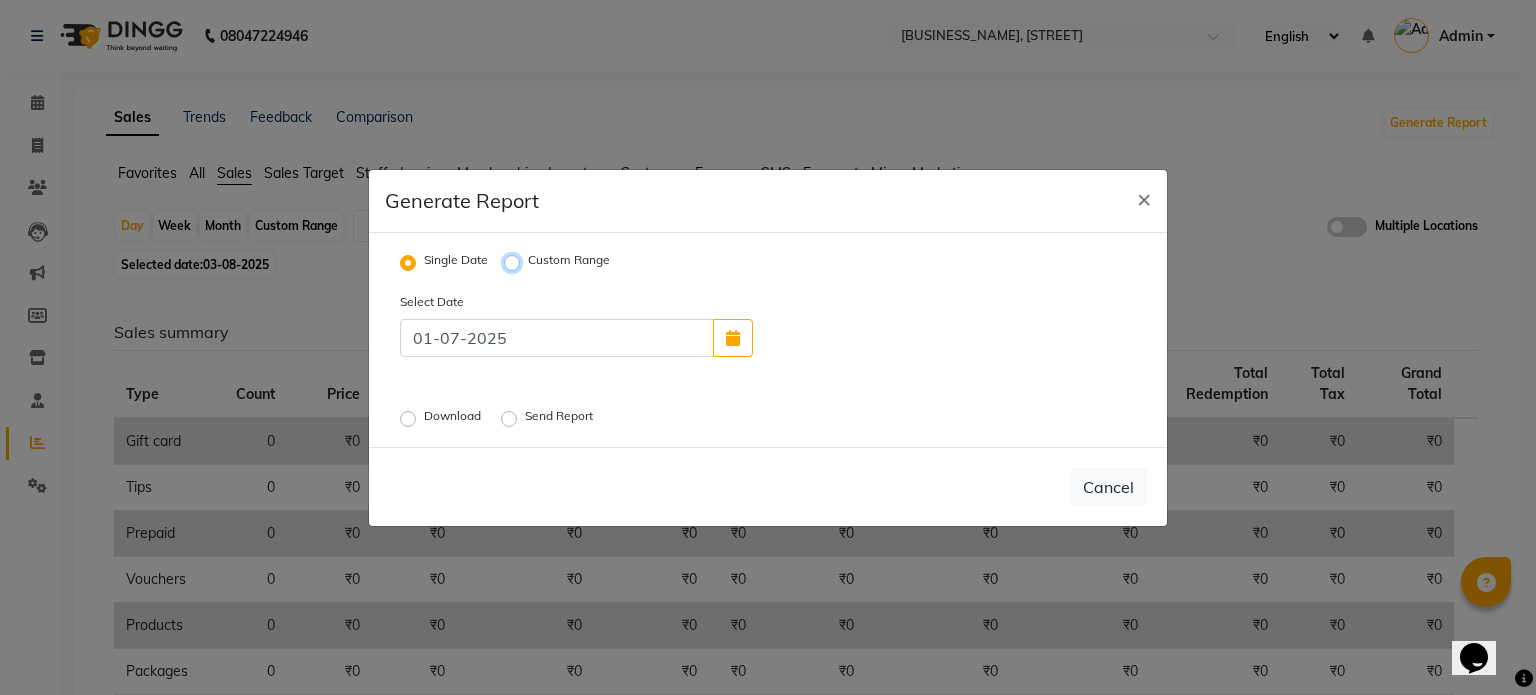 click on "Custom Range" at bounding box center (515, 262) 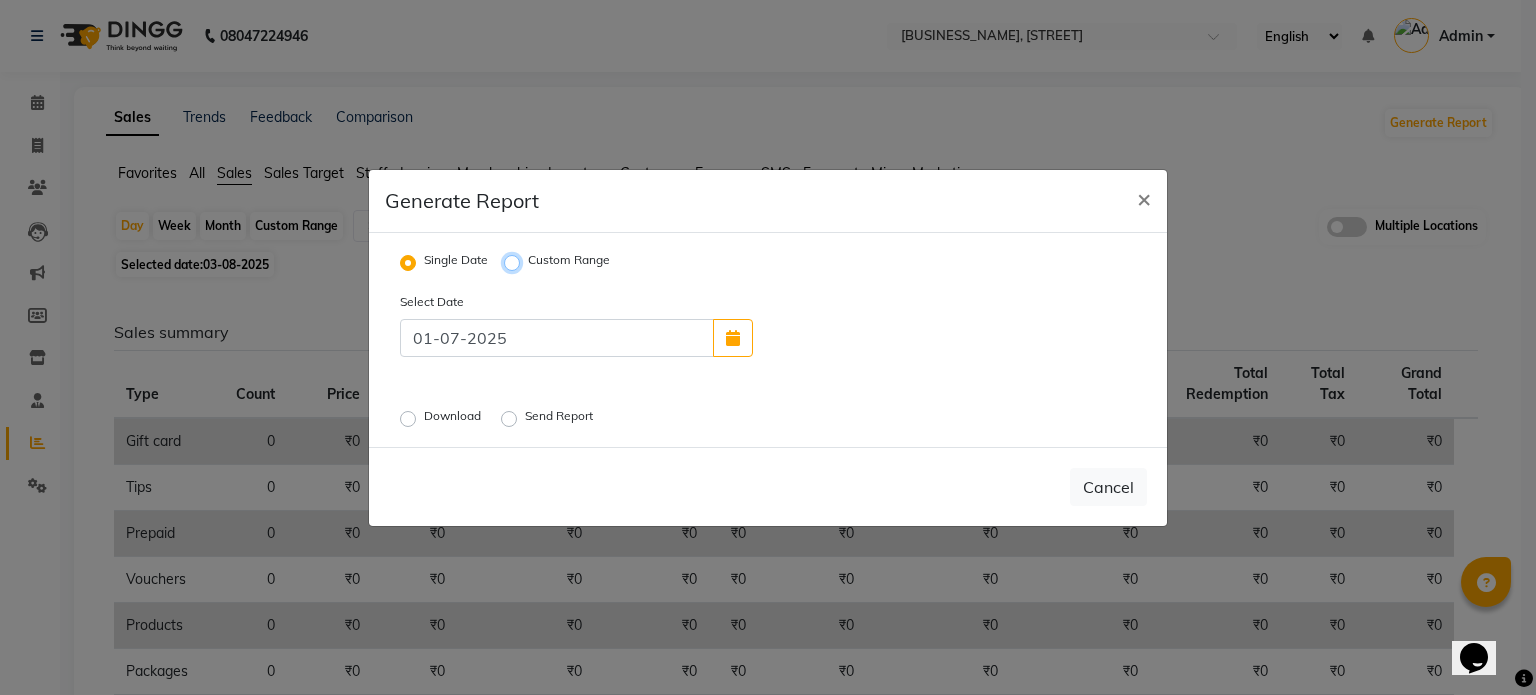 radio on "true" 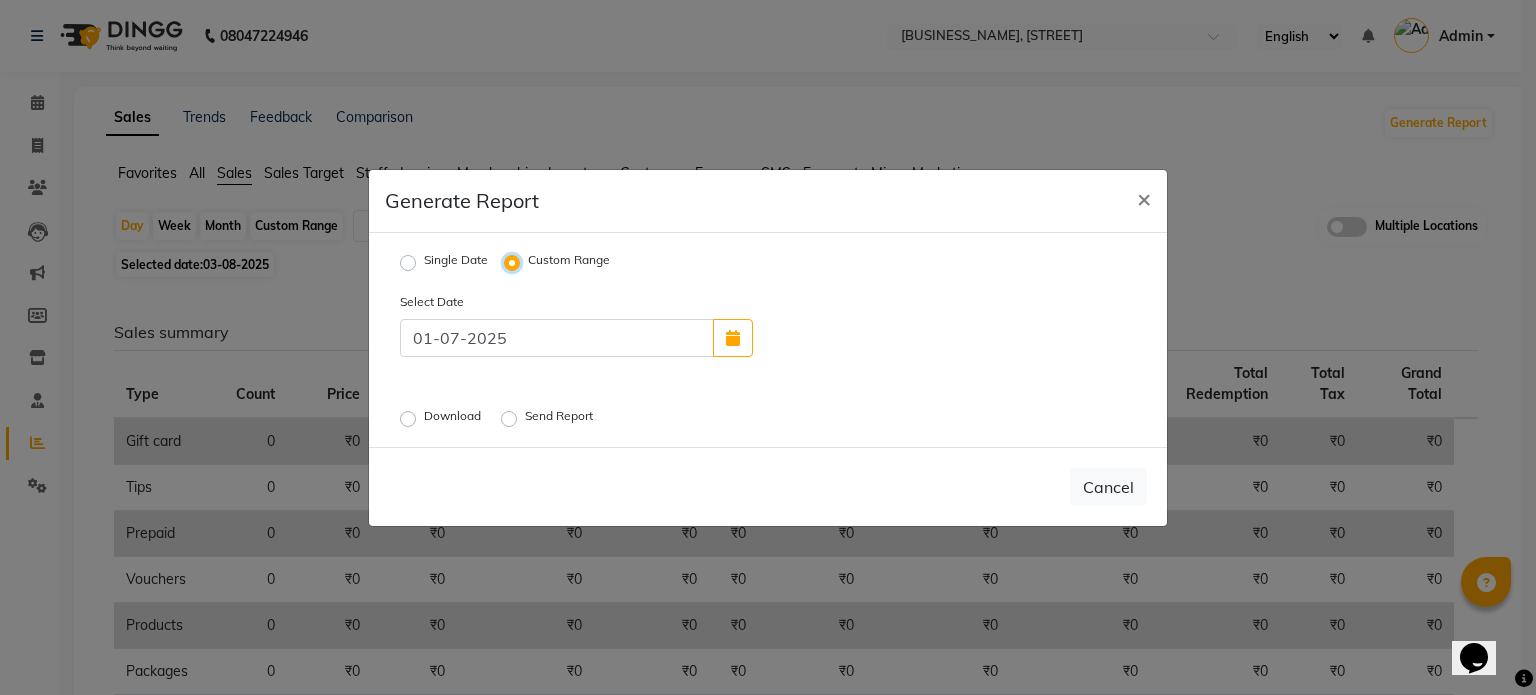 select on "8" 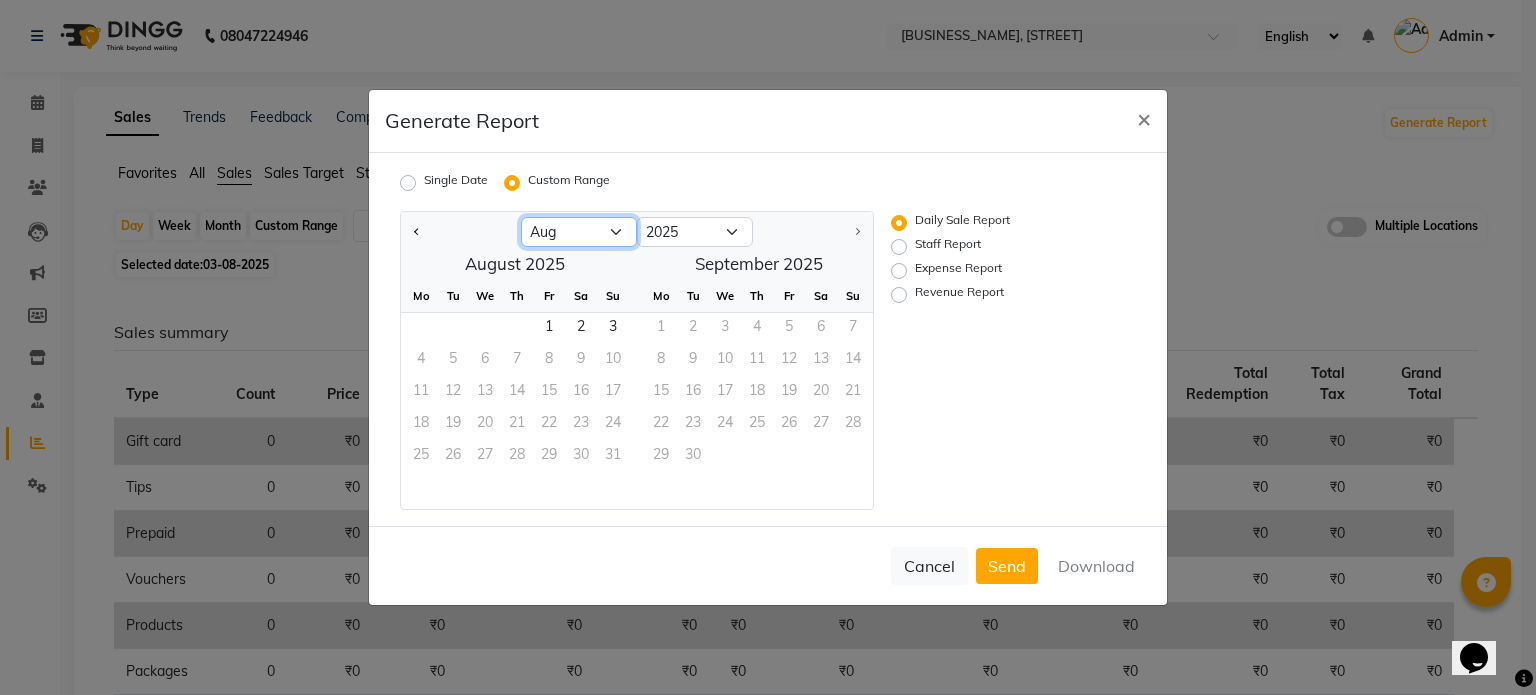 click on "Jan Feb Mar Apr May Jun Jul Aug" 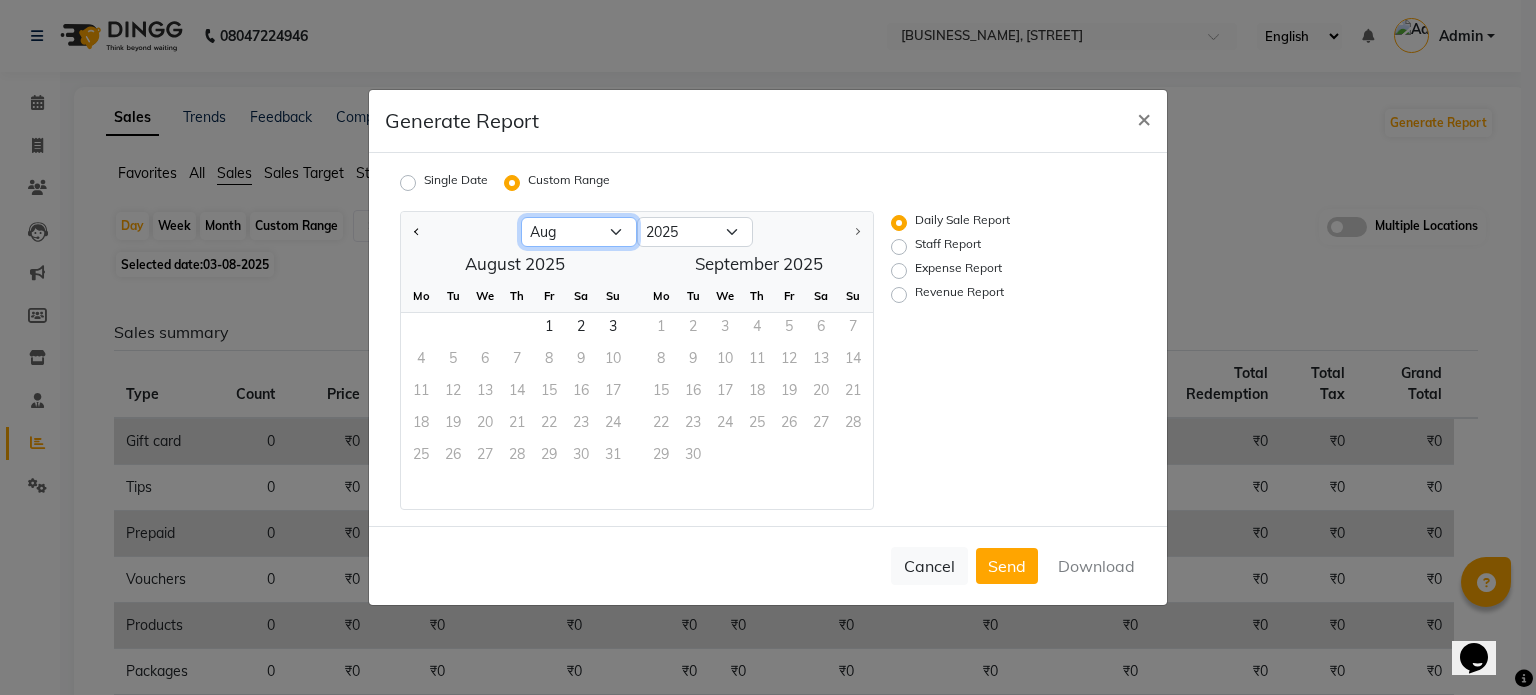 select on "7" 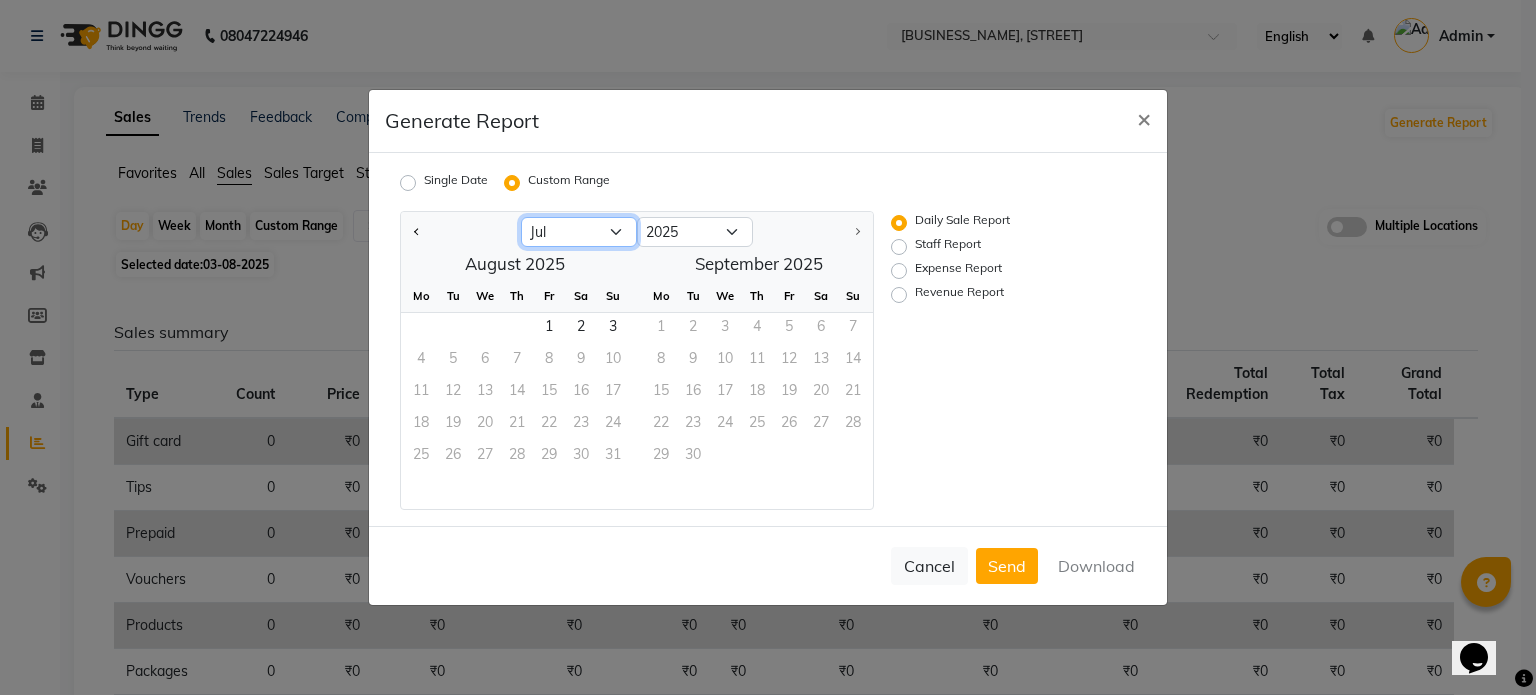 click on "Jan Feb Mar Apr May Jun Jul Aug" 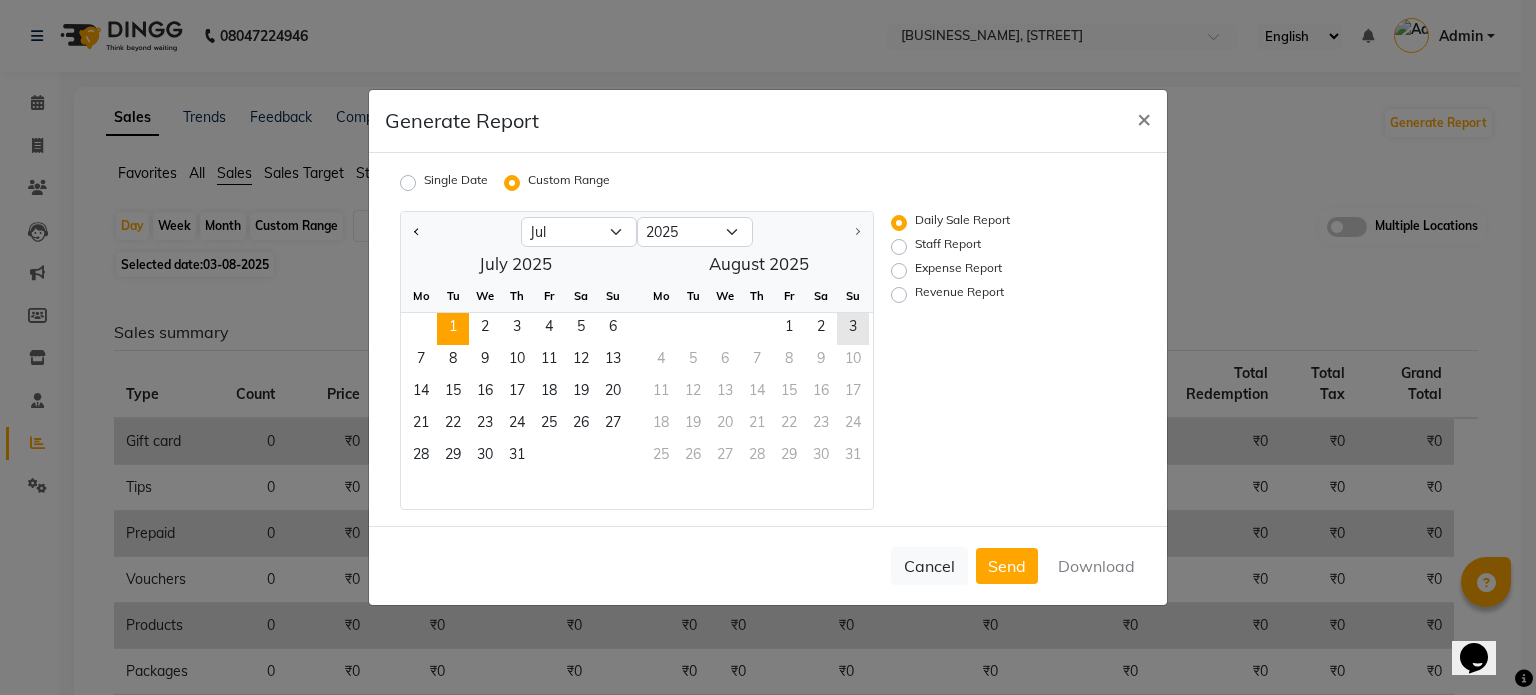 click on "1" 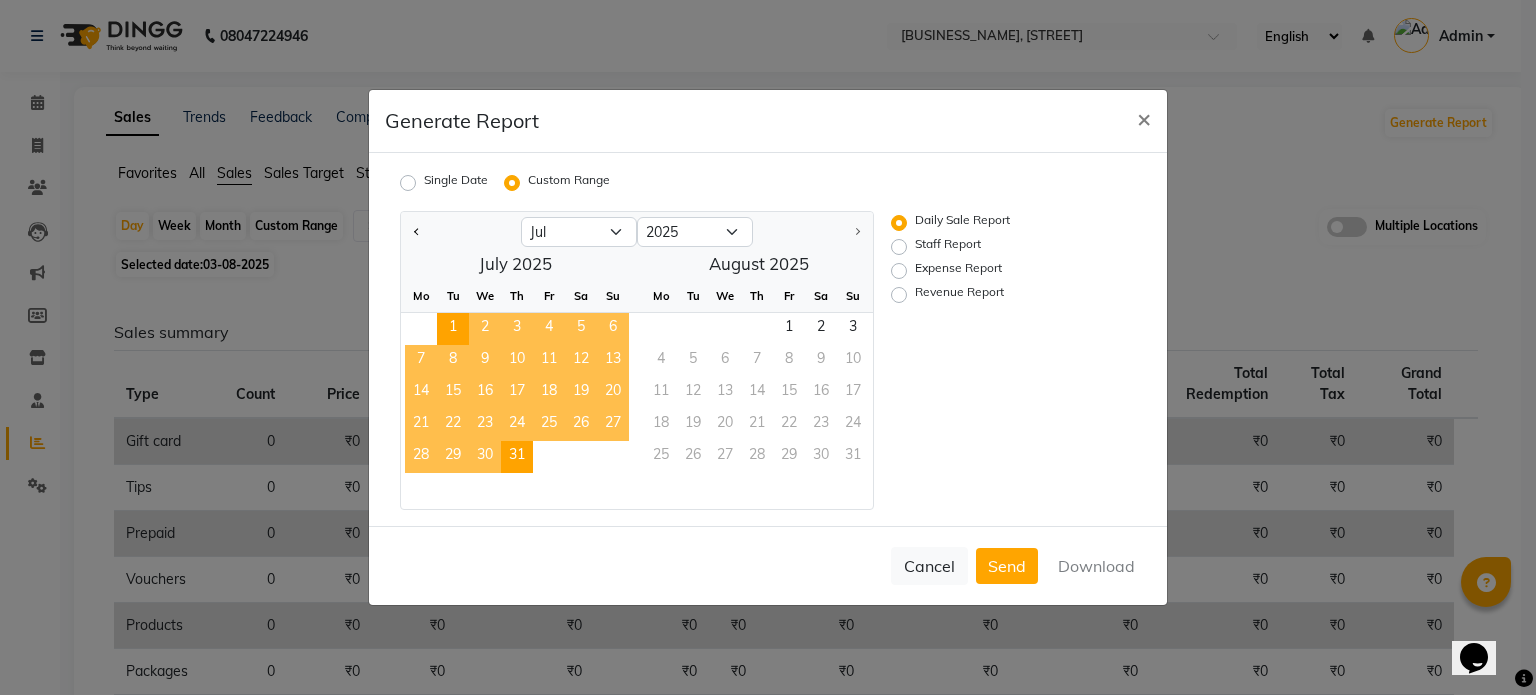 click on "31" 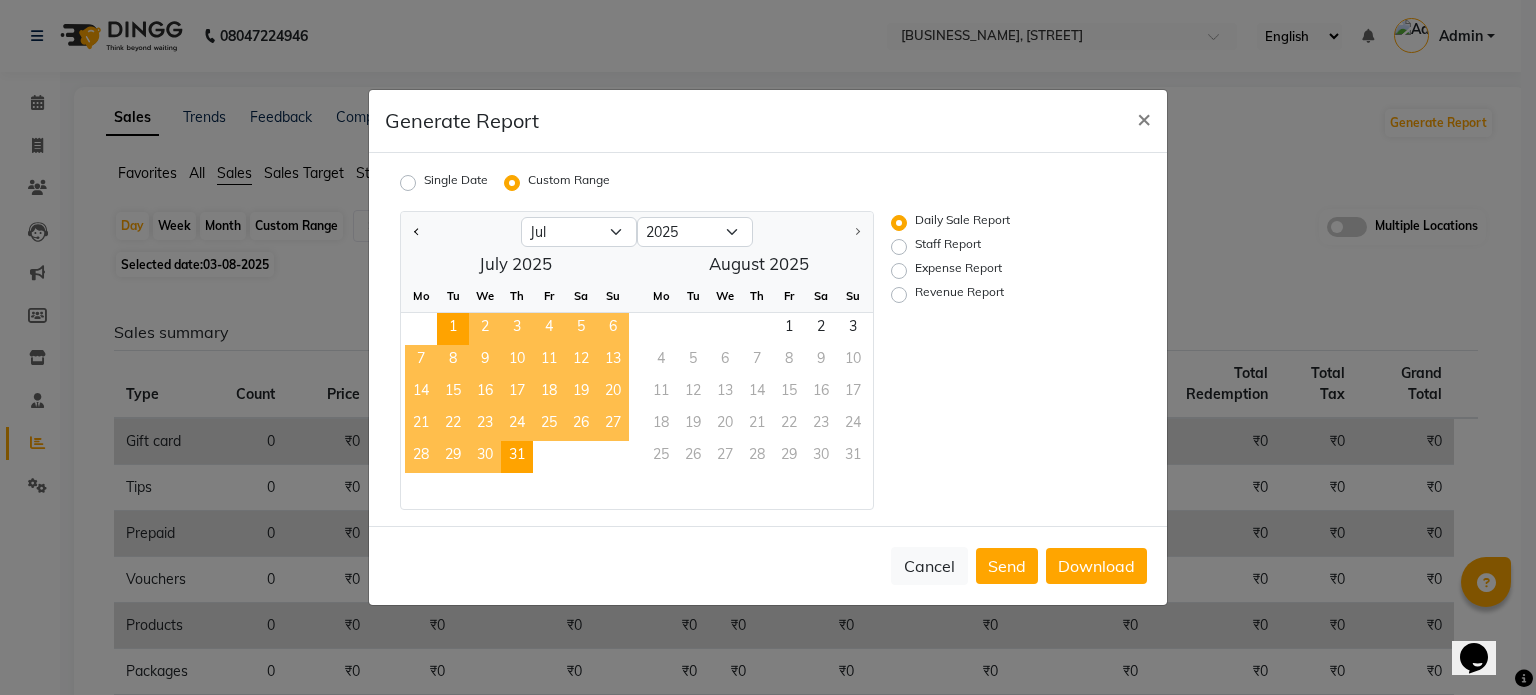 click on "Daily Sale Report Staff Report Expense Report Revenue Report" 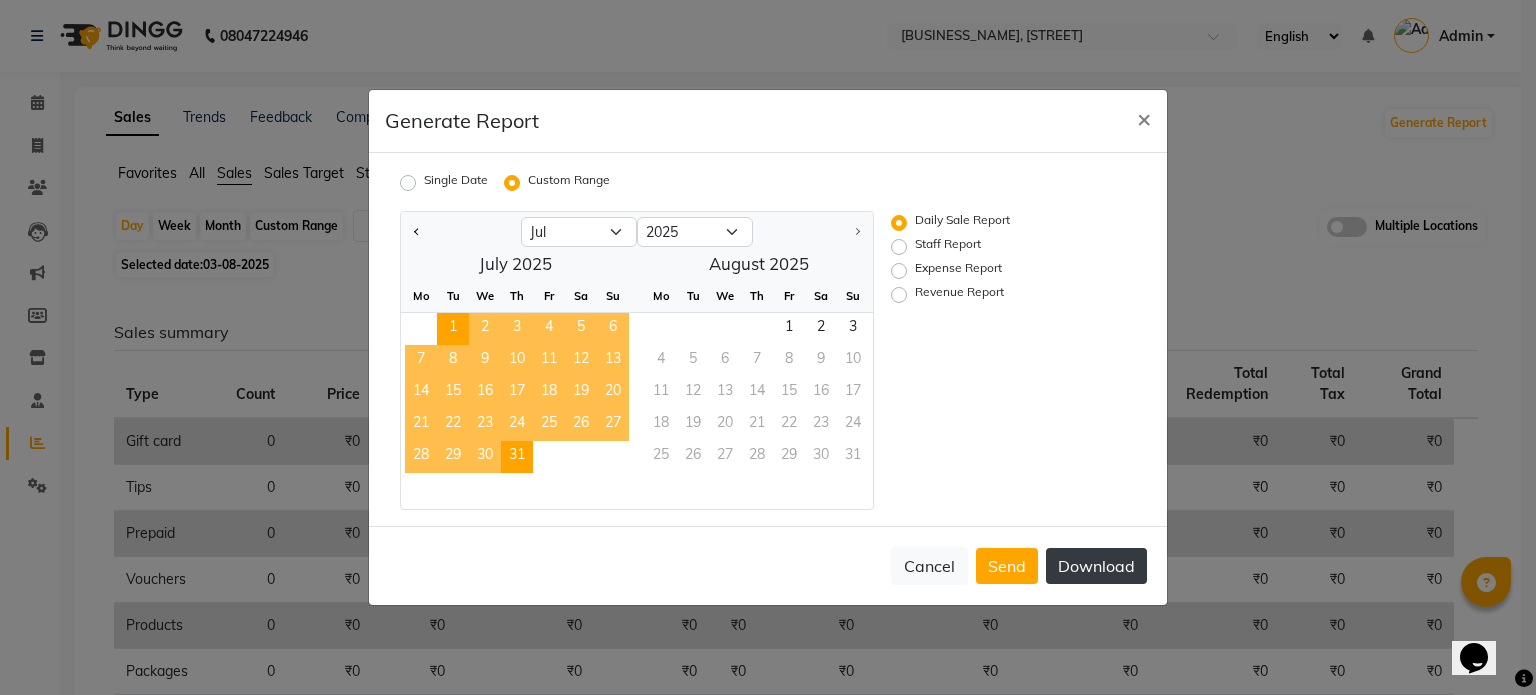 click on "Download" 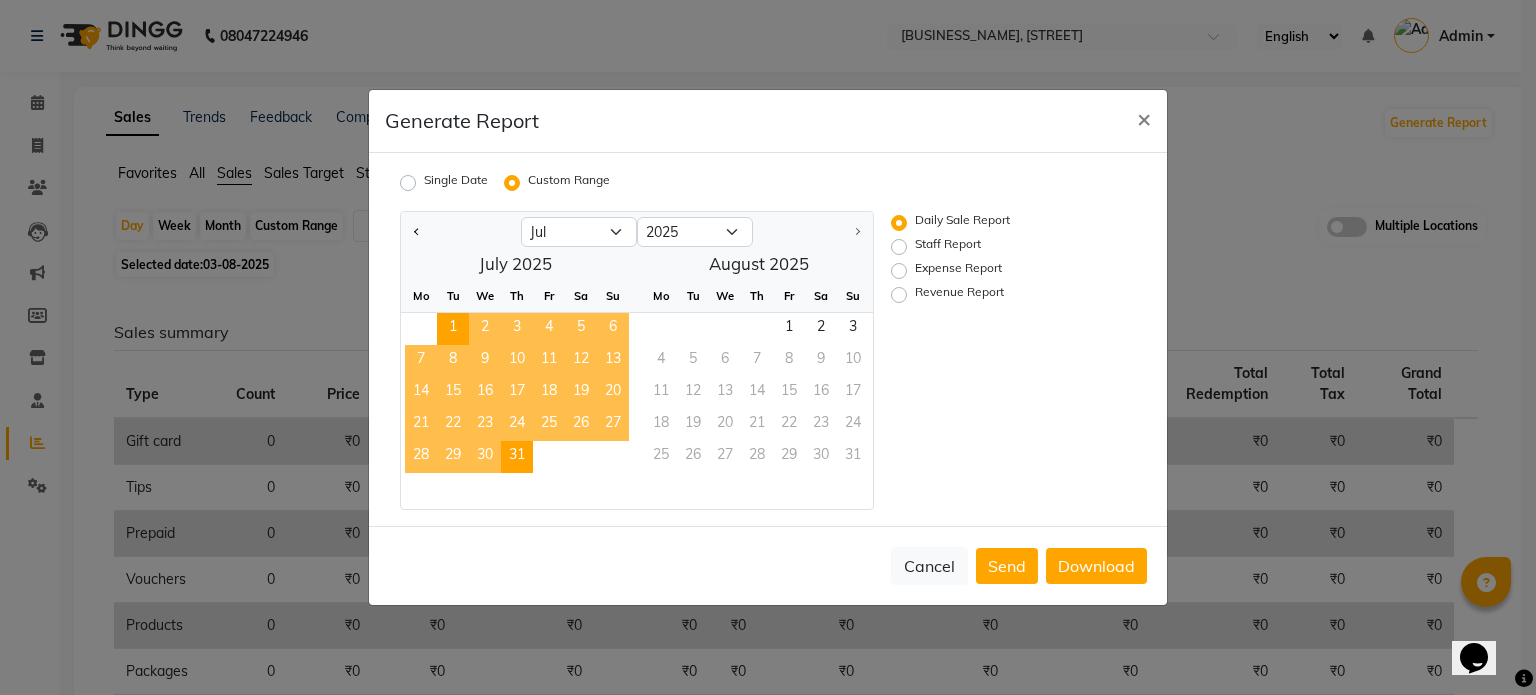 click on "Staff Report" 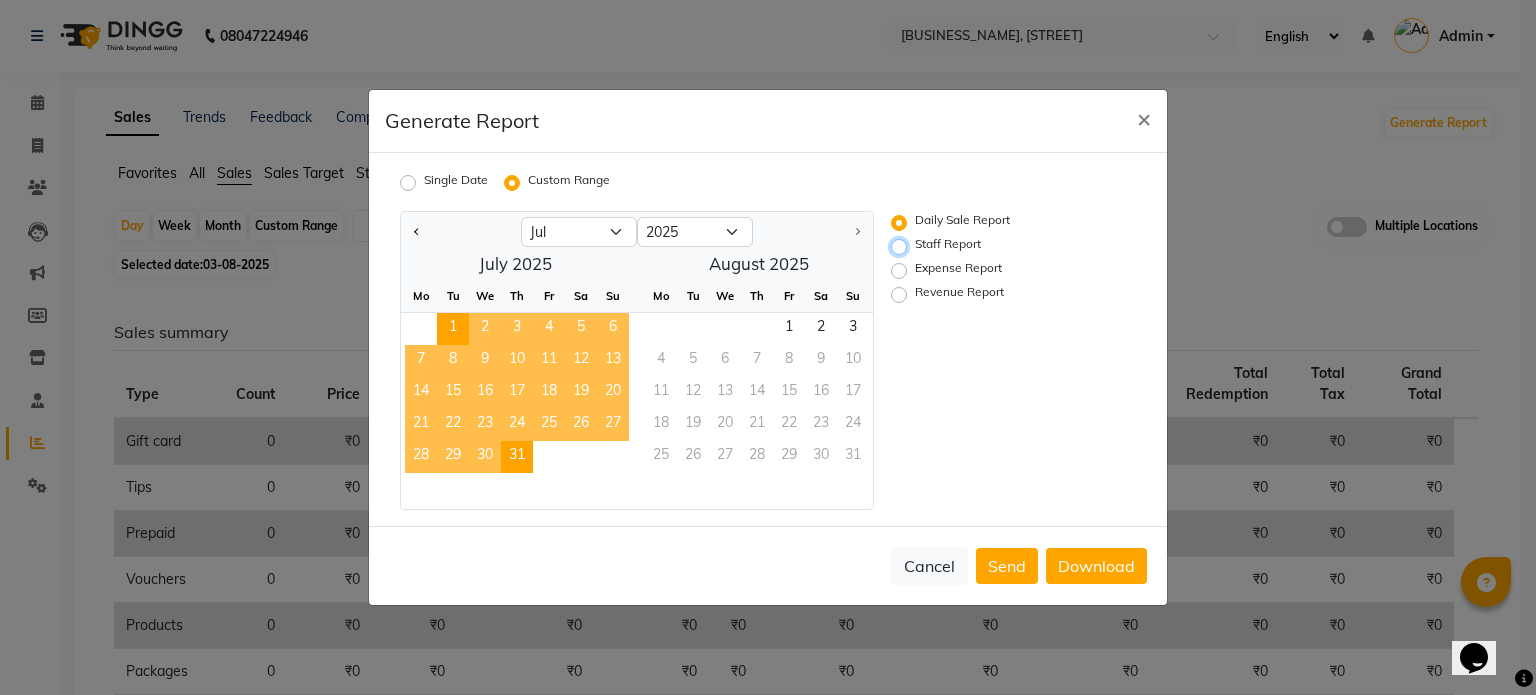 click on "Staff Report" at bounding box center [902, 247] 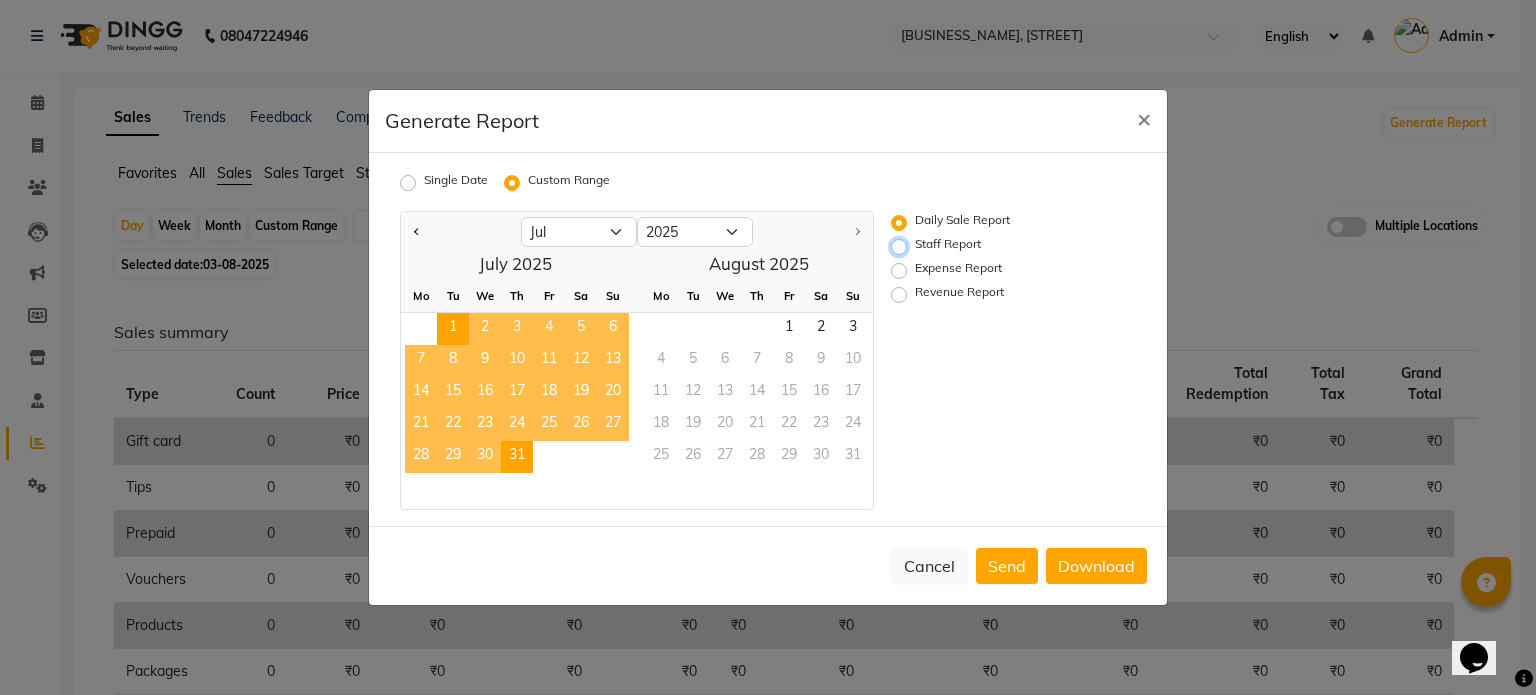 radio on "true" 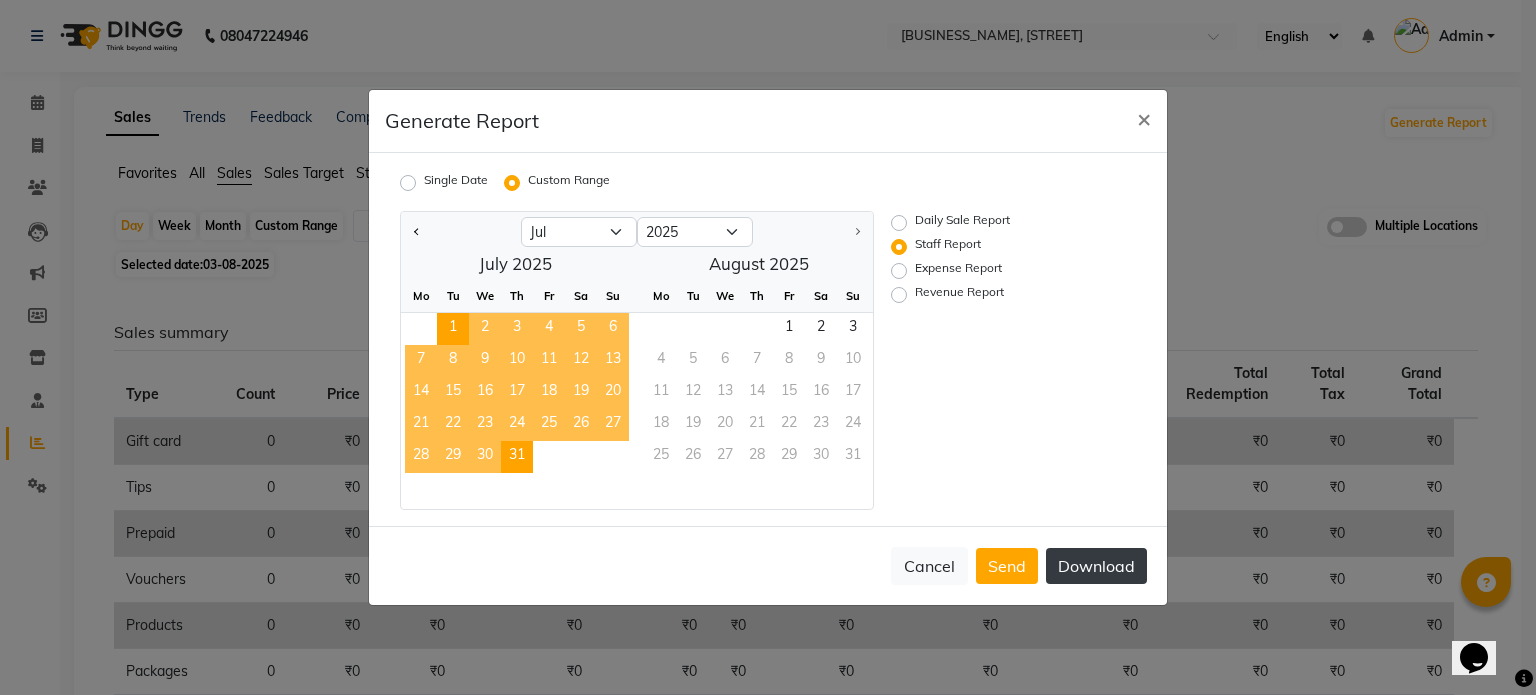 click on "Download" 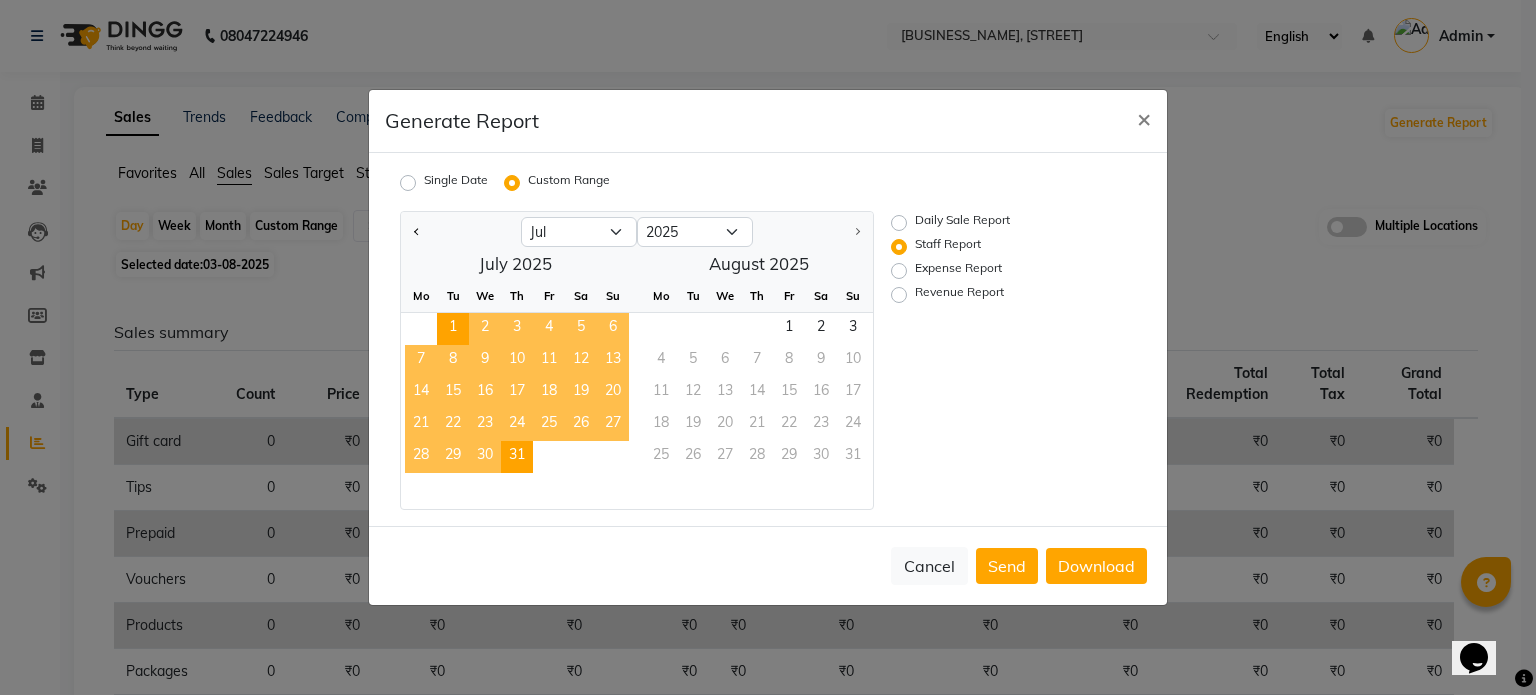 click on "Expense Report" 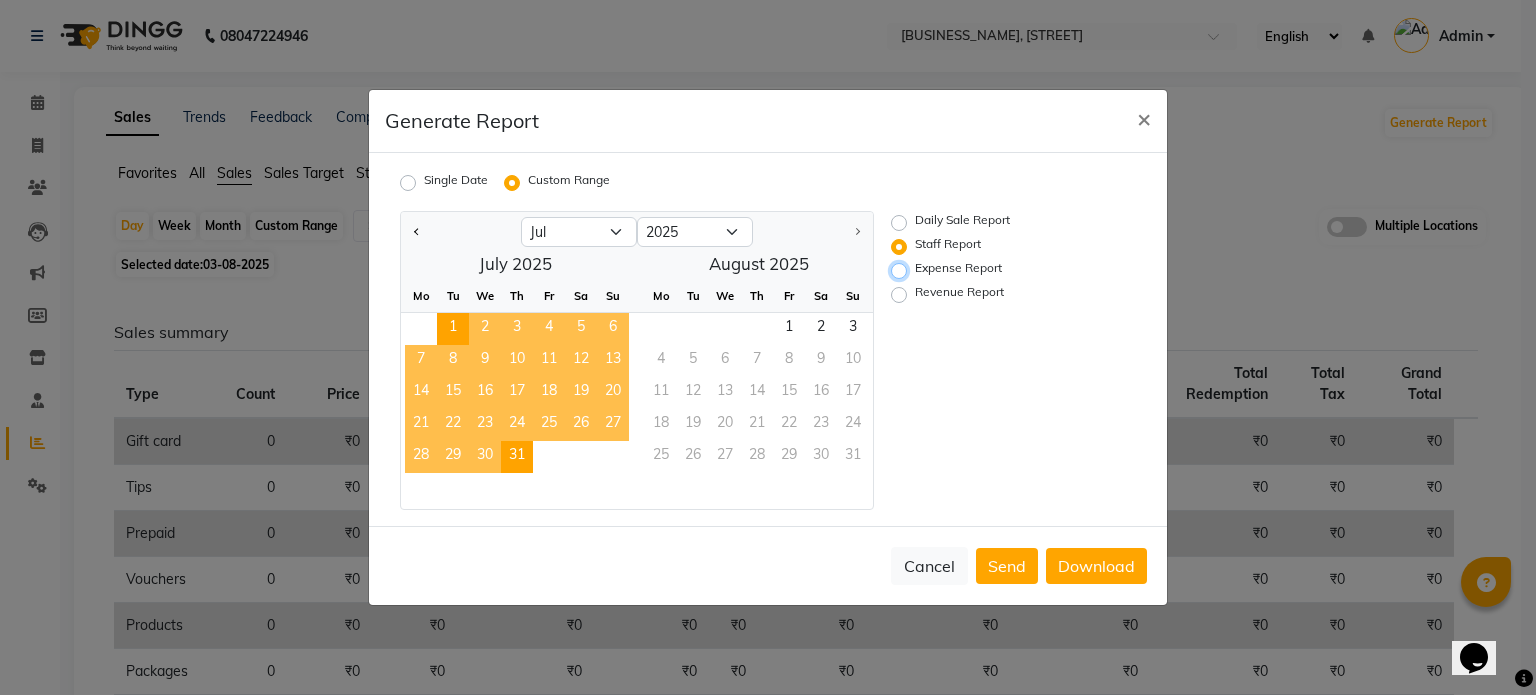 click on "Expense Report" at bounding box center [902, 271] 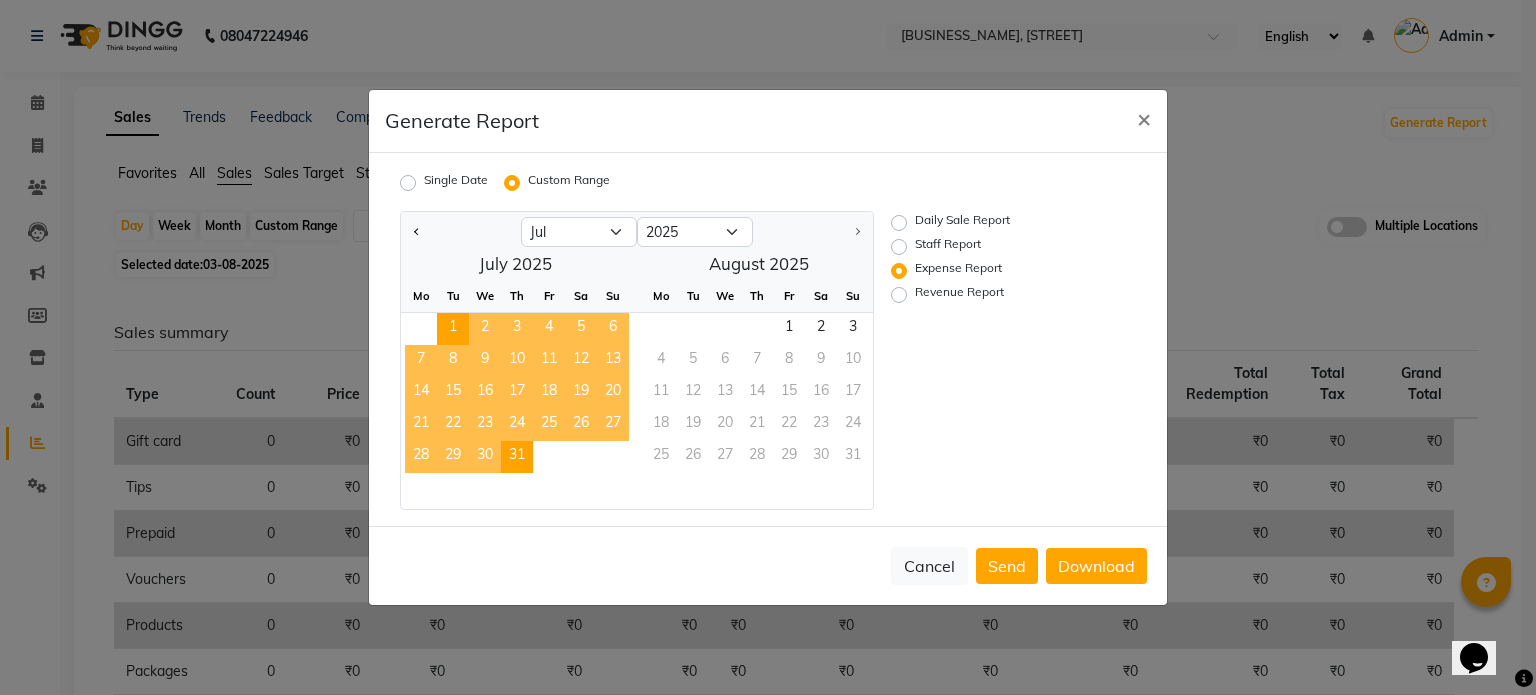 click on "Revenue Report" 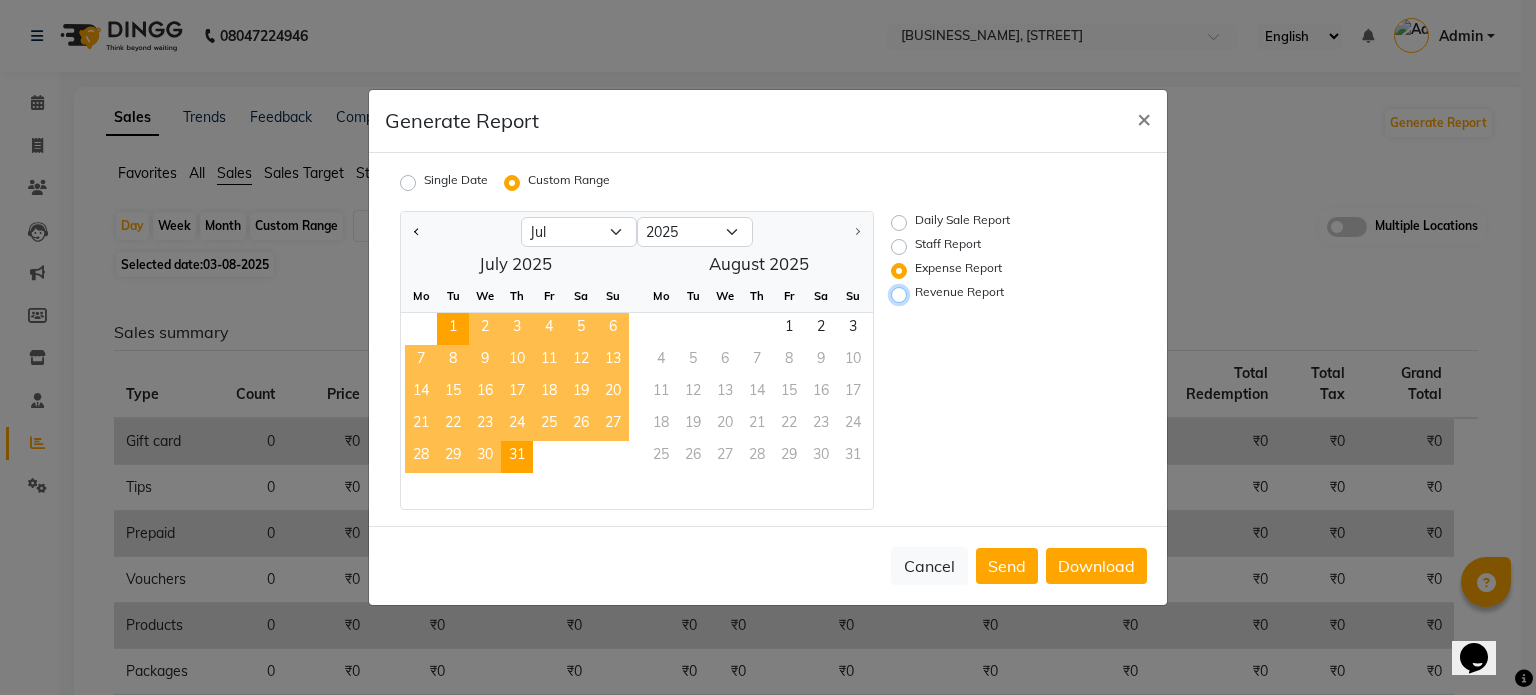 click on "Revenue Report" at bounding box center [902, 295] 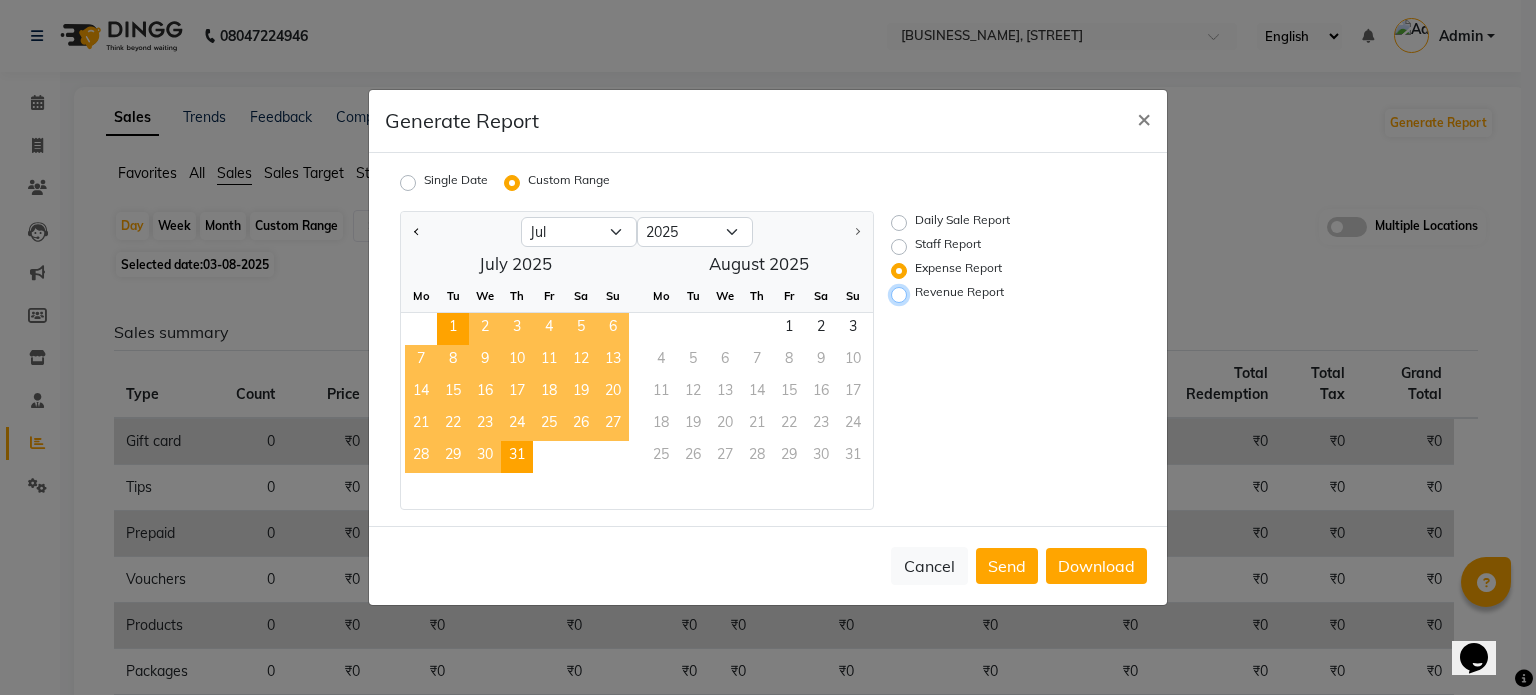 radio on "true" 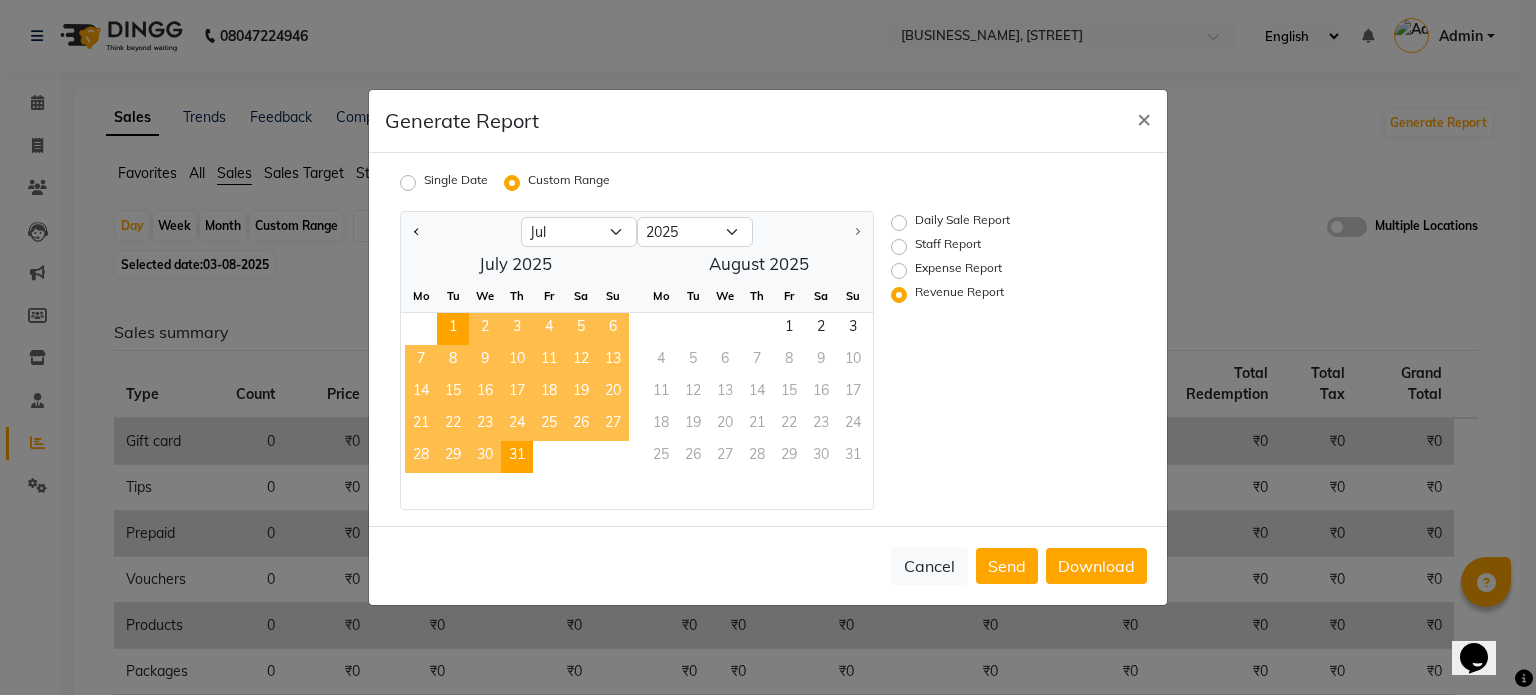click on "Single Date" 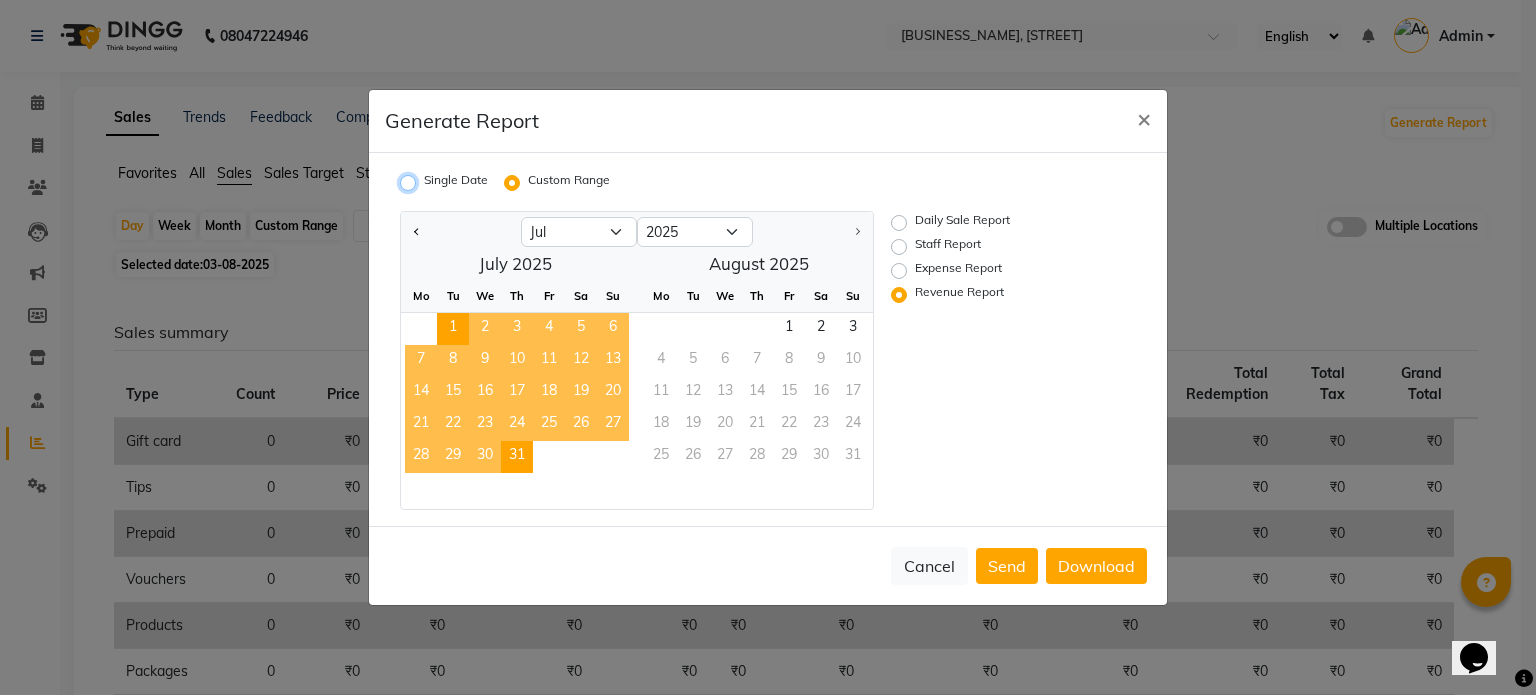 click on "Single Date" at bounding box center (411, 183) 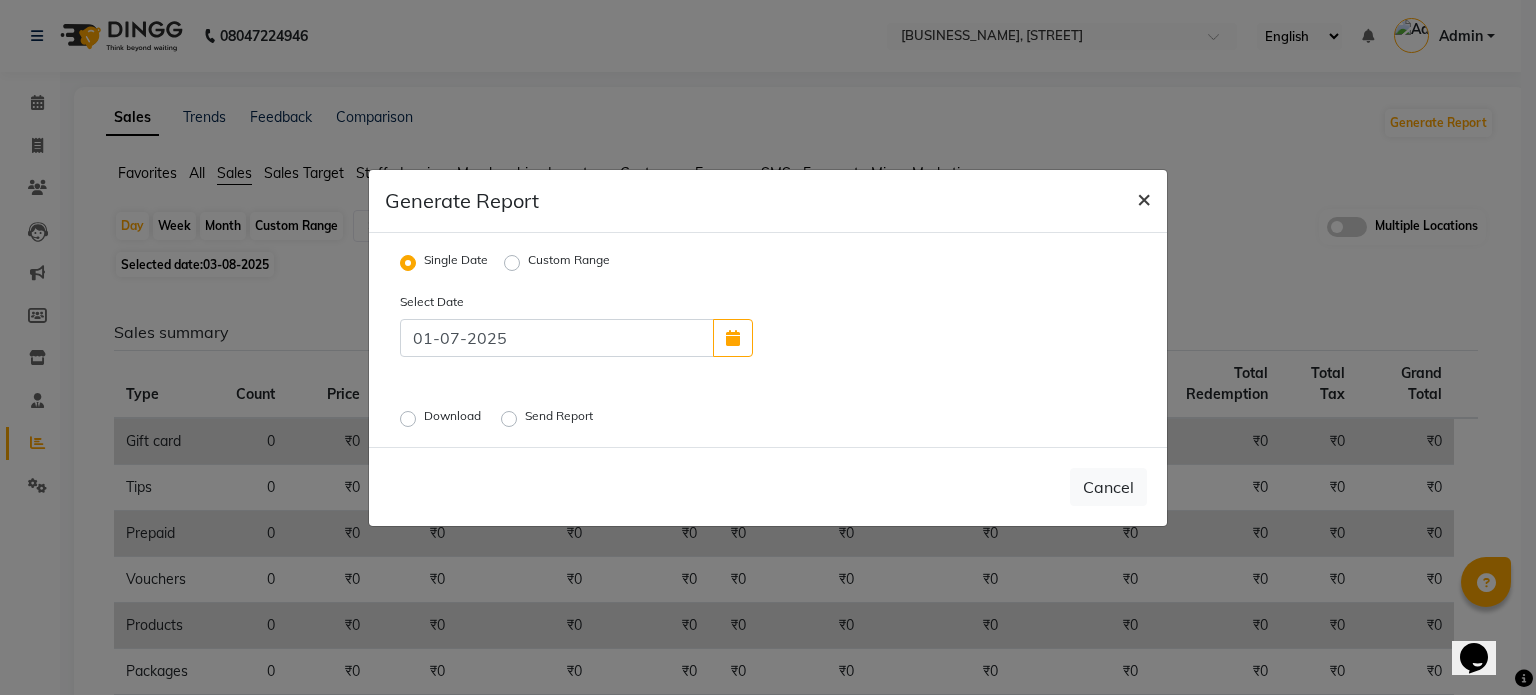 click on "×" 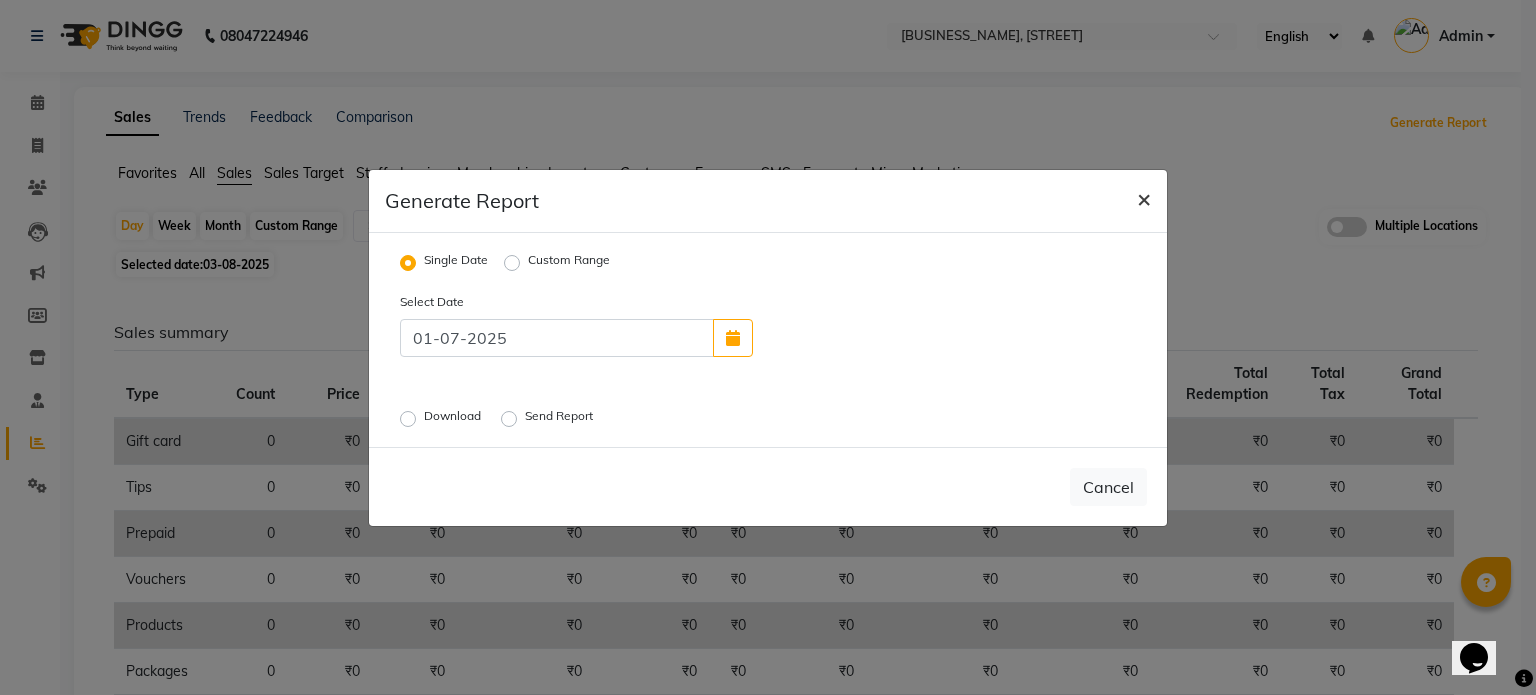 type 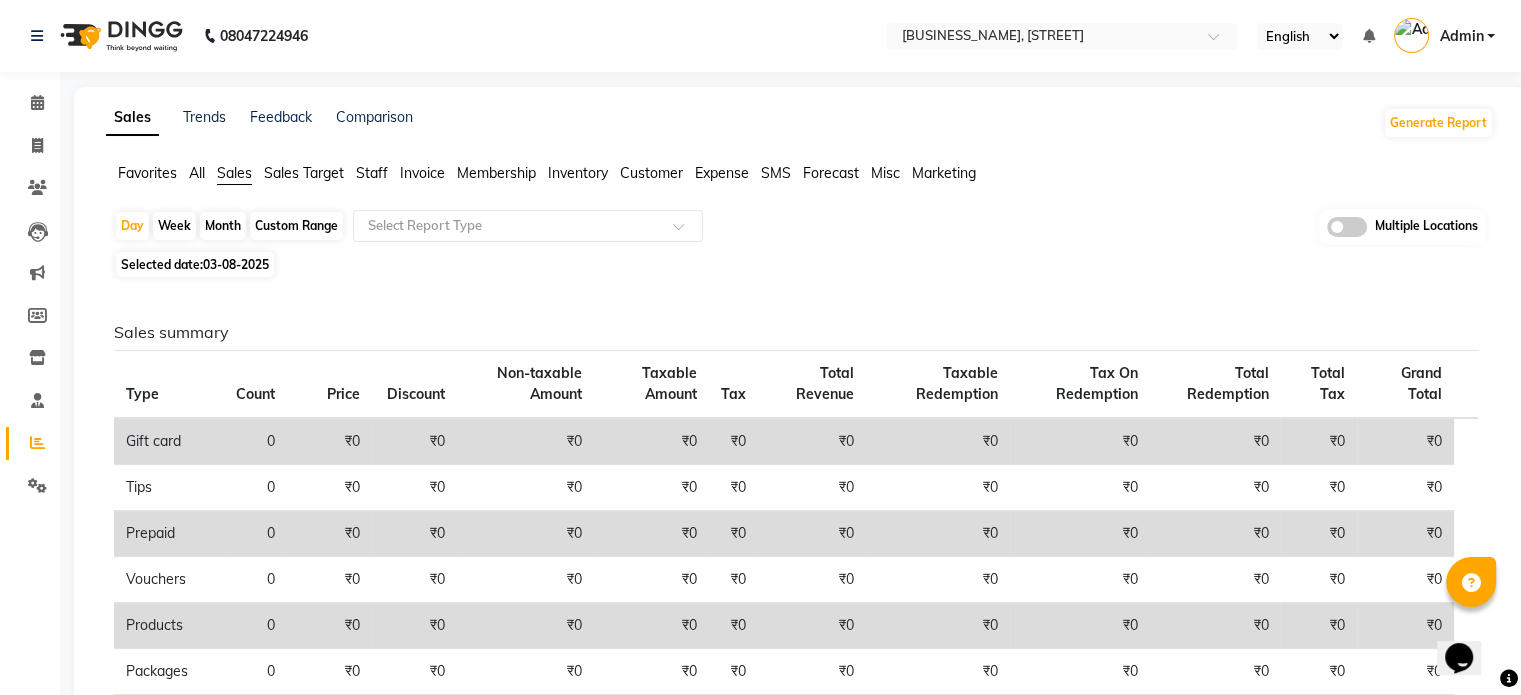 click on "Invoice" 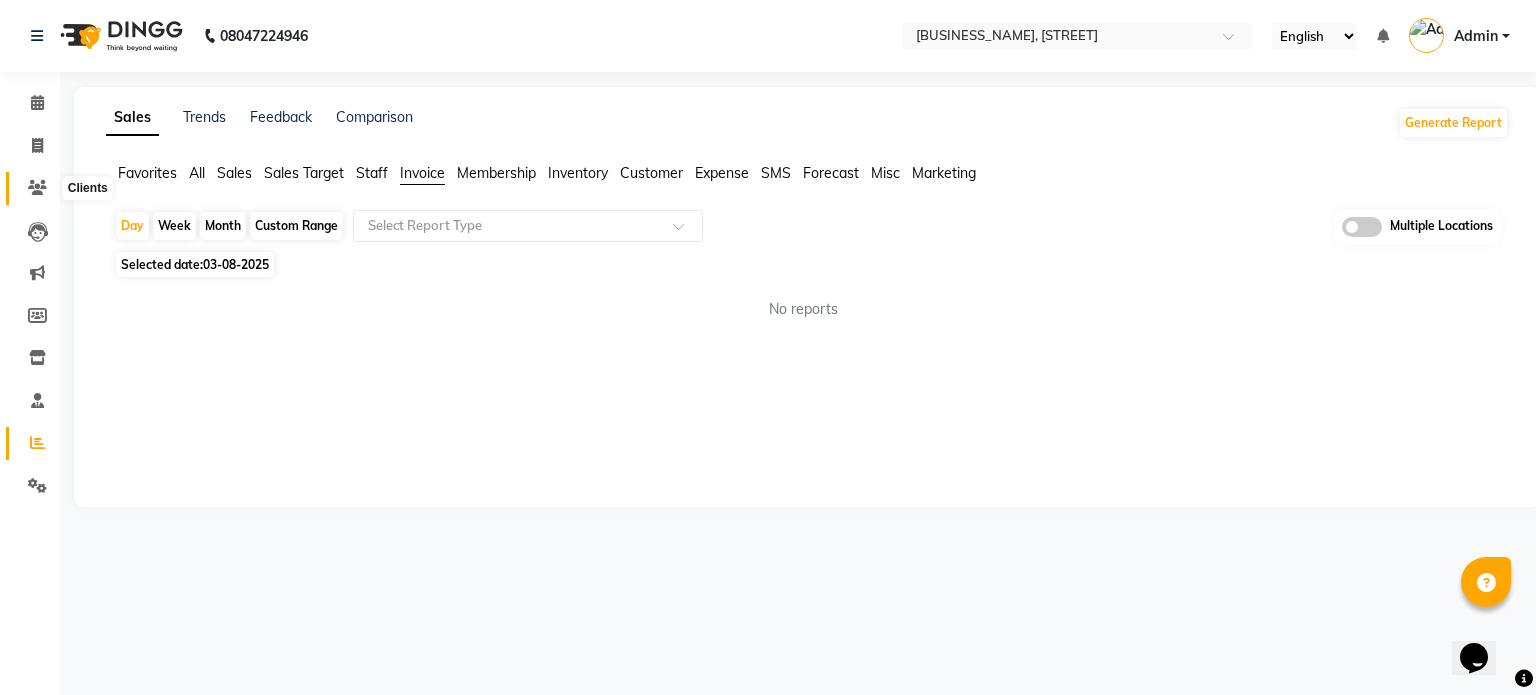 click 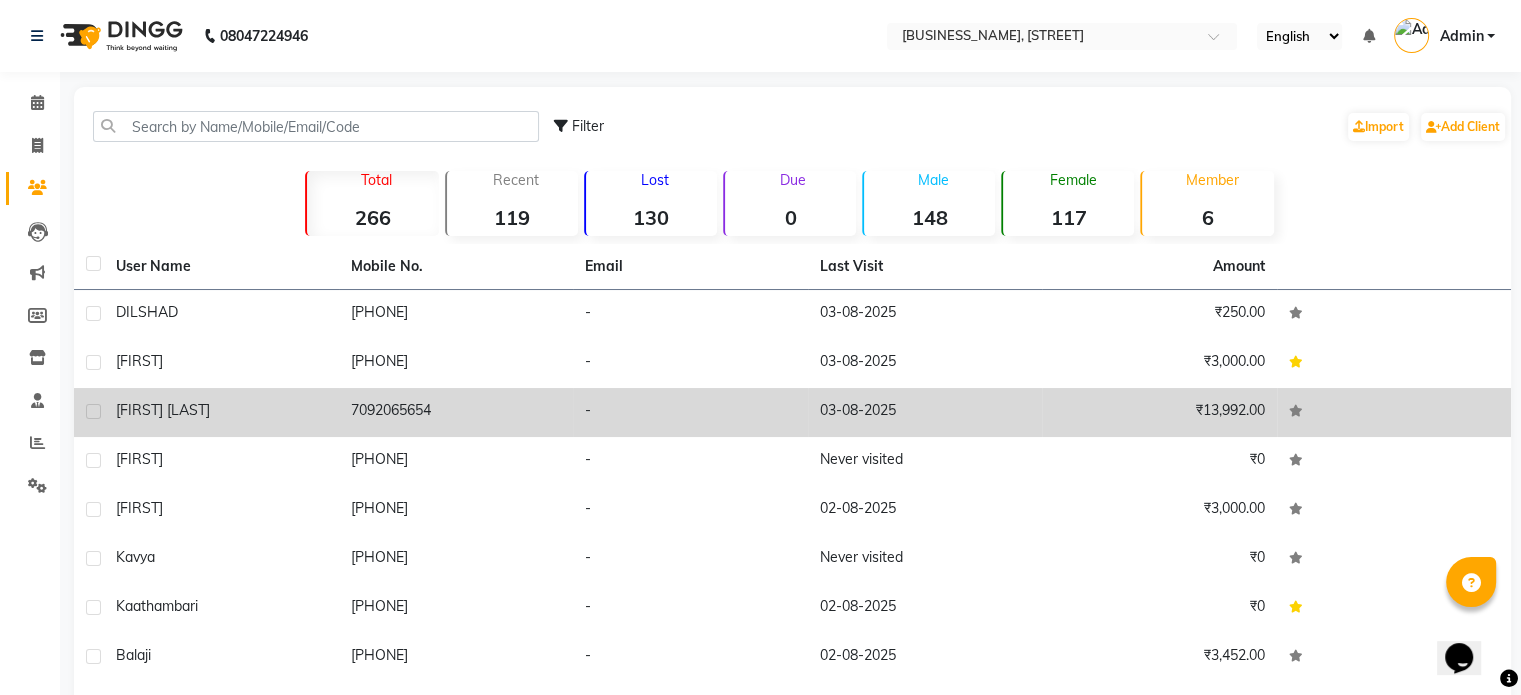 click on "₹13,992.00" 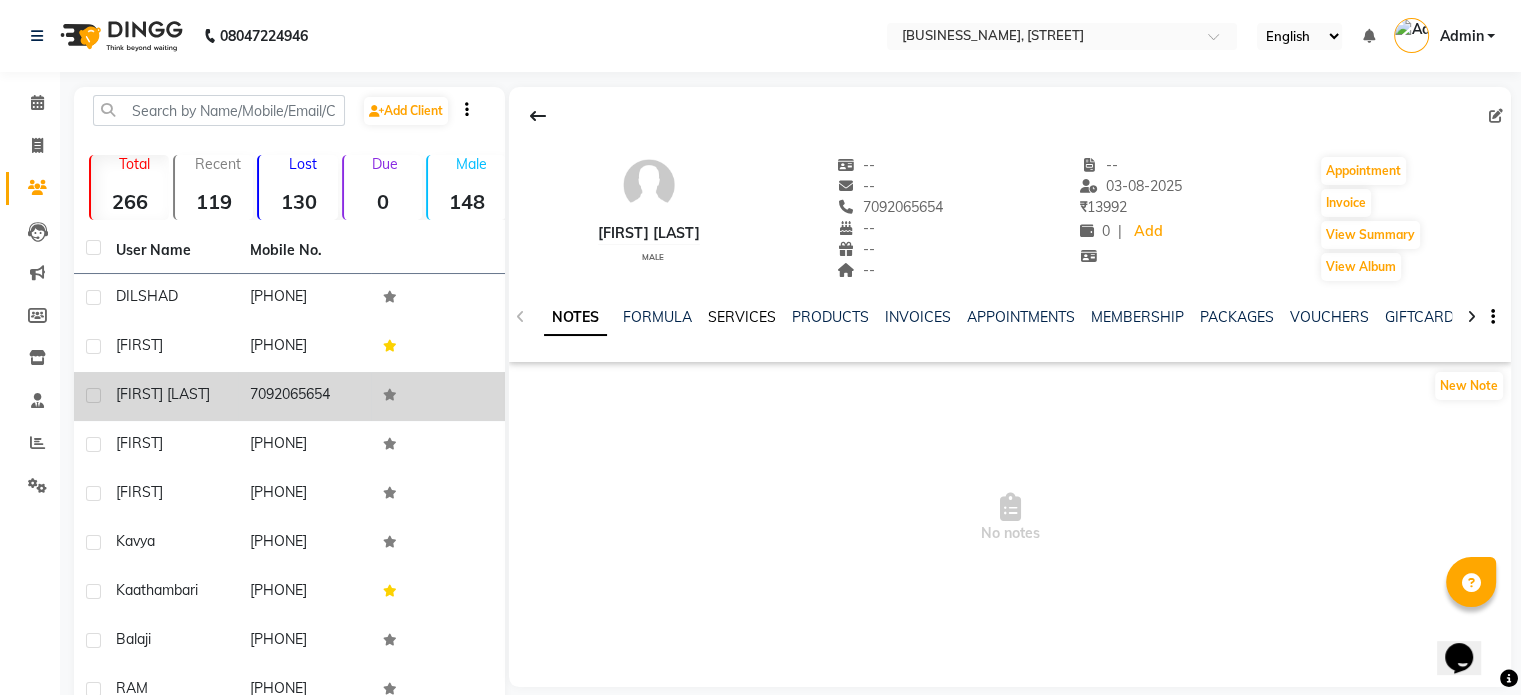 click on "SERVICES" 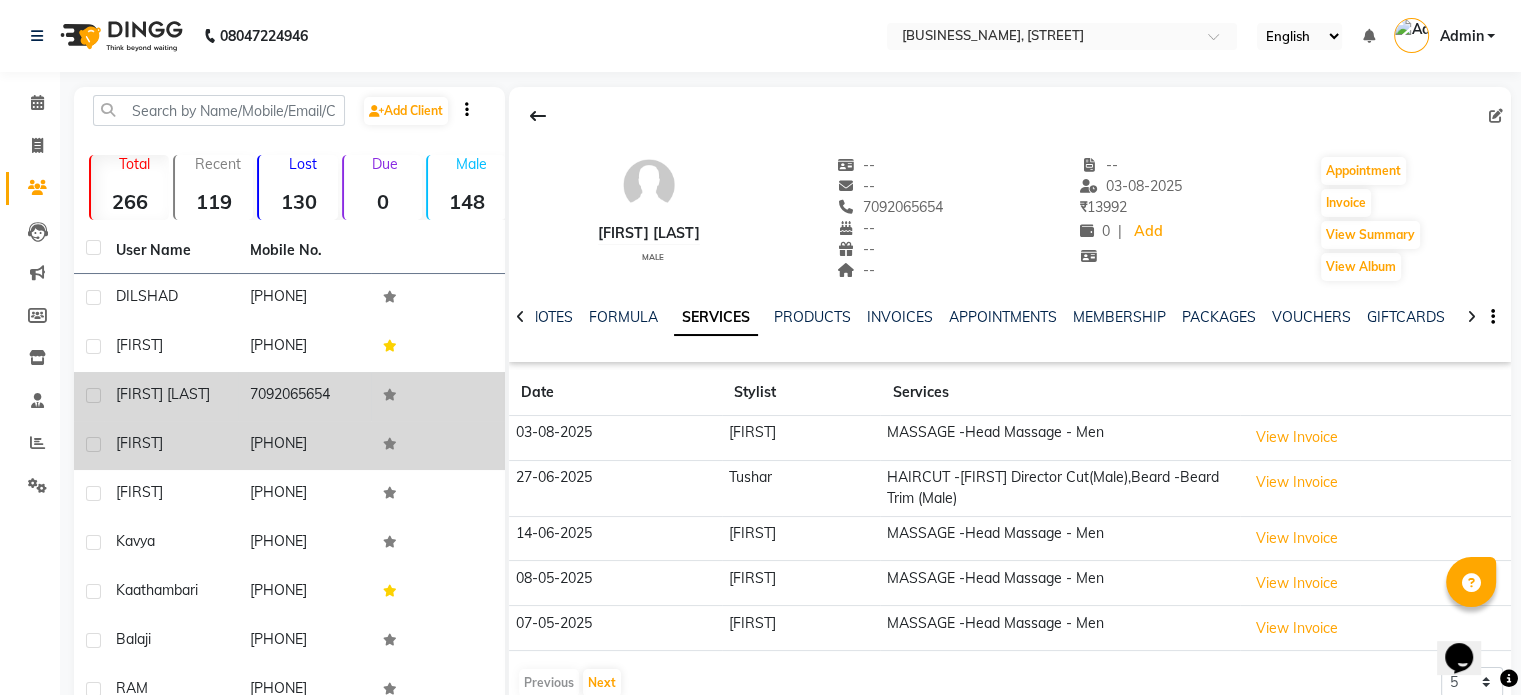 click on "[FIRST]" 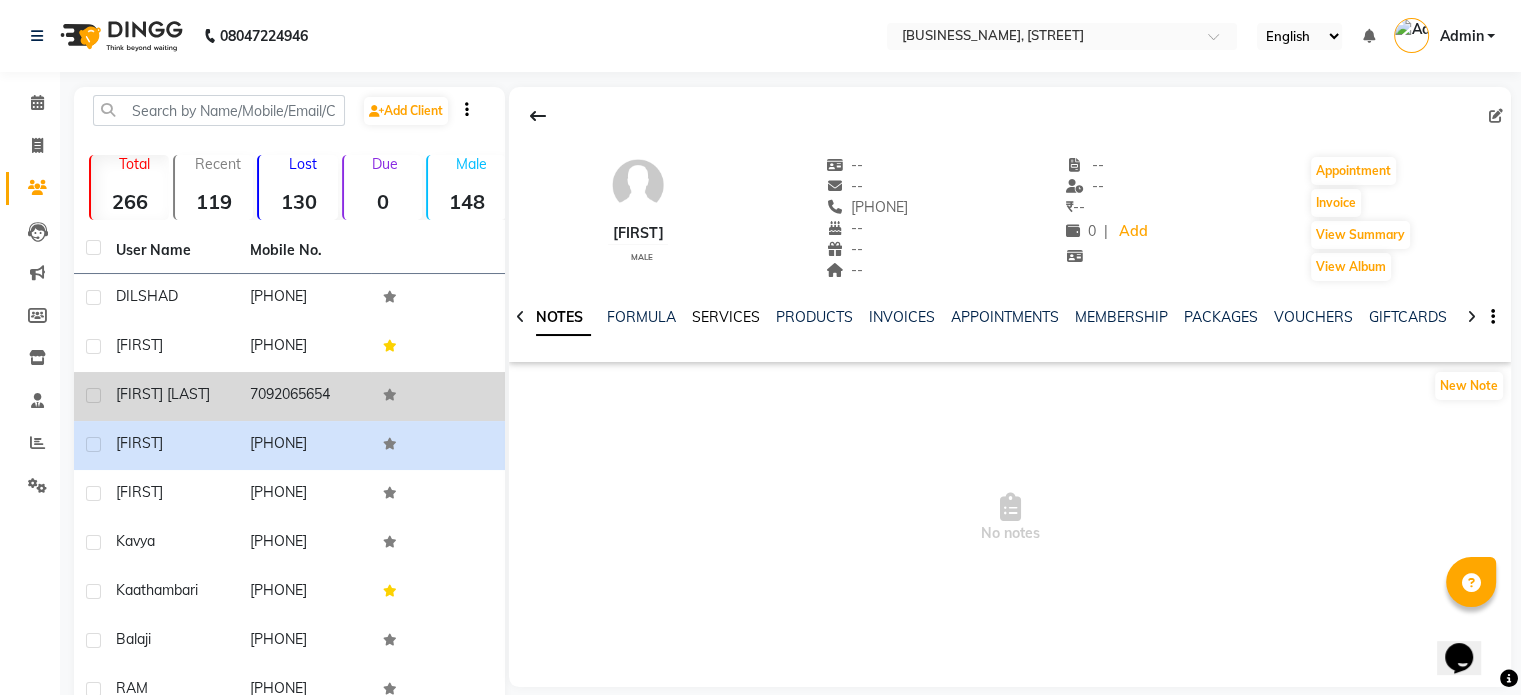 click on "SERVICES" 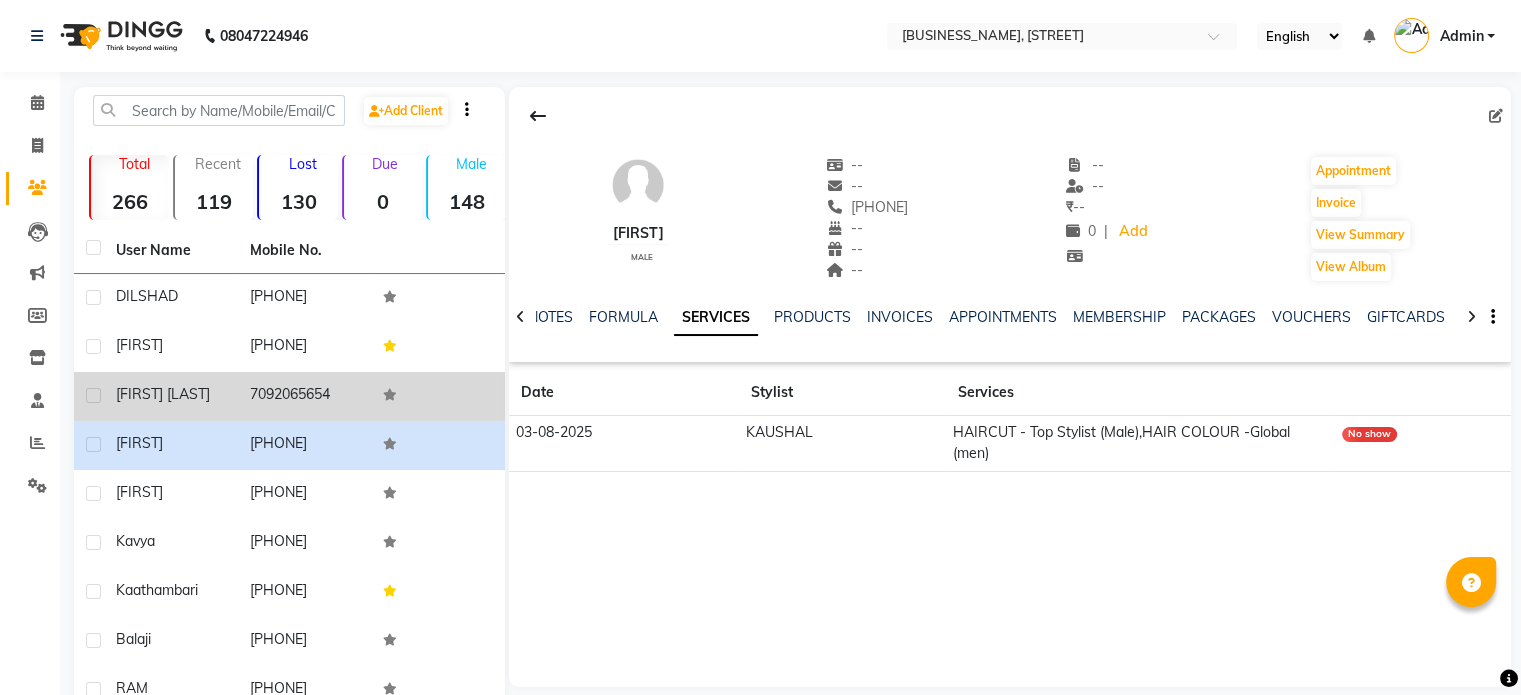 click on "Admin" at bounding box center (1461, 36) 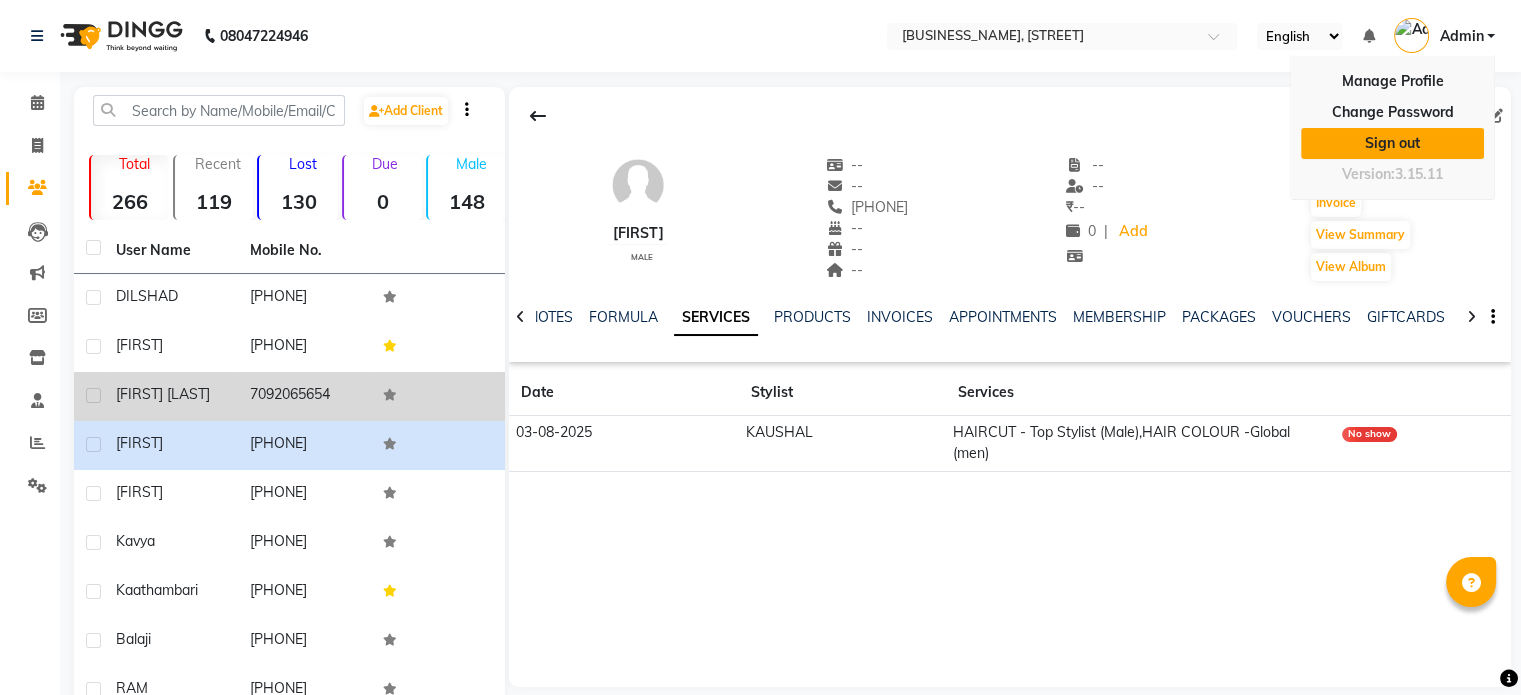 click on "Sign out" at bounding box center [1392, 143] 